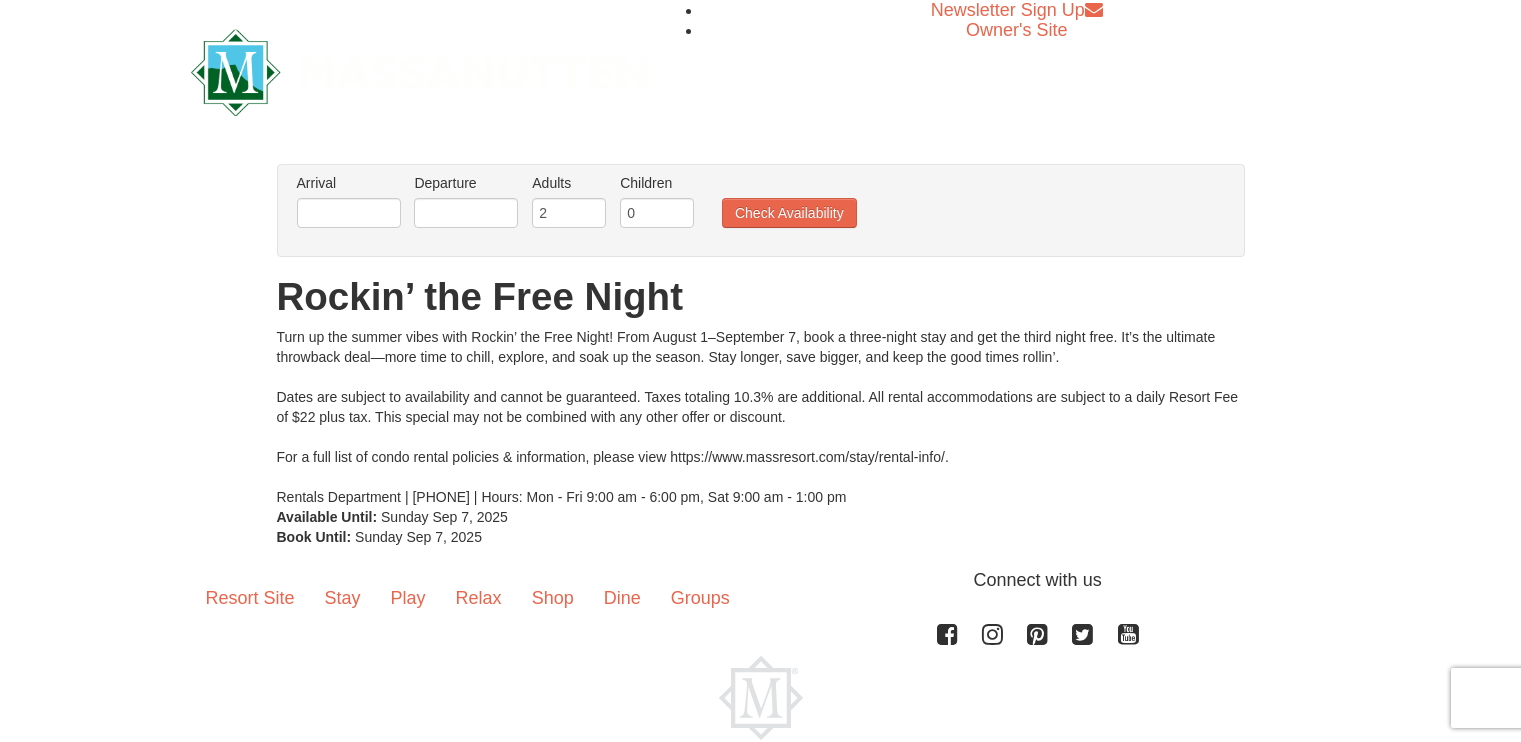 scroll, scrollTop: 0, scrollLeft: 0, axis: both 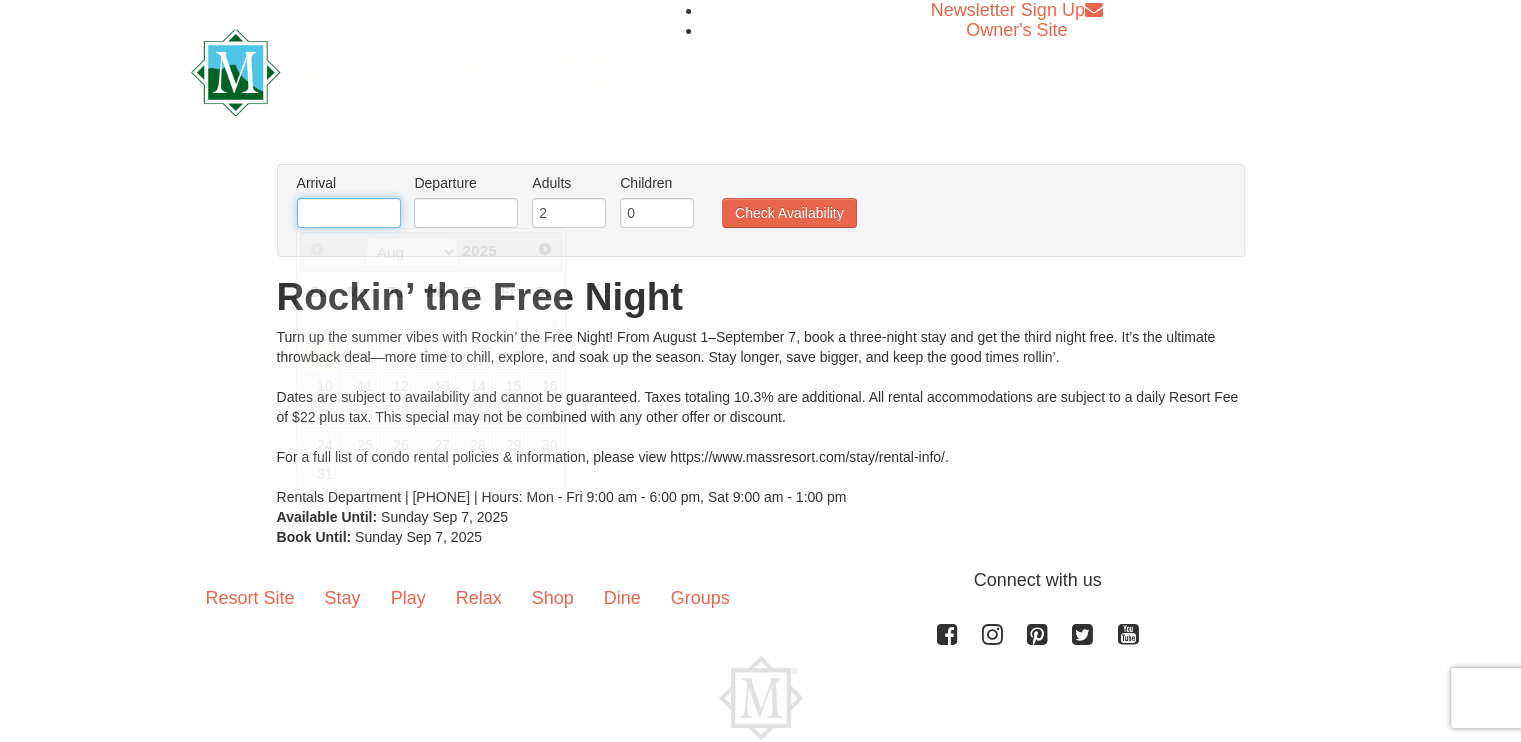 click at bounding box center (349, 213) 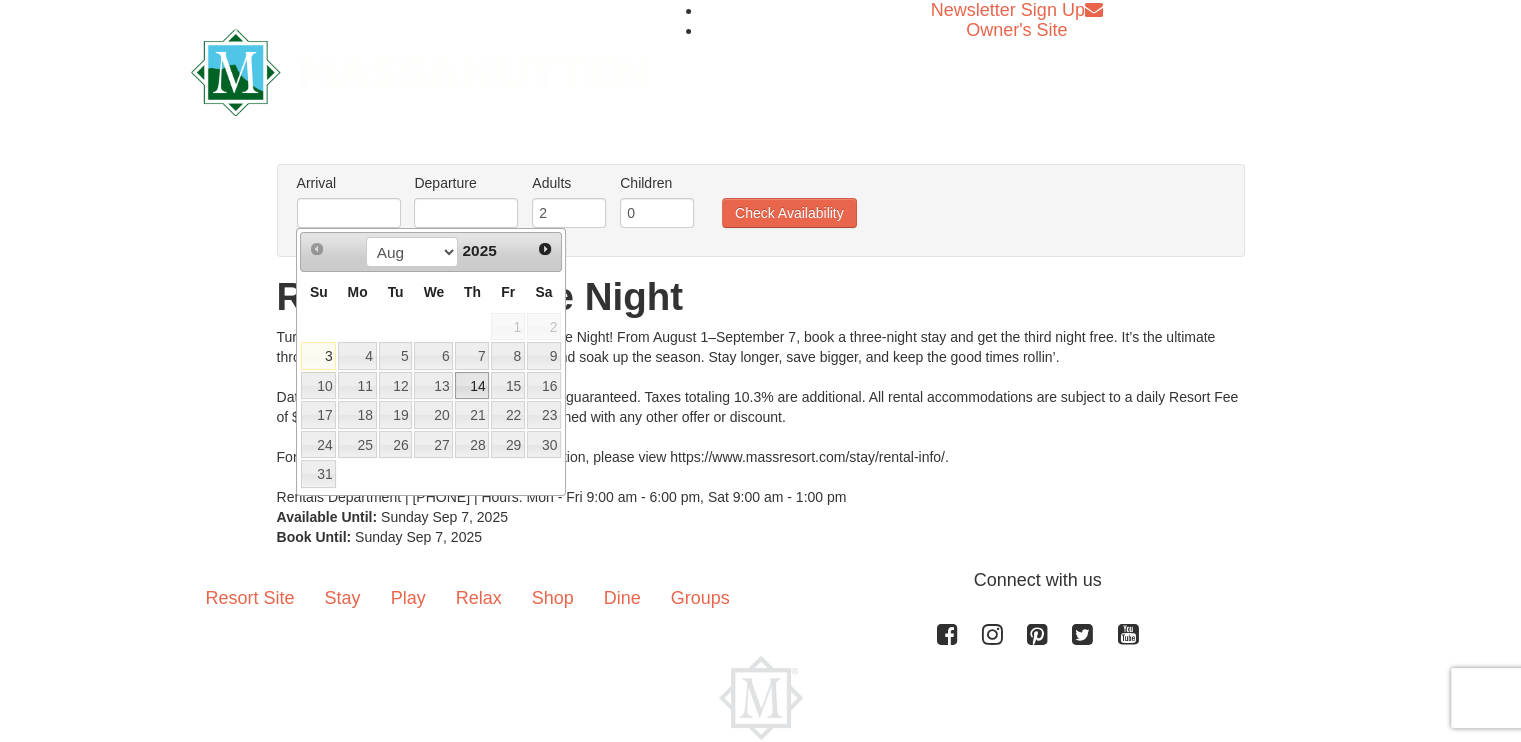 click on "14" at bounding box center (472, 386) 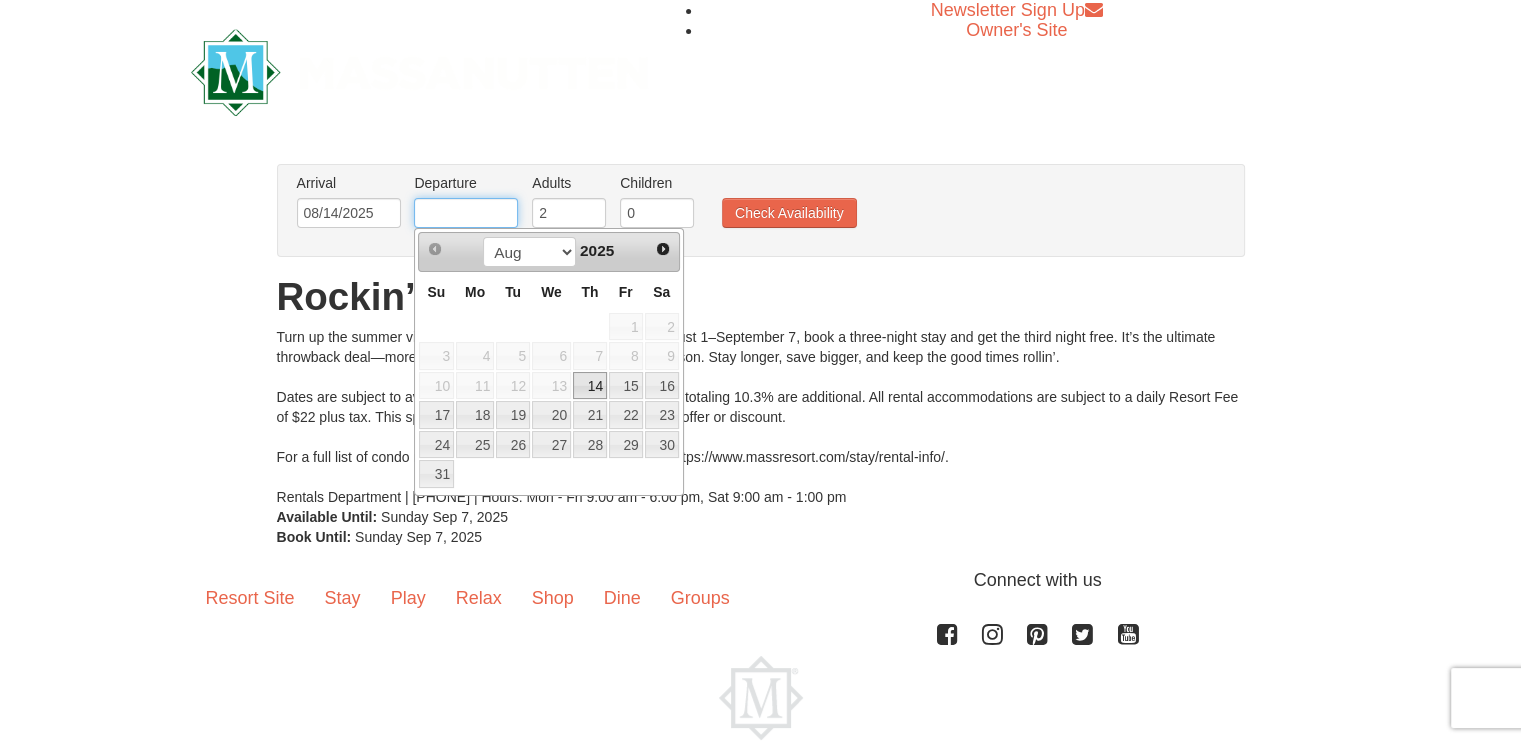 click at bounding box center [466, 213] 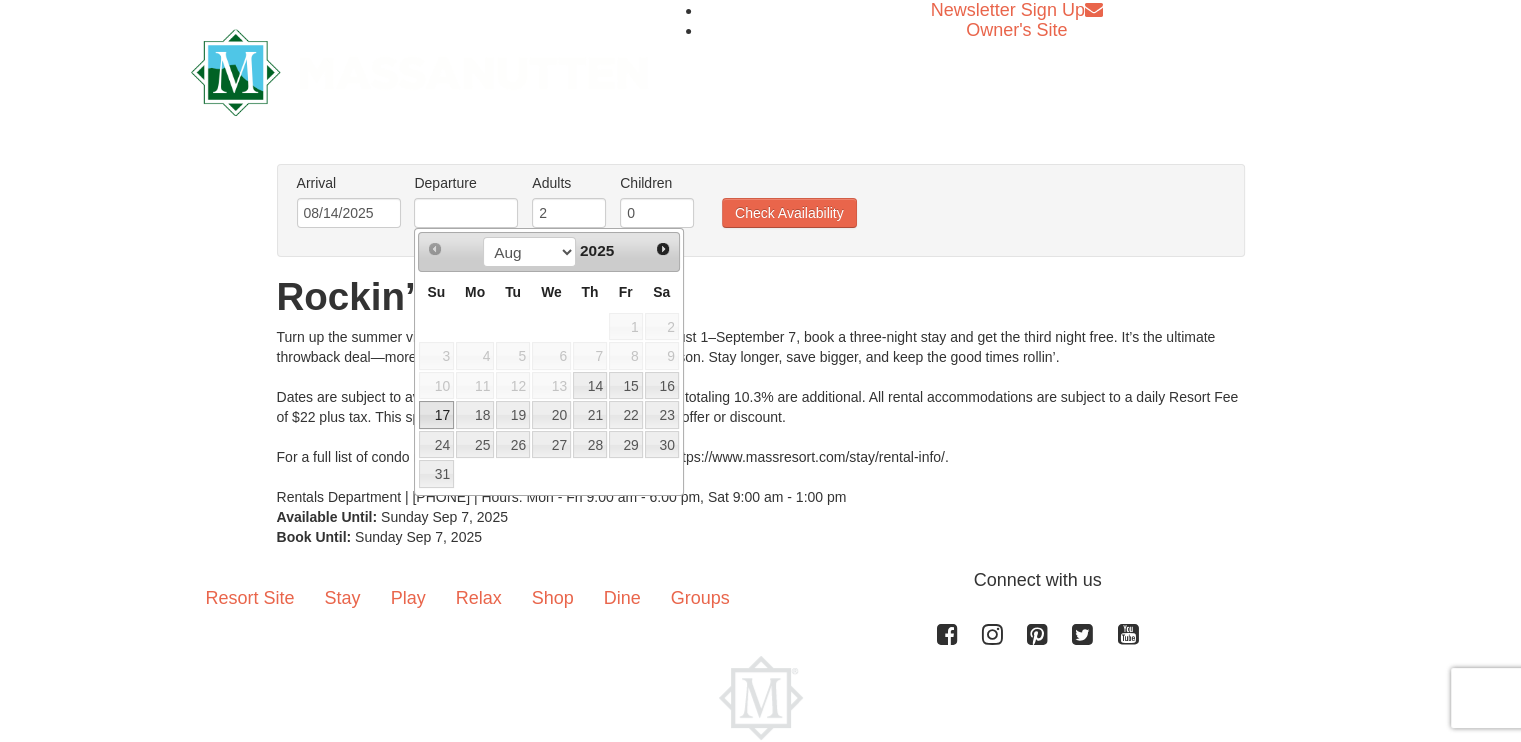 click on "17" at bounding box center (436, 415) 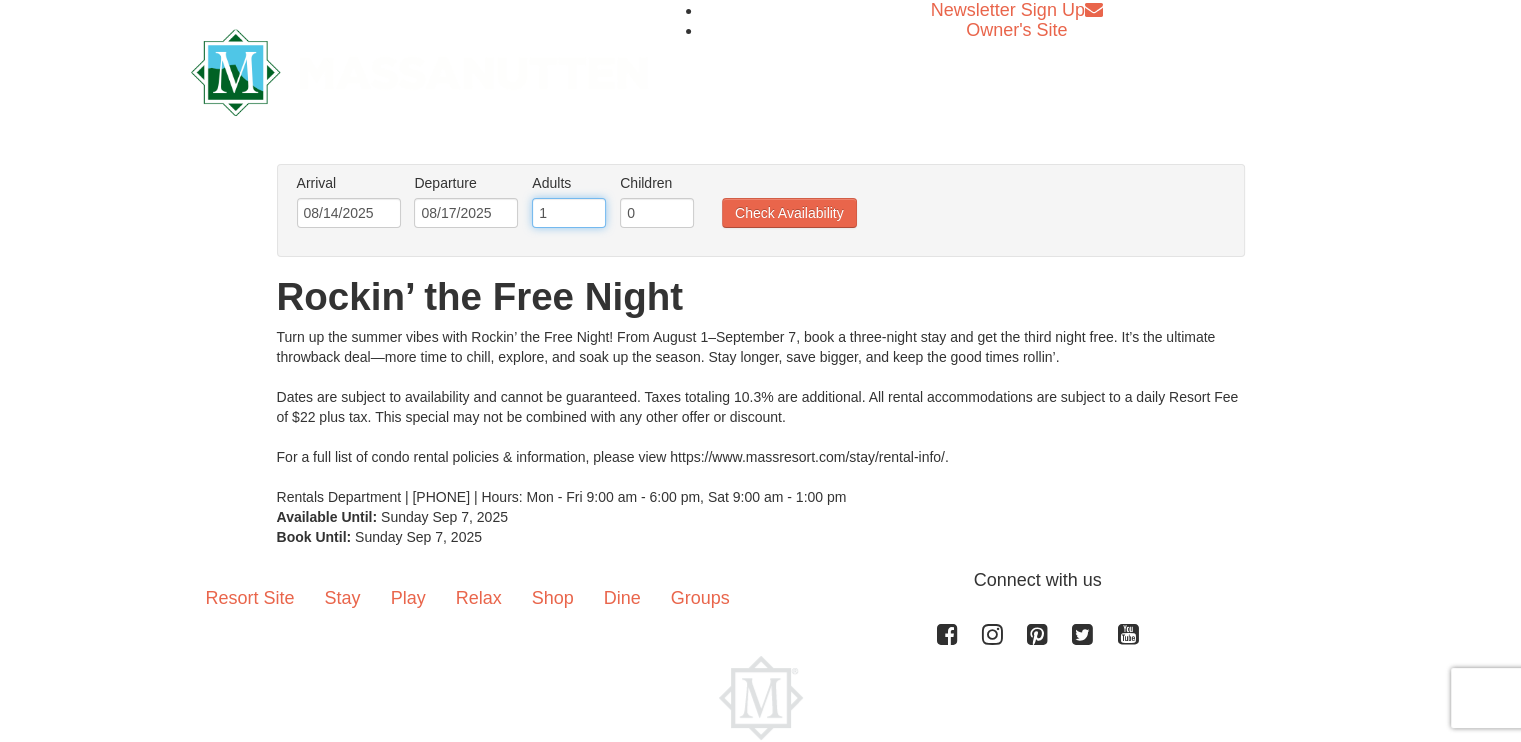 type on "1" 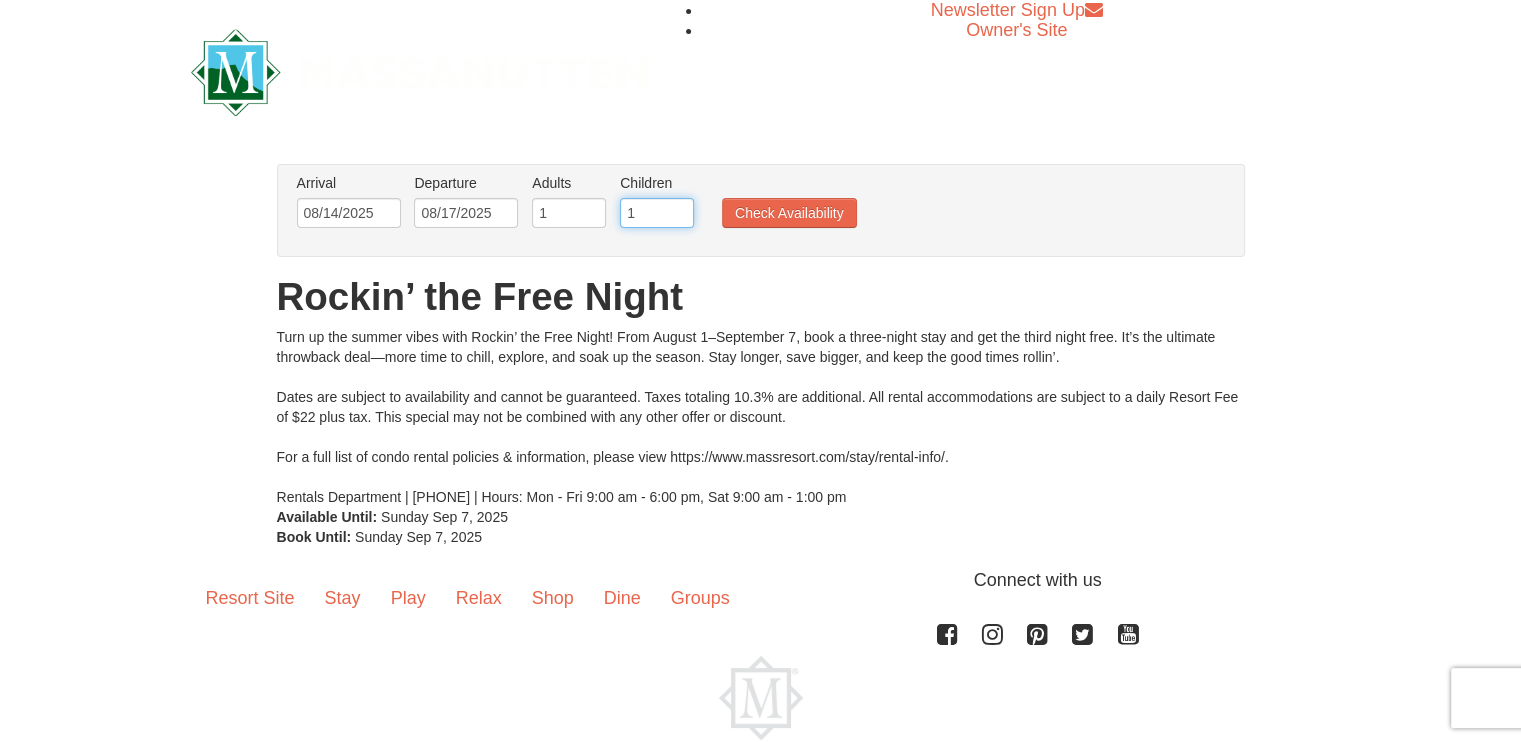 click on "1" at bounding box center (657, 213) 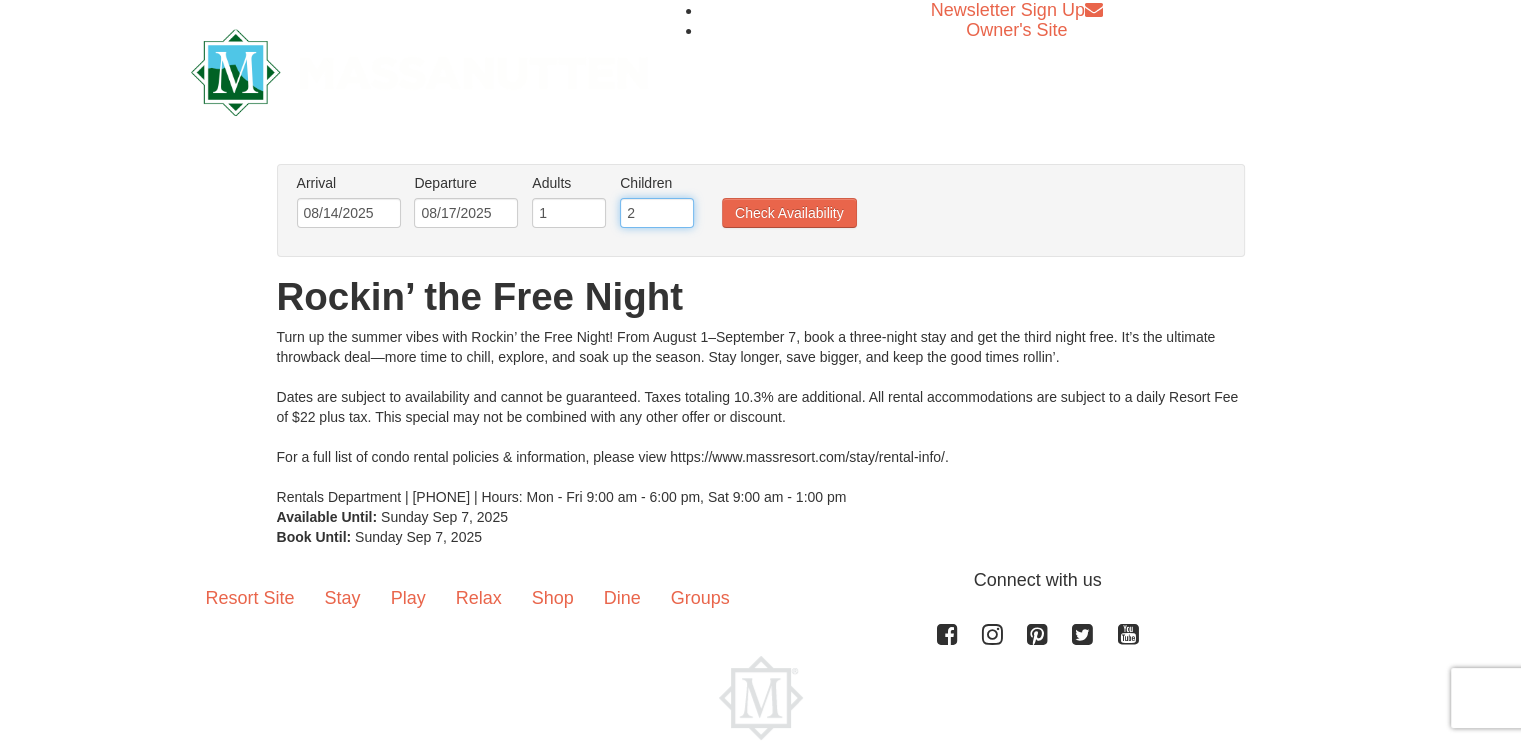 type on "2" 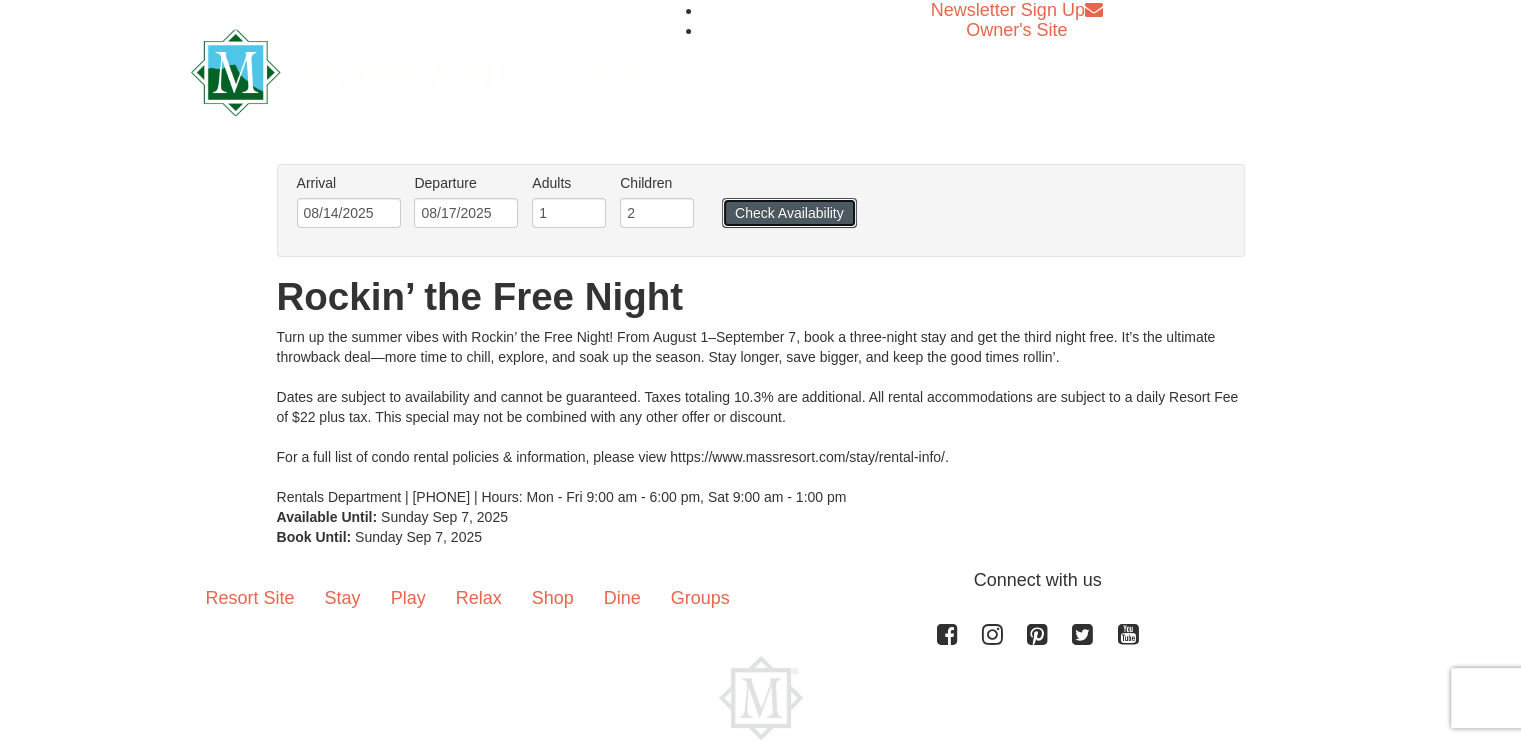 click on "Check Availability" at bounding box center (789, 213) 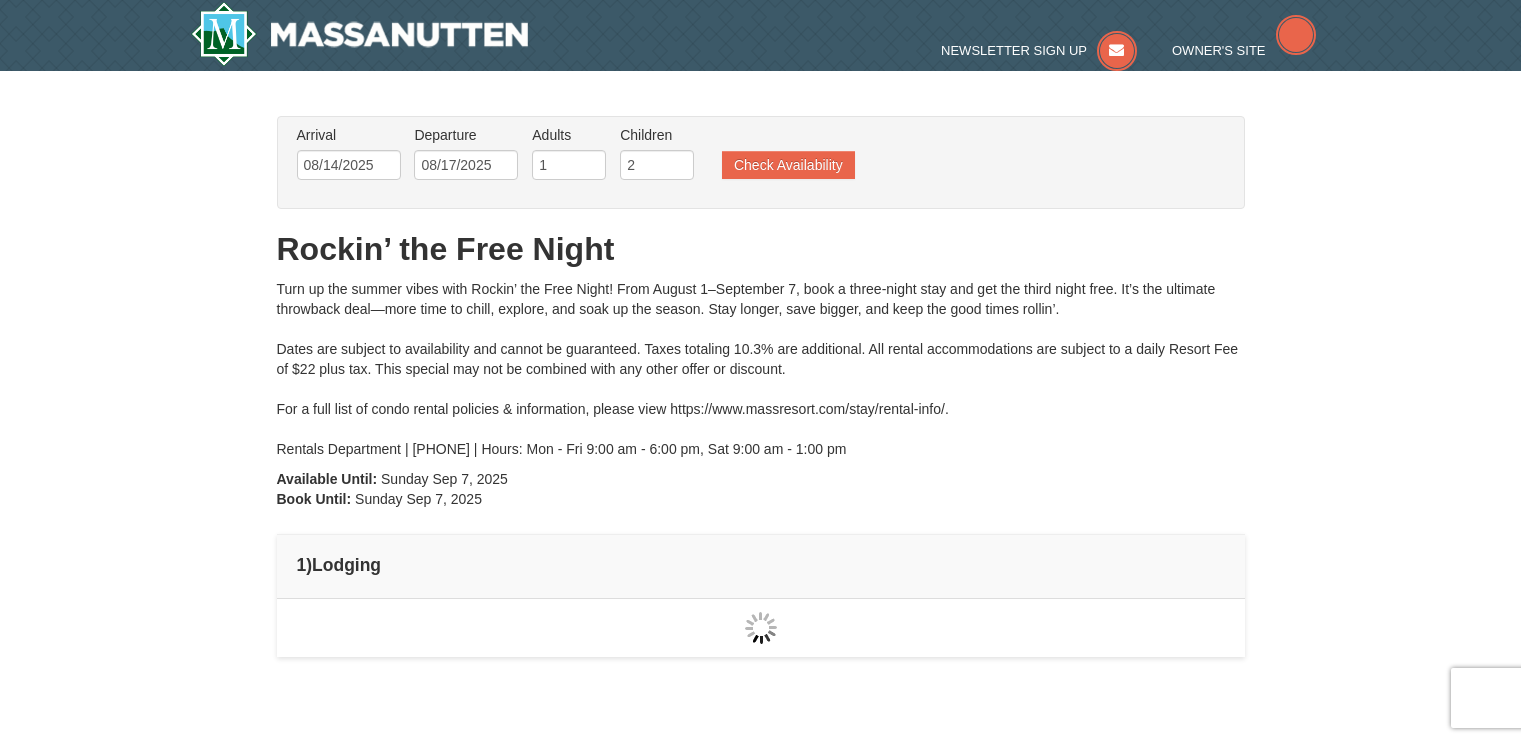 scroll, scrollTop: 53, scrollLeft: 0, axis: vertical 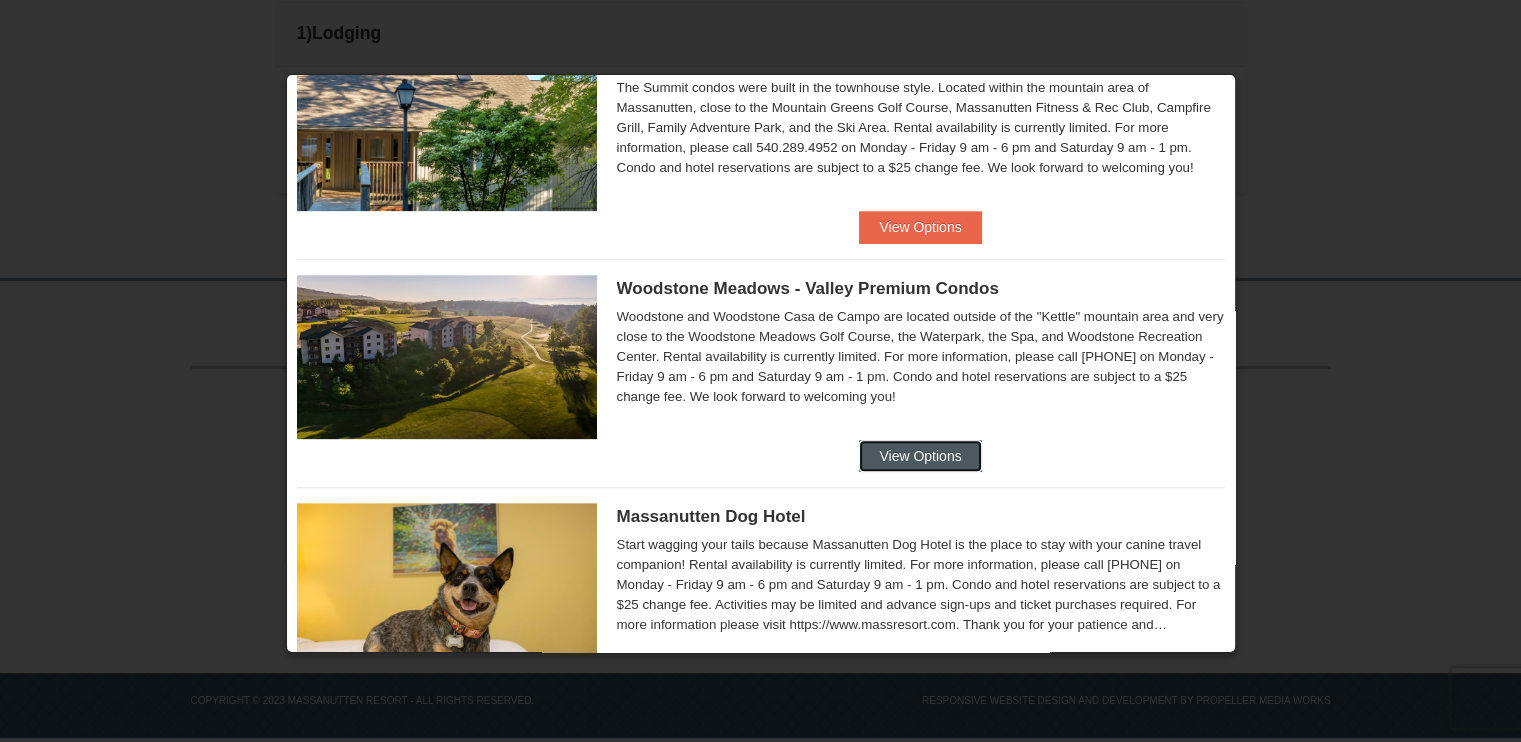 click on "View Options" at bounding box center (920, 456) 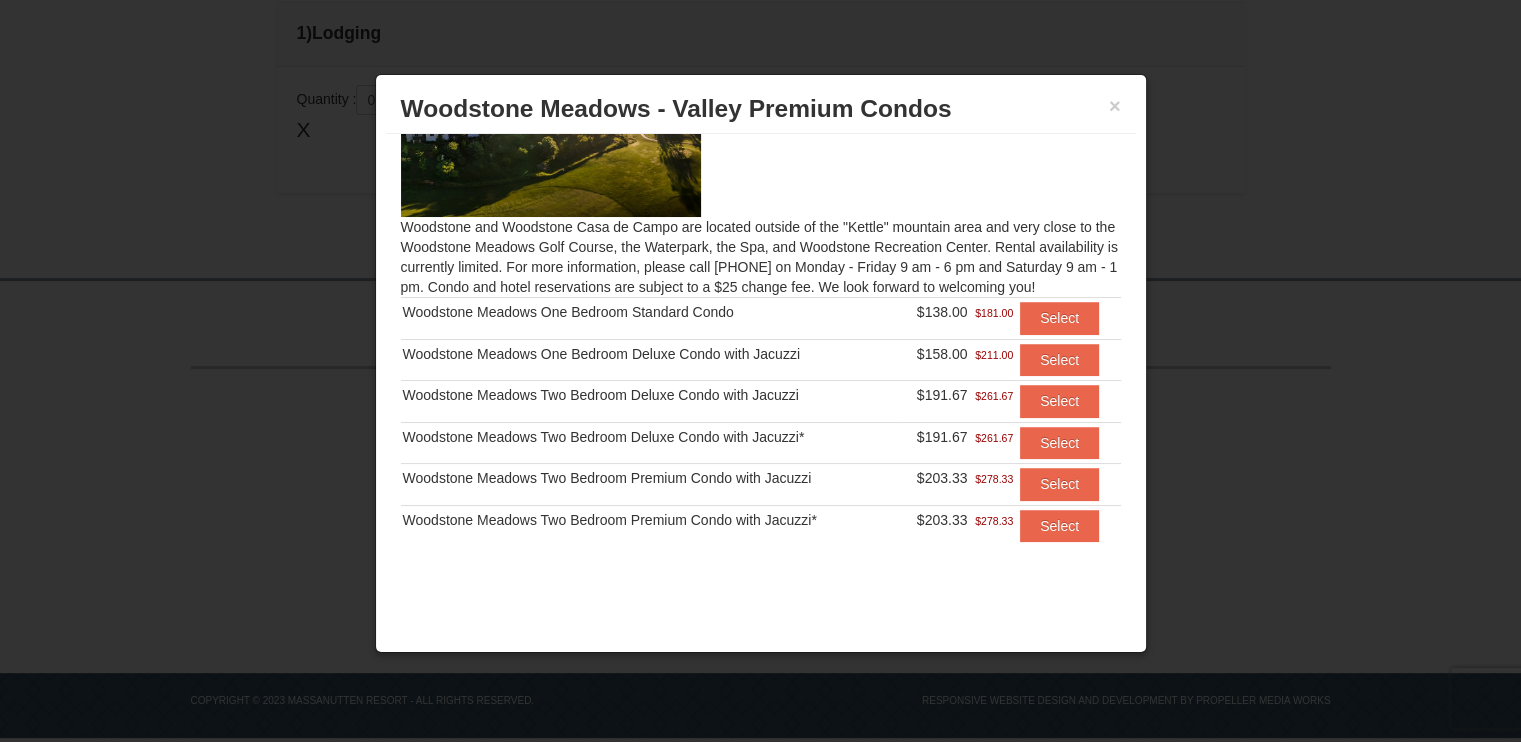 scroll, scrollTop: 114, scrollLeft: 0, axis: vertical 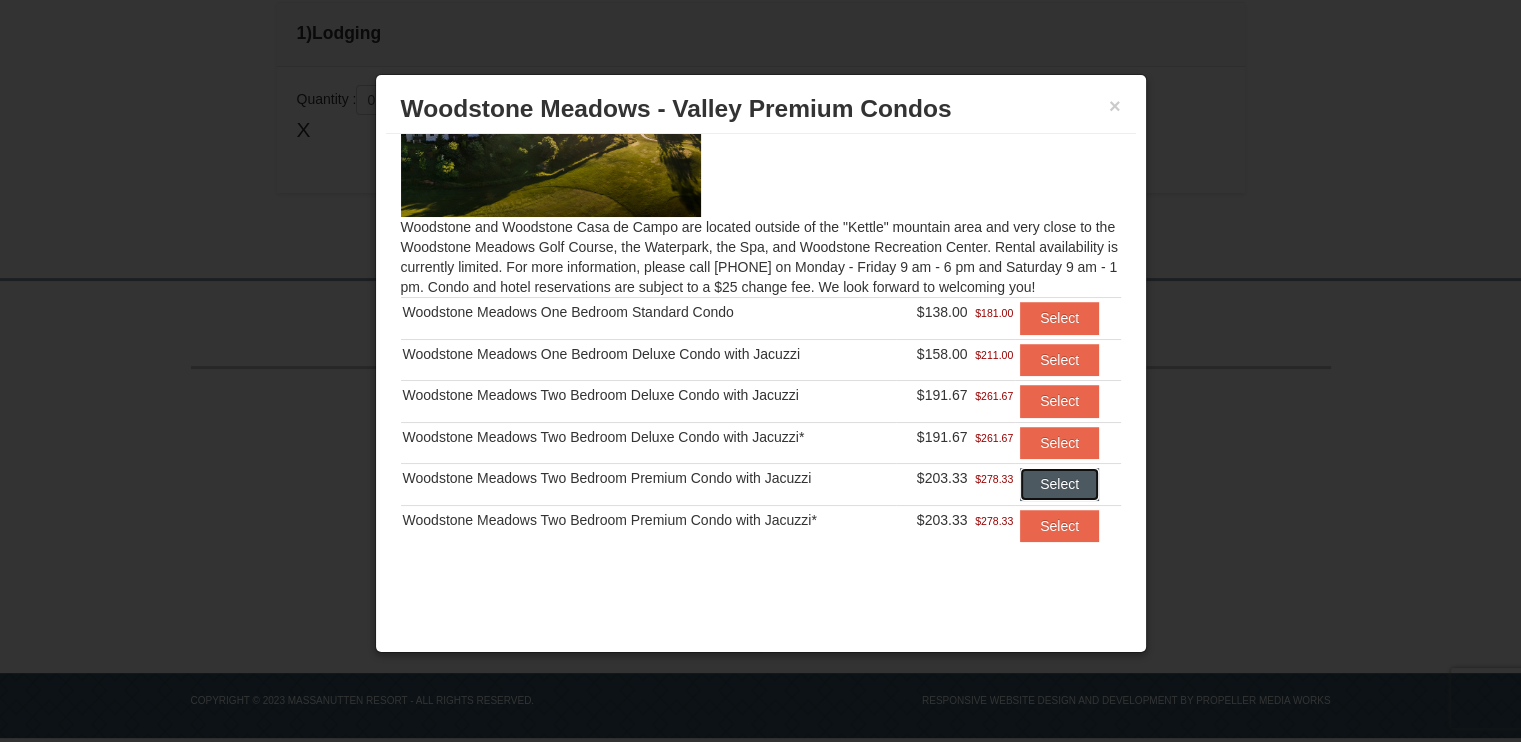 click on "Select" at bounding box center [1059, 484] 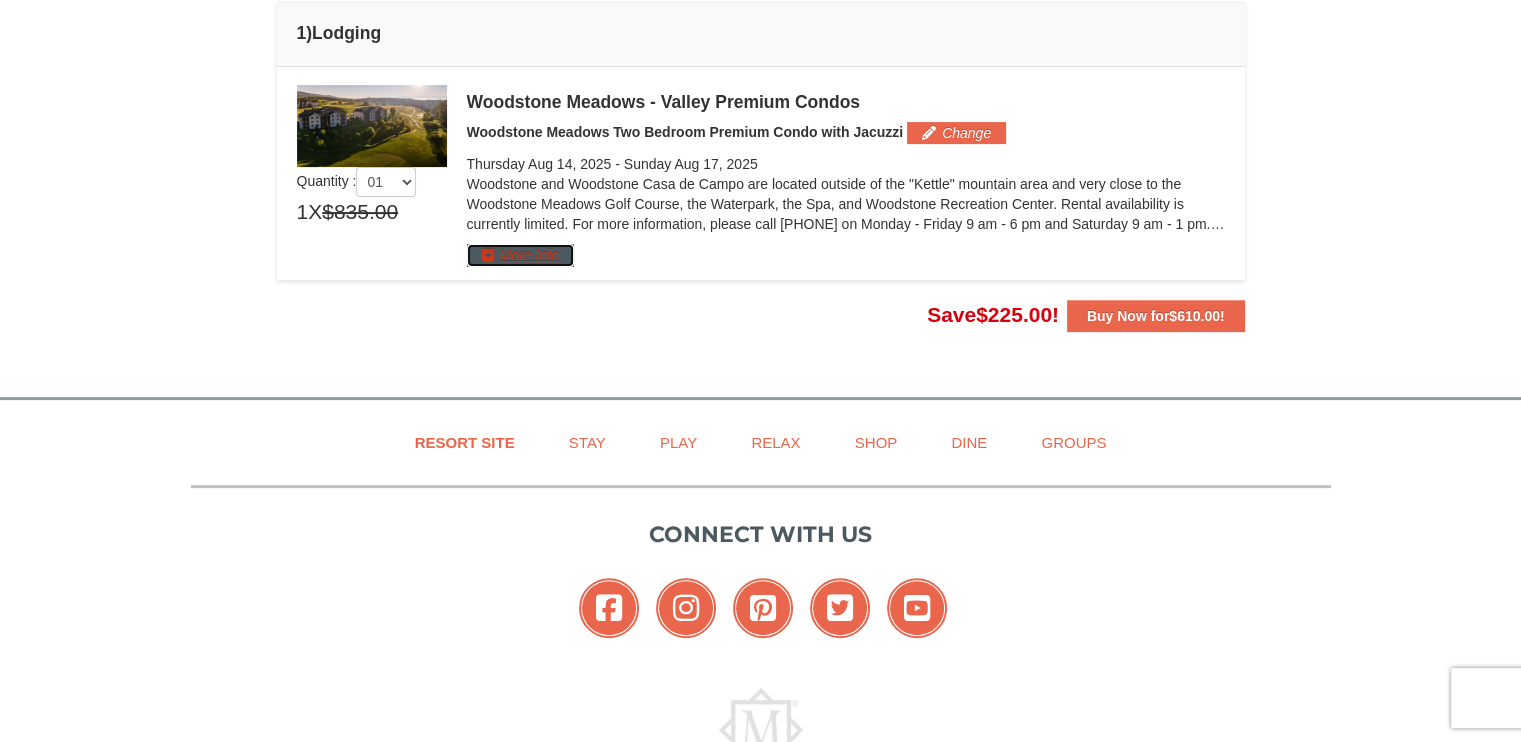 click on "More Info" at bounding box center (520, 255) 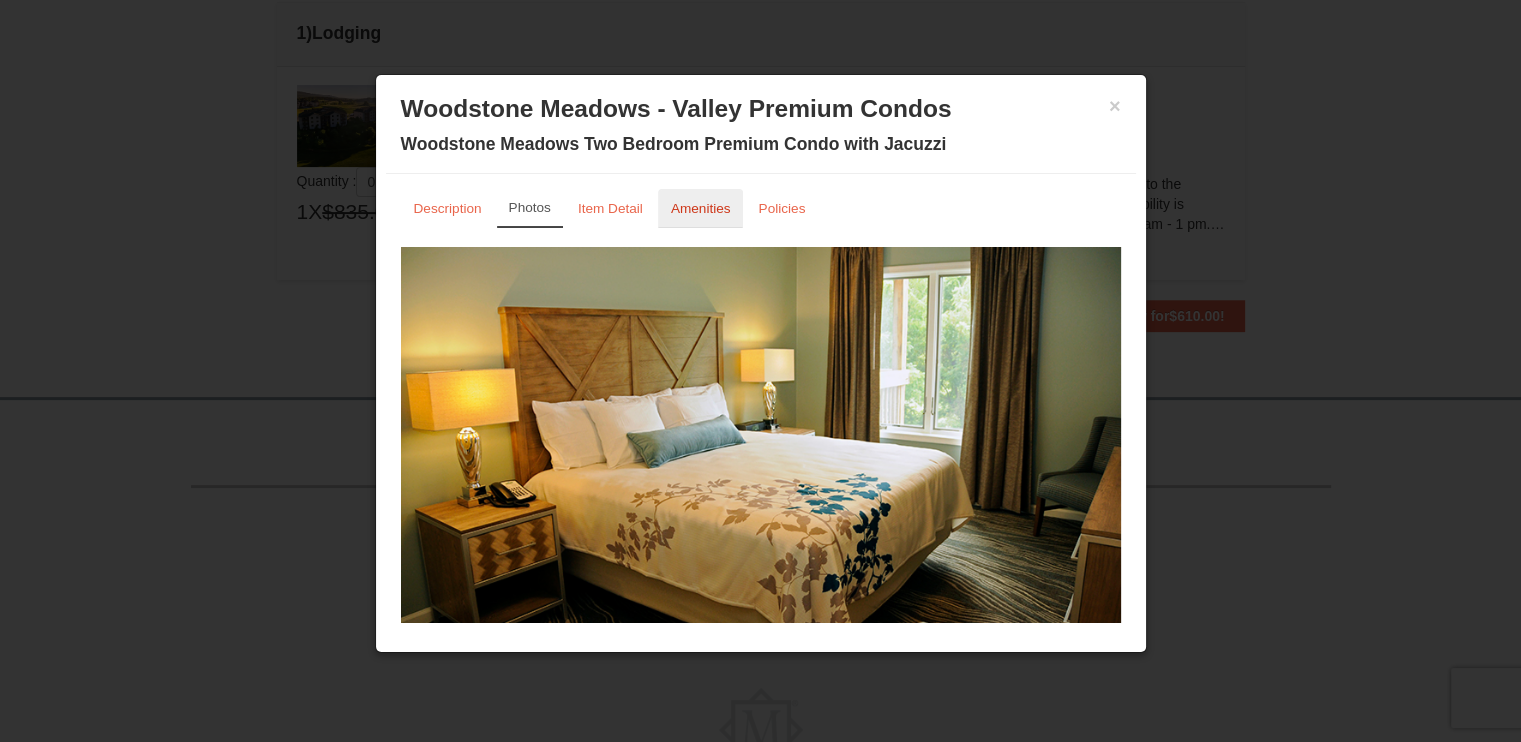 click on "Amenities" at bounding box center [701, 208] 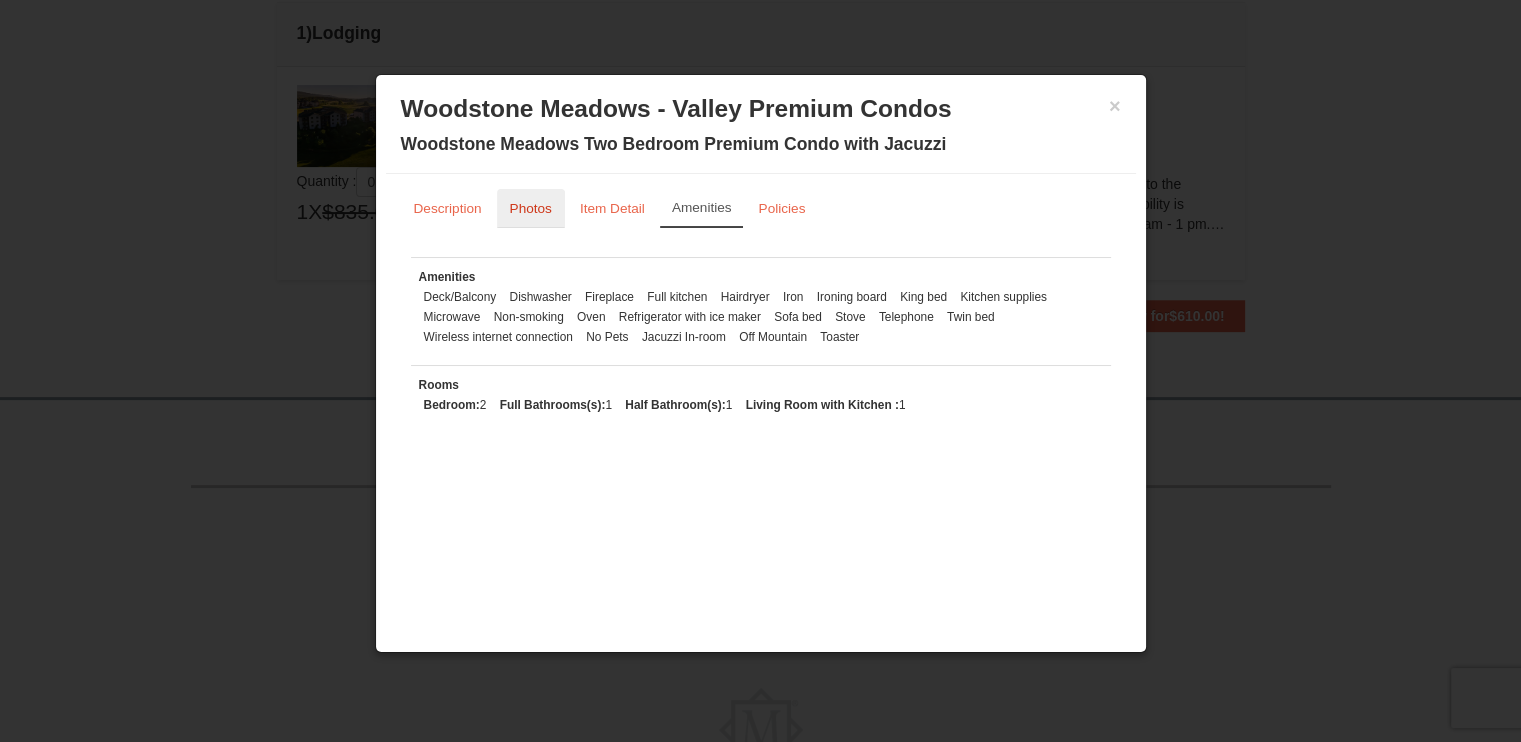 click on "Photos" at bounding box center (531, 208) 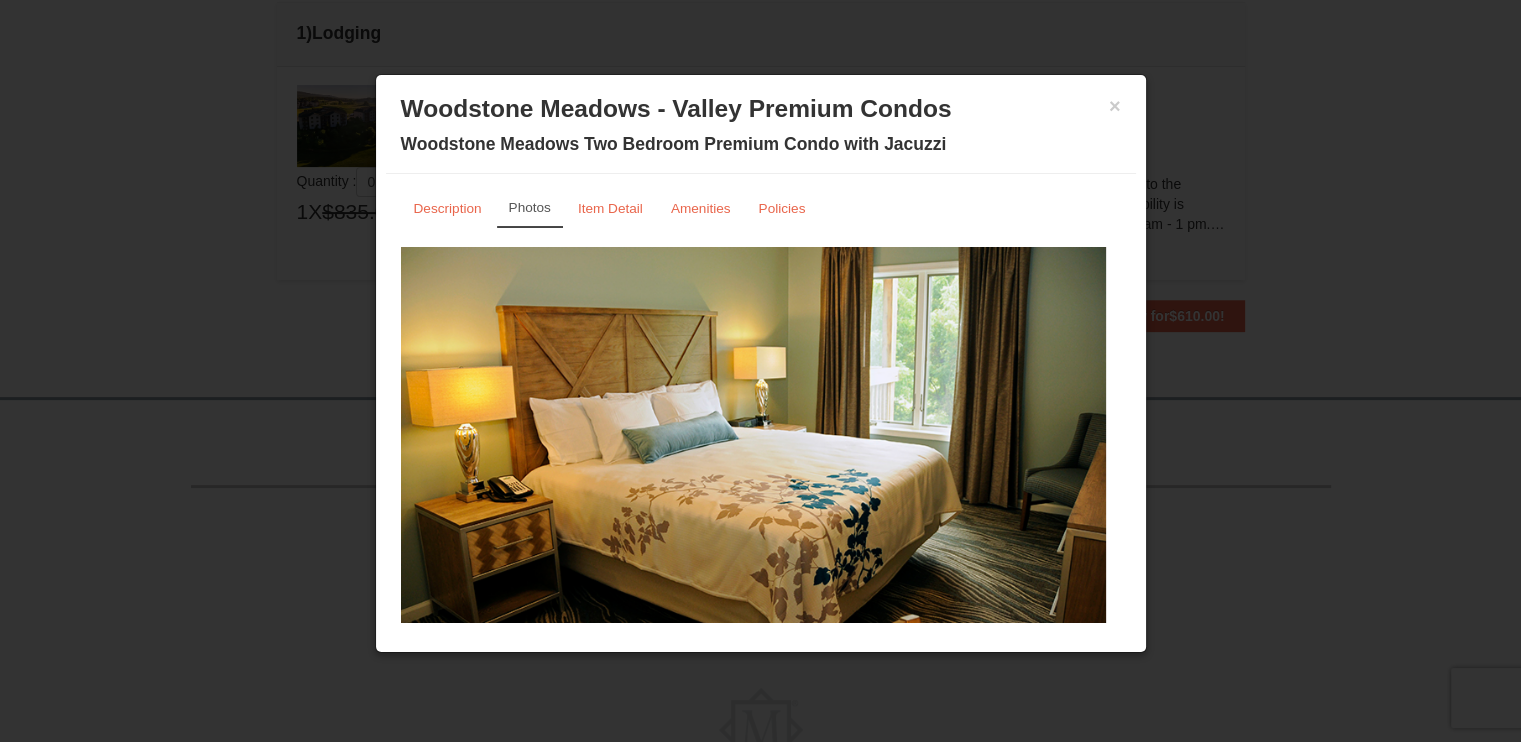 click at bounding box center [753, 440] 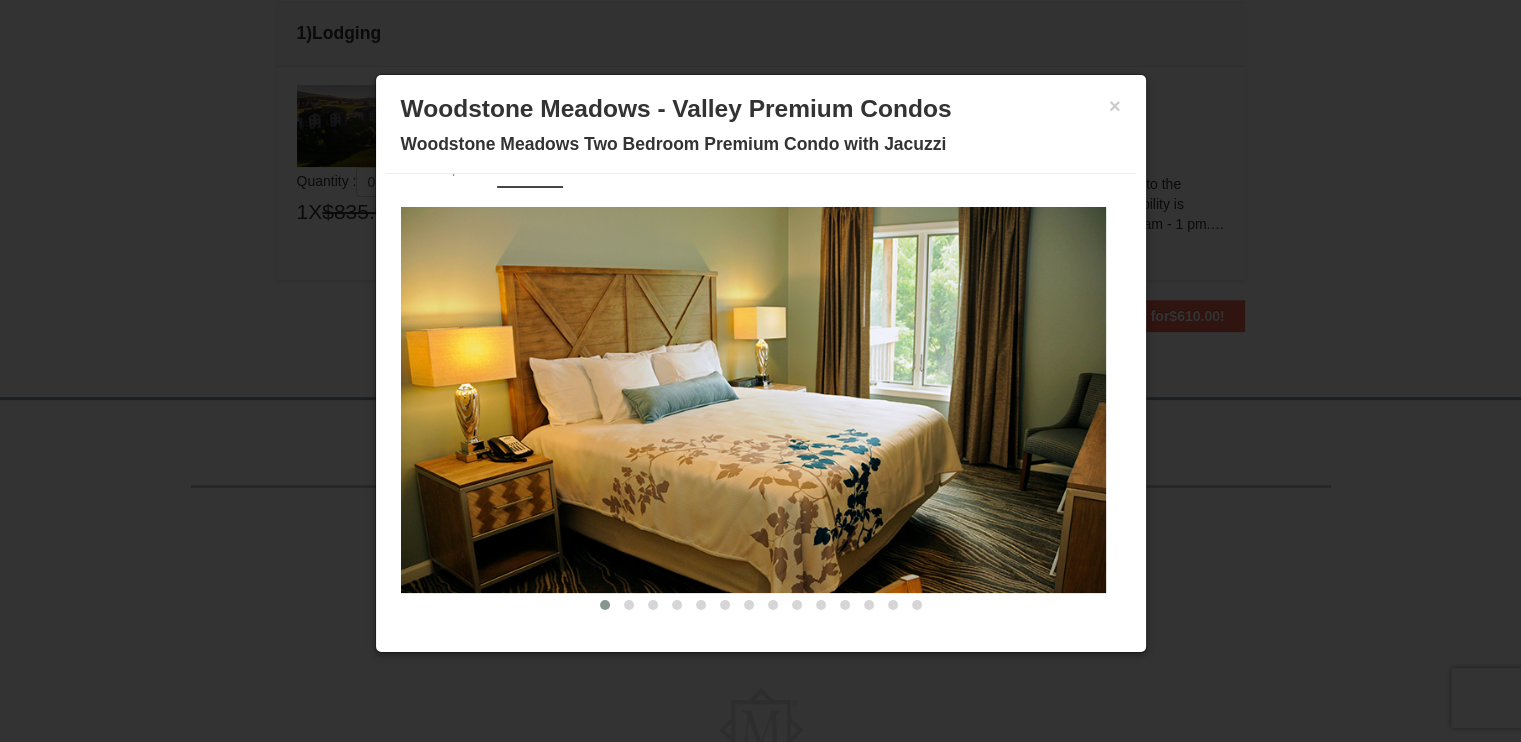 scroll, scrollTop: 47, scrollLeft: 0, axis: vertical 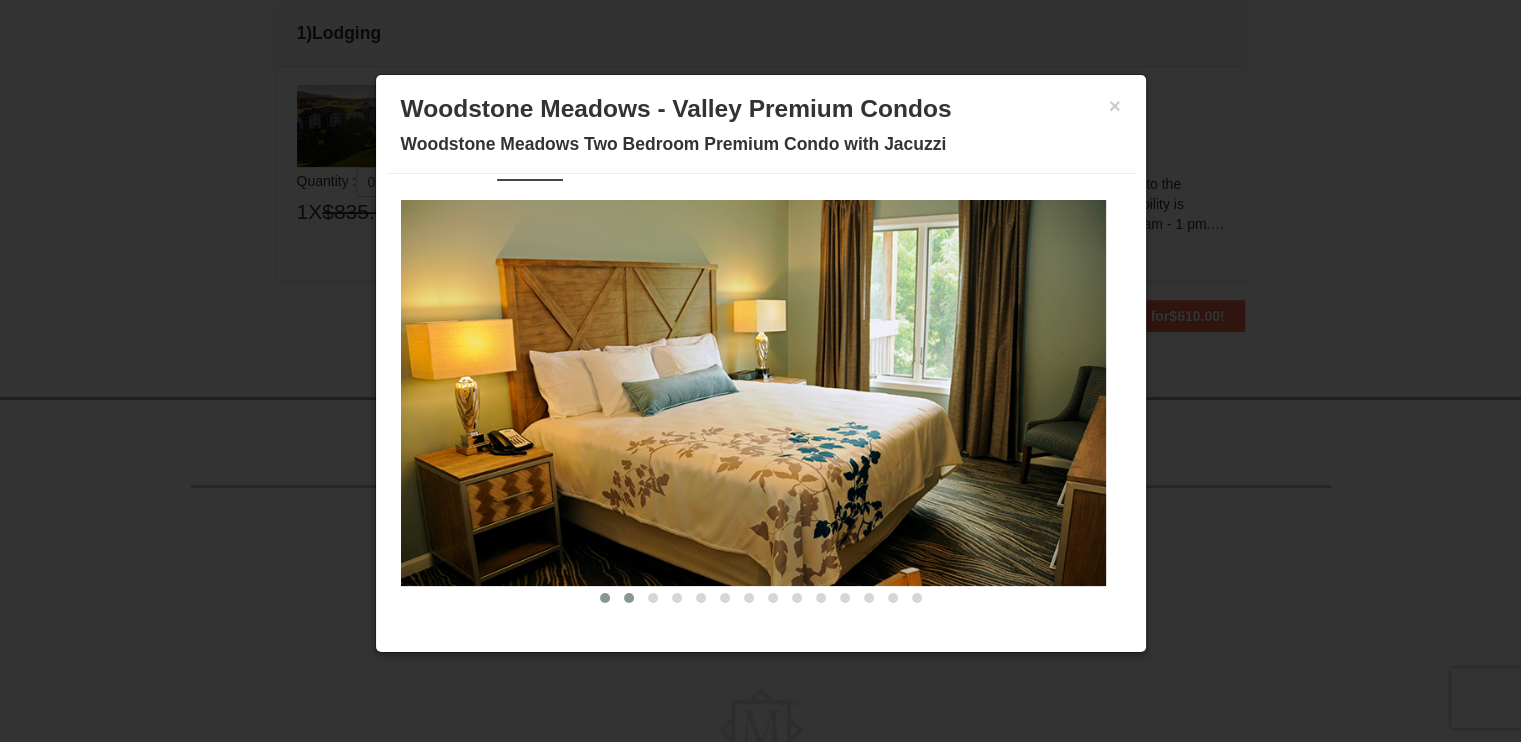 click at bounding box center [629, 598] 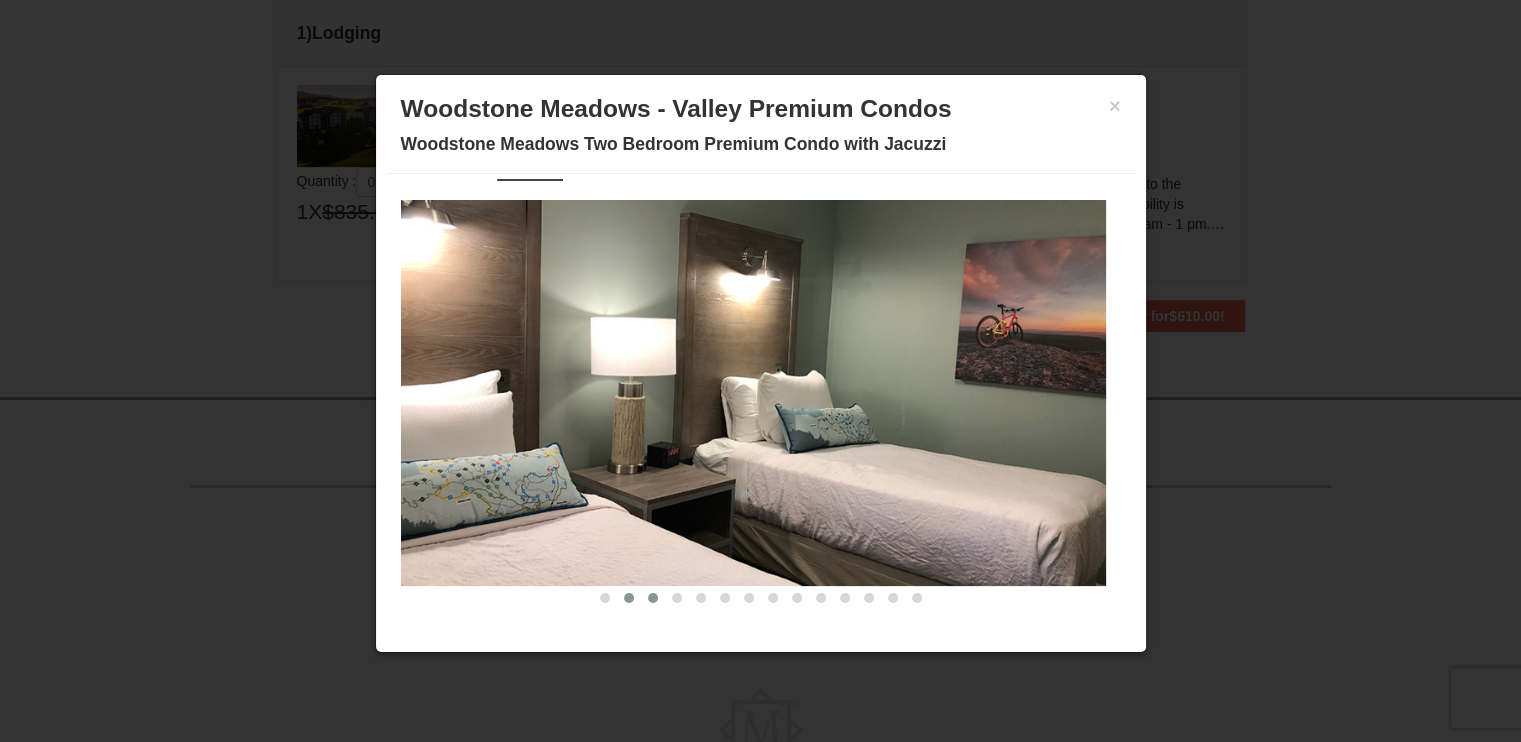 click at bounding box center [653, 598] 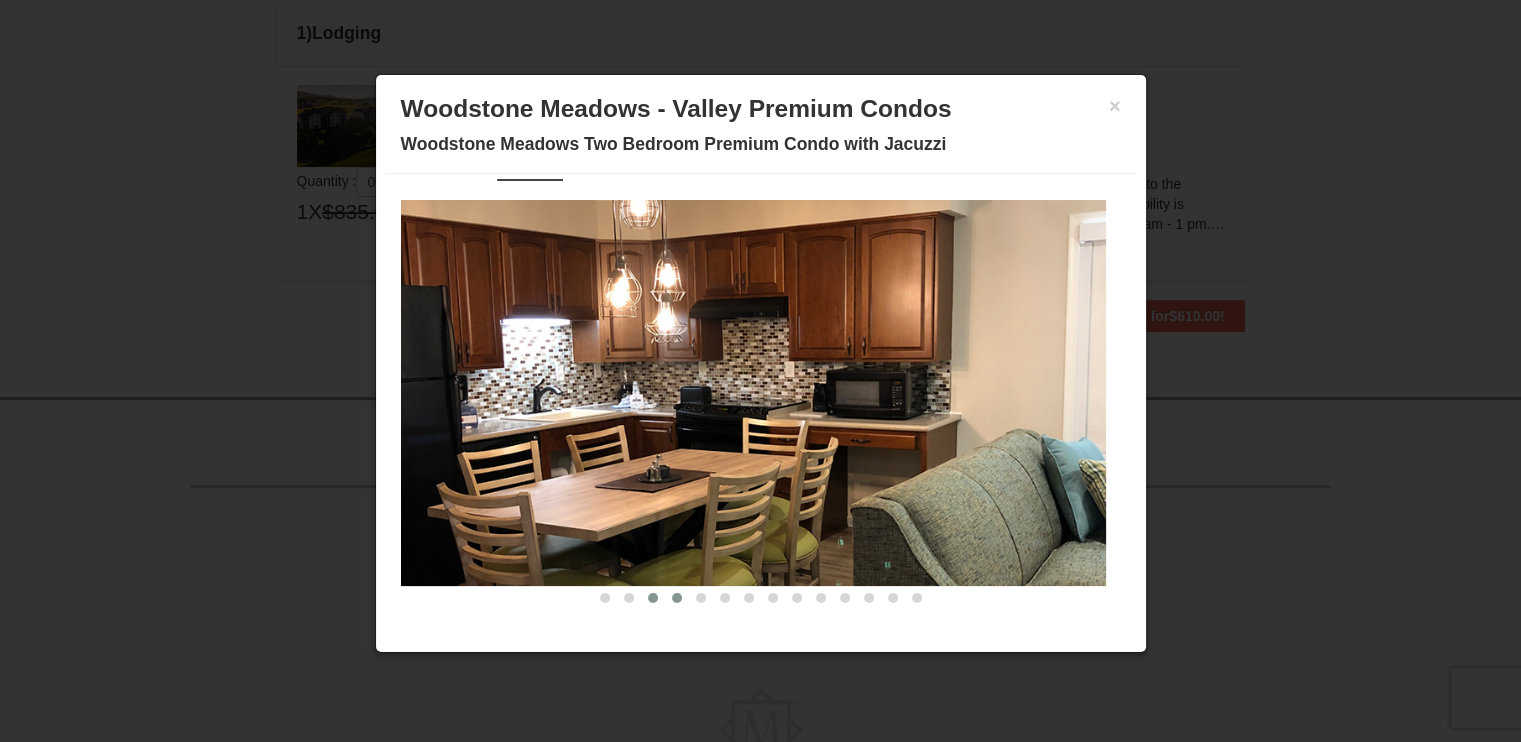 click at bounding box center (677, 598) 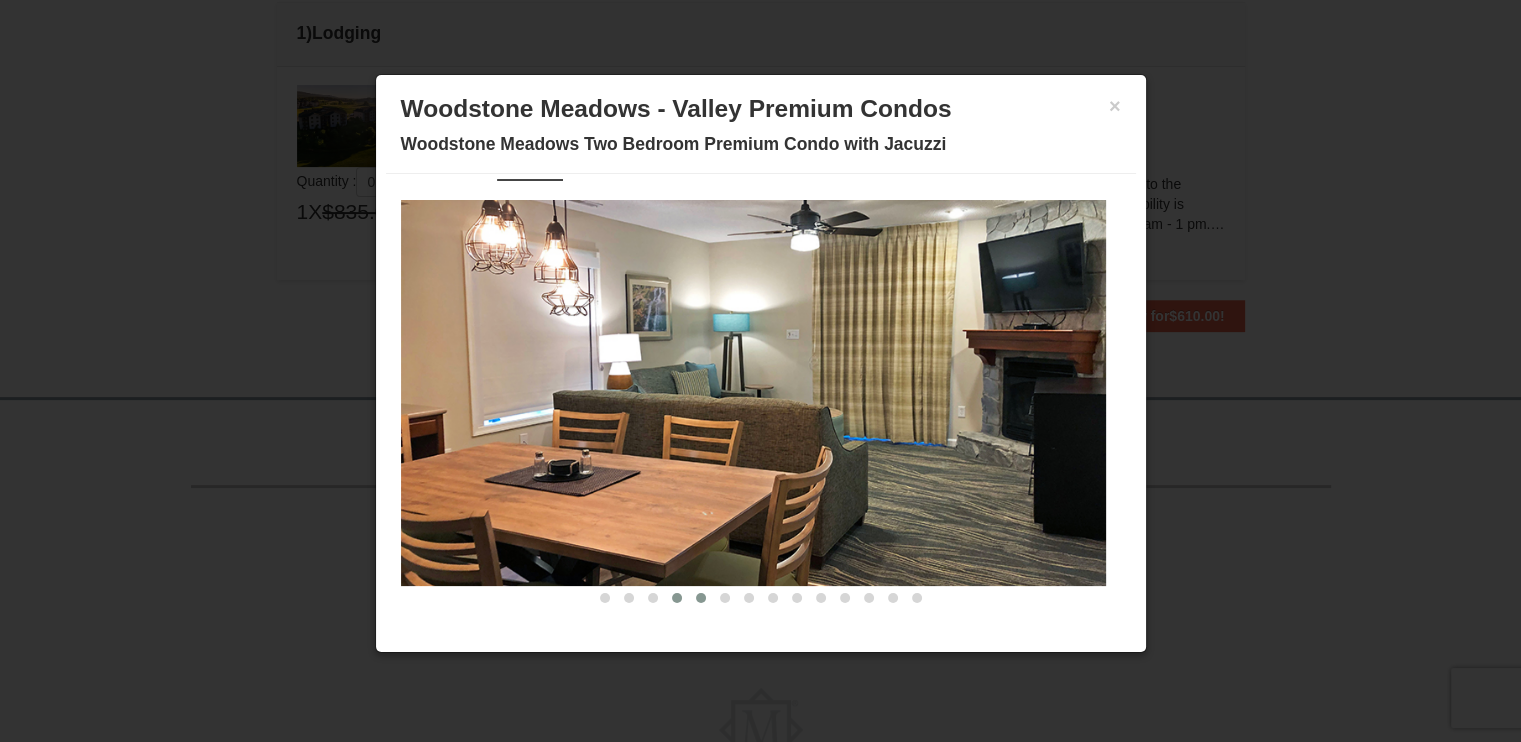 click at bounding box center (701, 598) 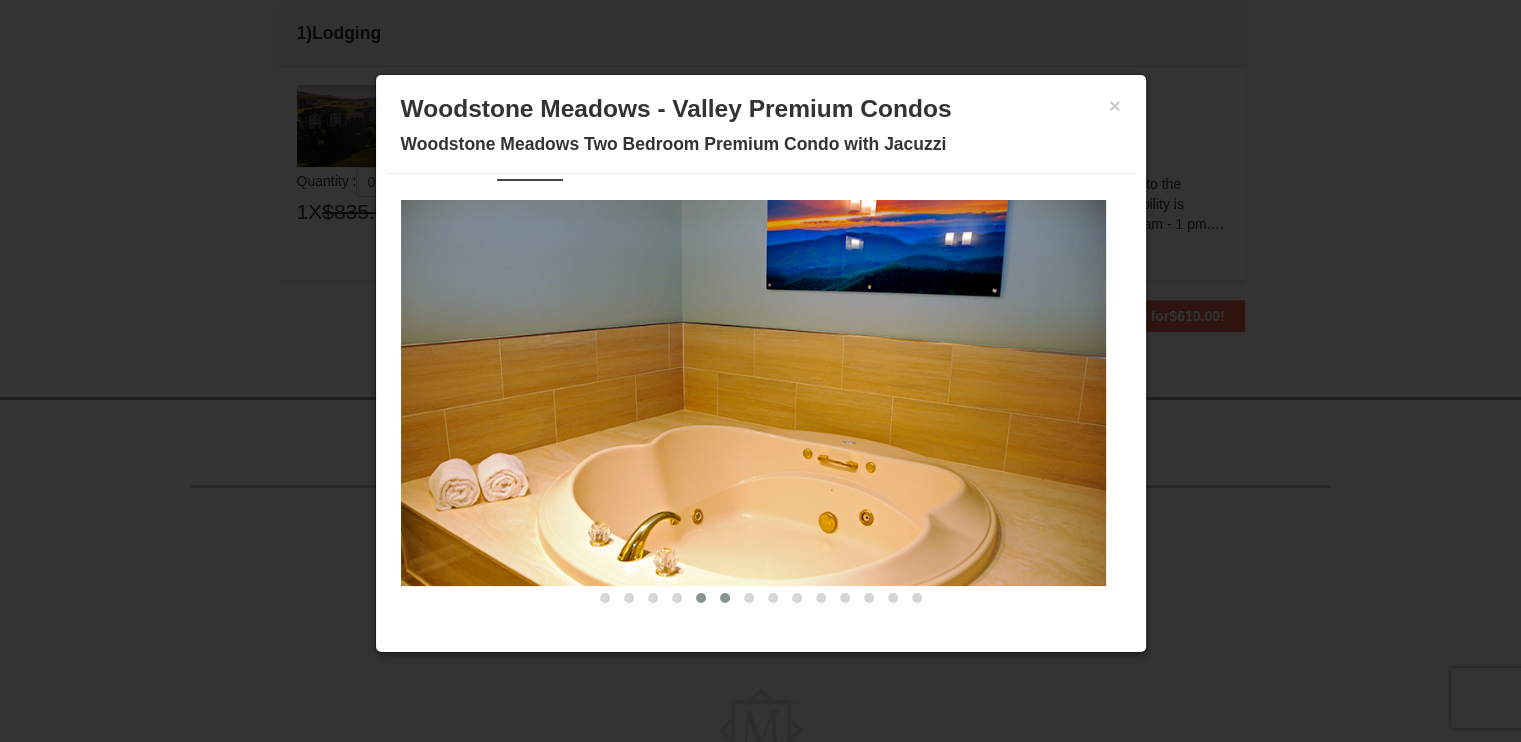 click at bounding box center [725, 598] 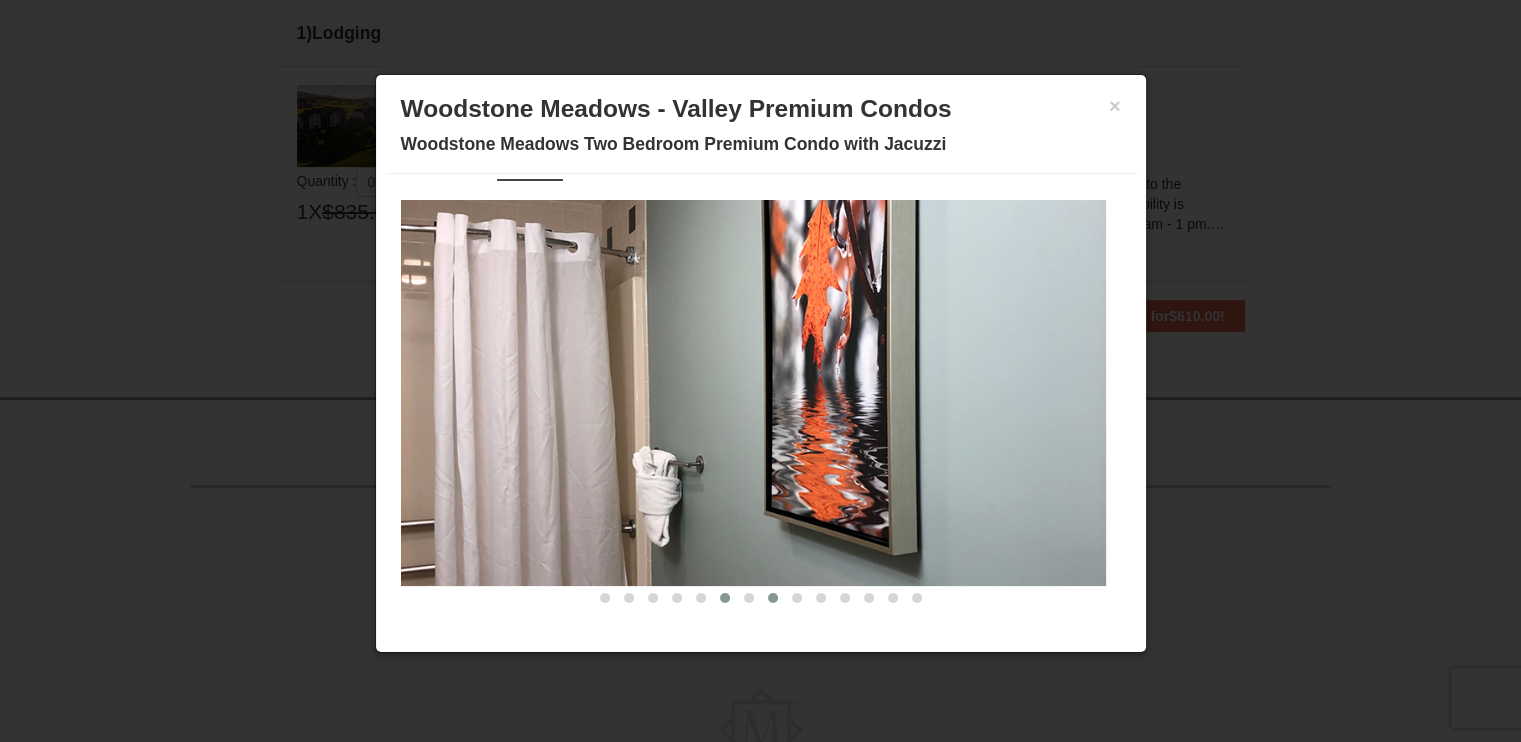 click at bounding box center [773, 598] 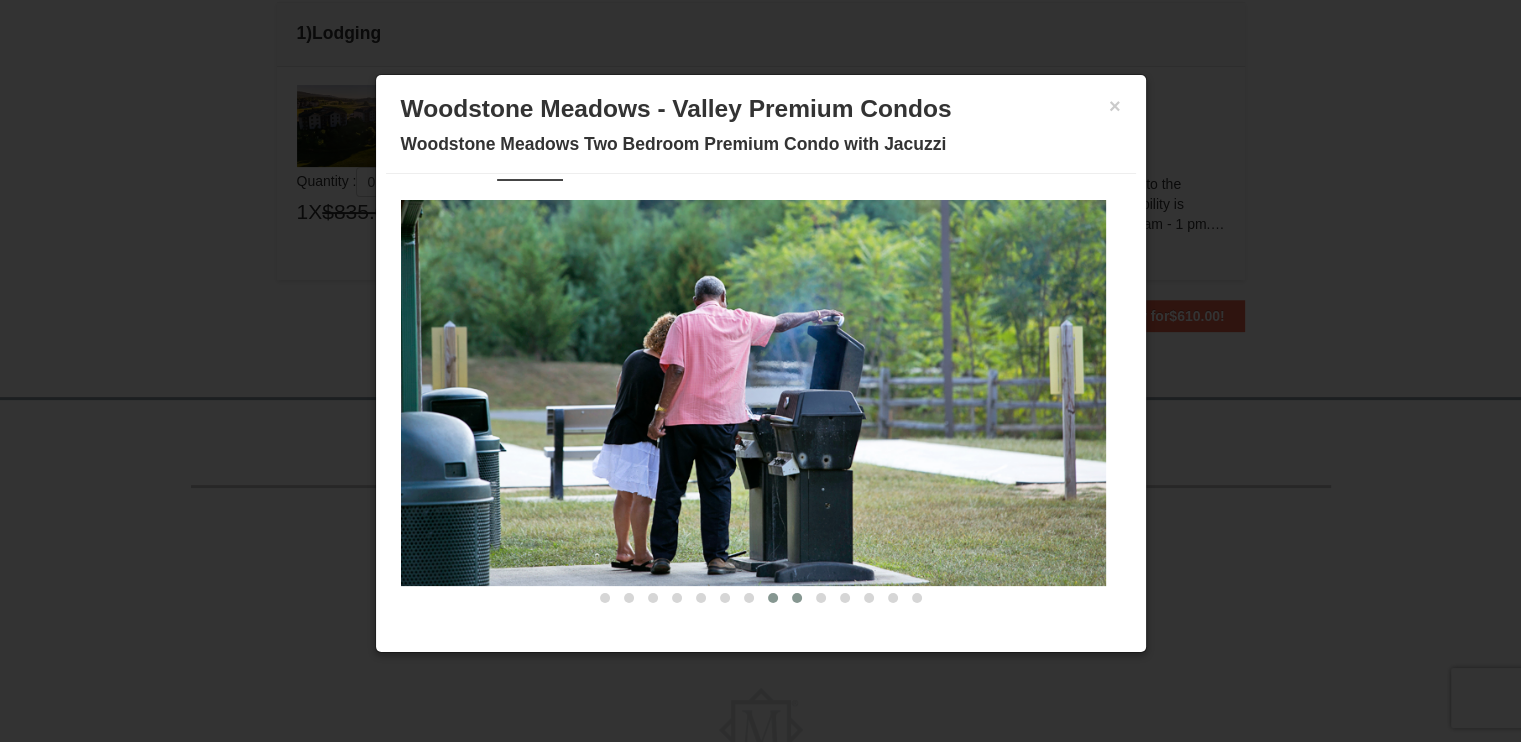 click at bounding box center (797, 598) 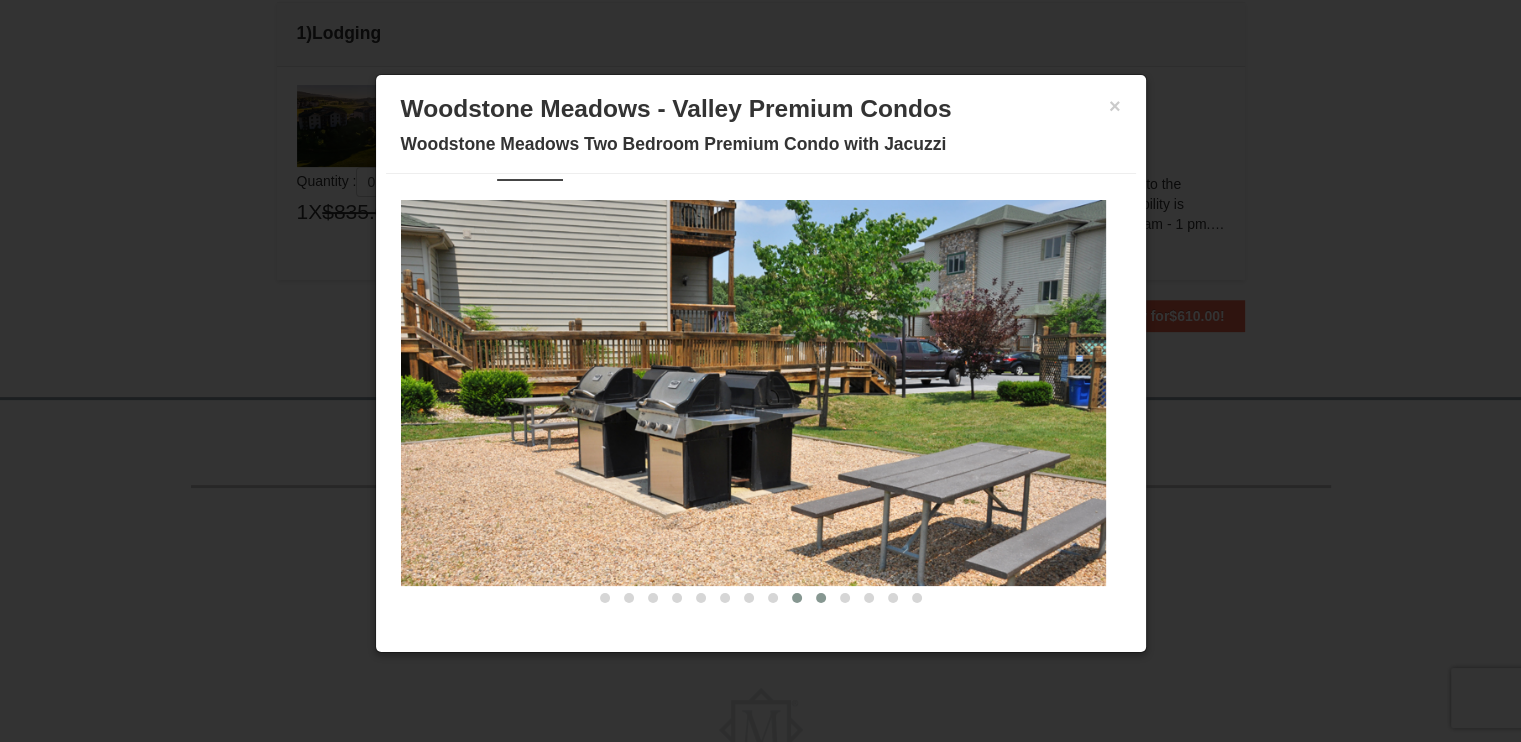 click at bounding box center [821, 598] 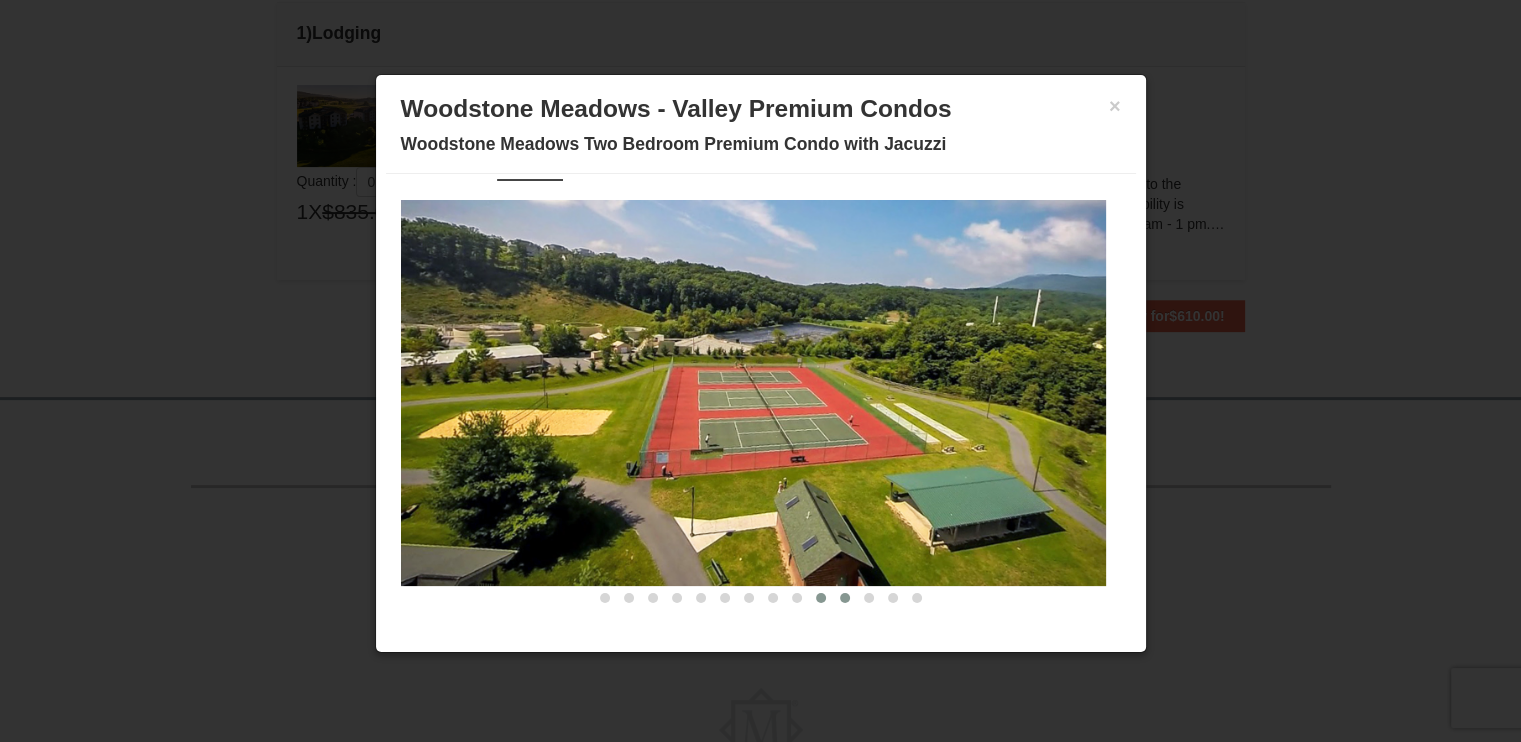 click at bounding box center (845, 598) 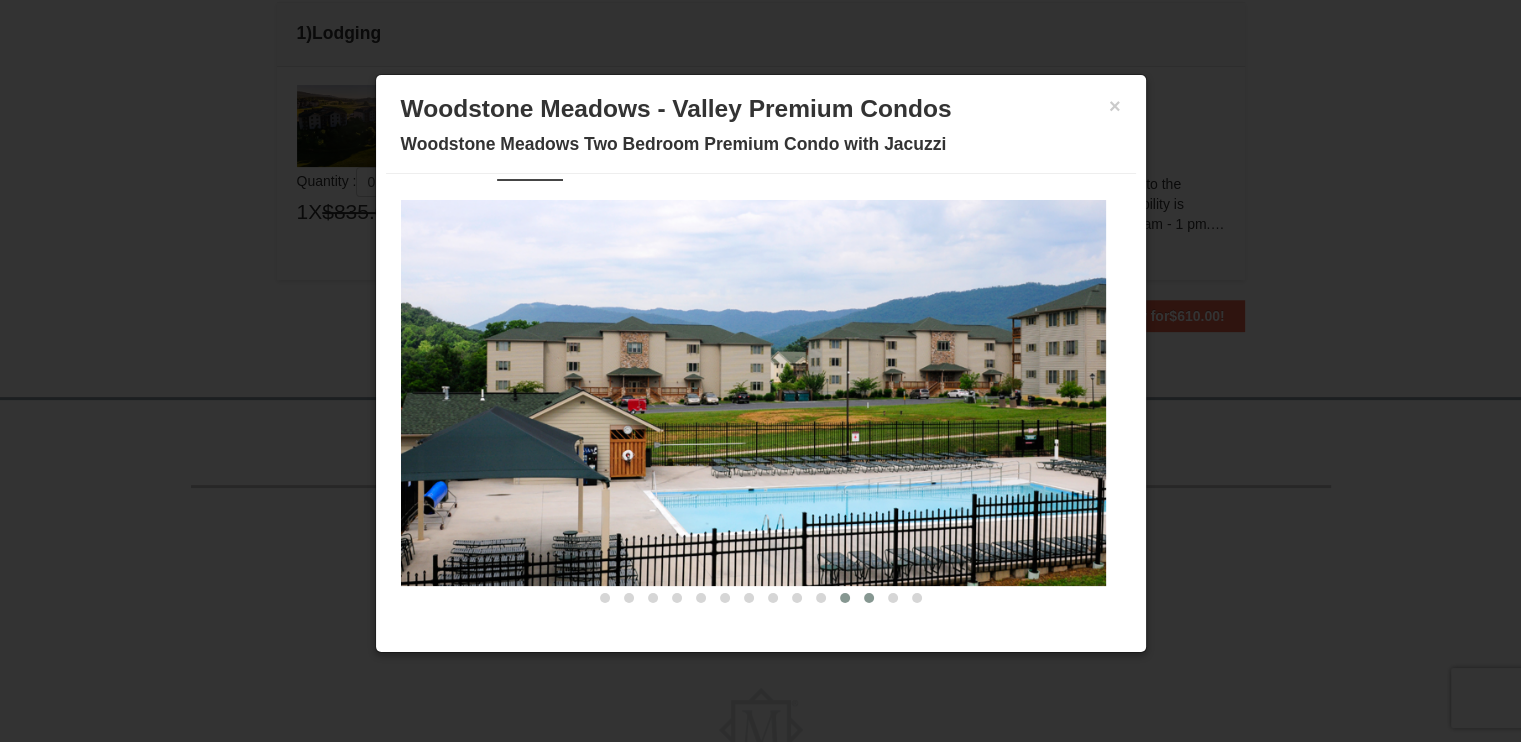 click at bounding box center (869, 598) 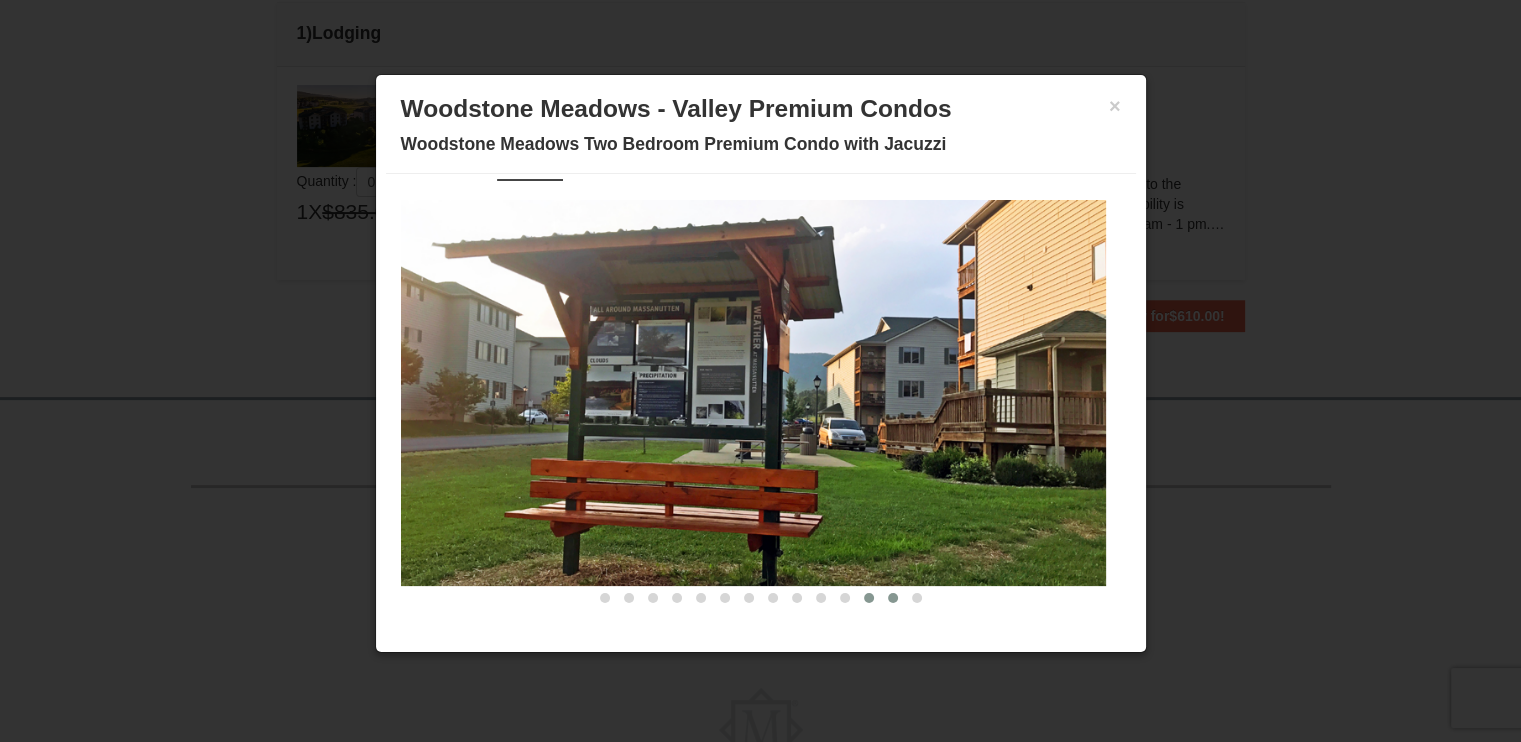 click at bounding box center [893, 598] 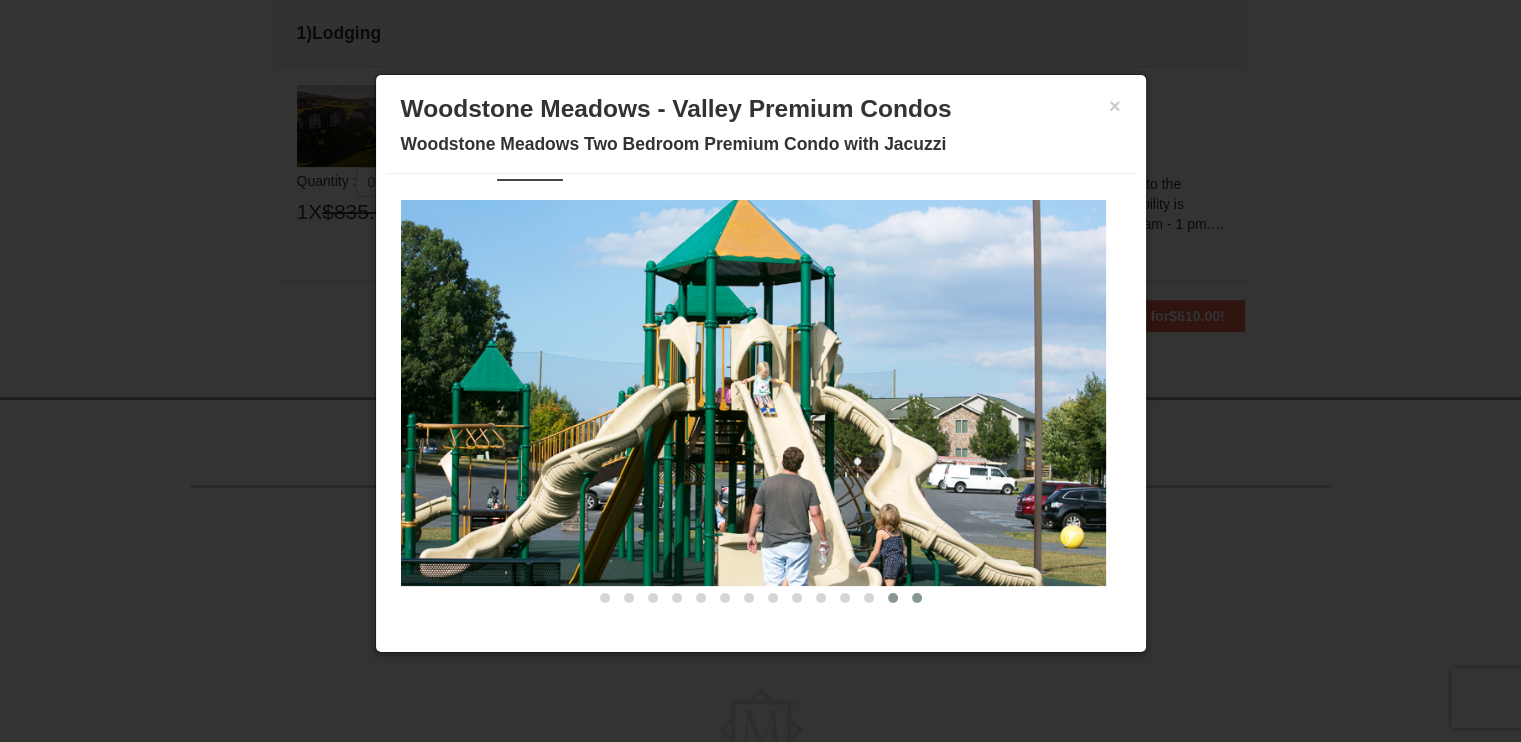 click at bounding box center (917, 598) 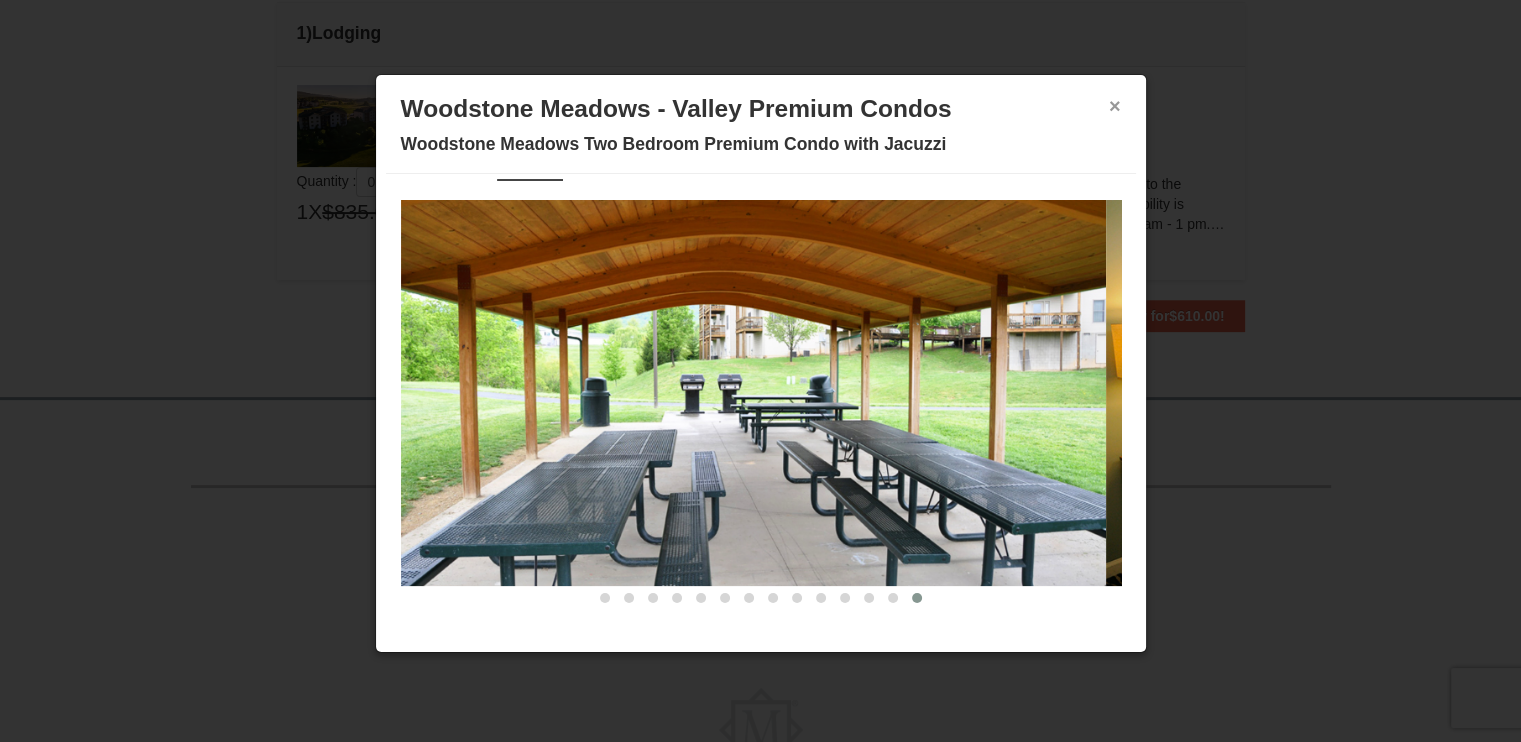 click on "×" at bounding box center [1115, 106] 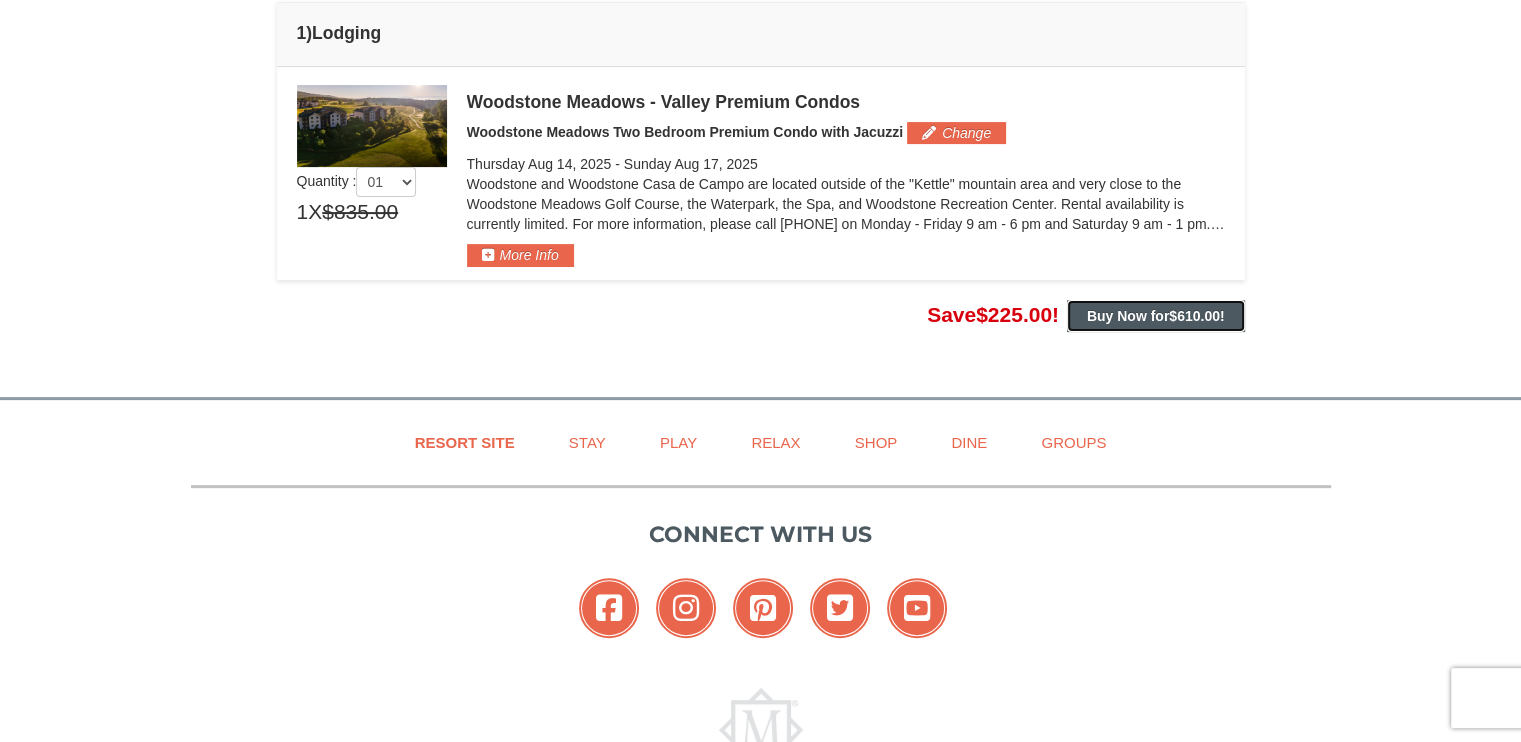 click on "Buy Now for
$610.00 !" at bounding box center [1156, 316] 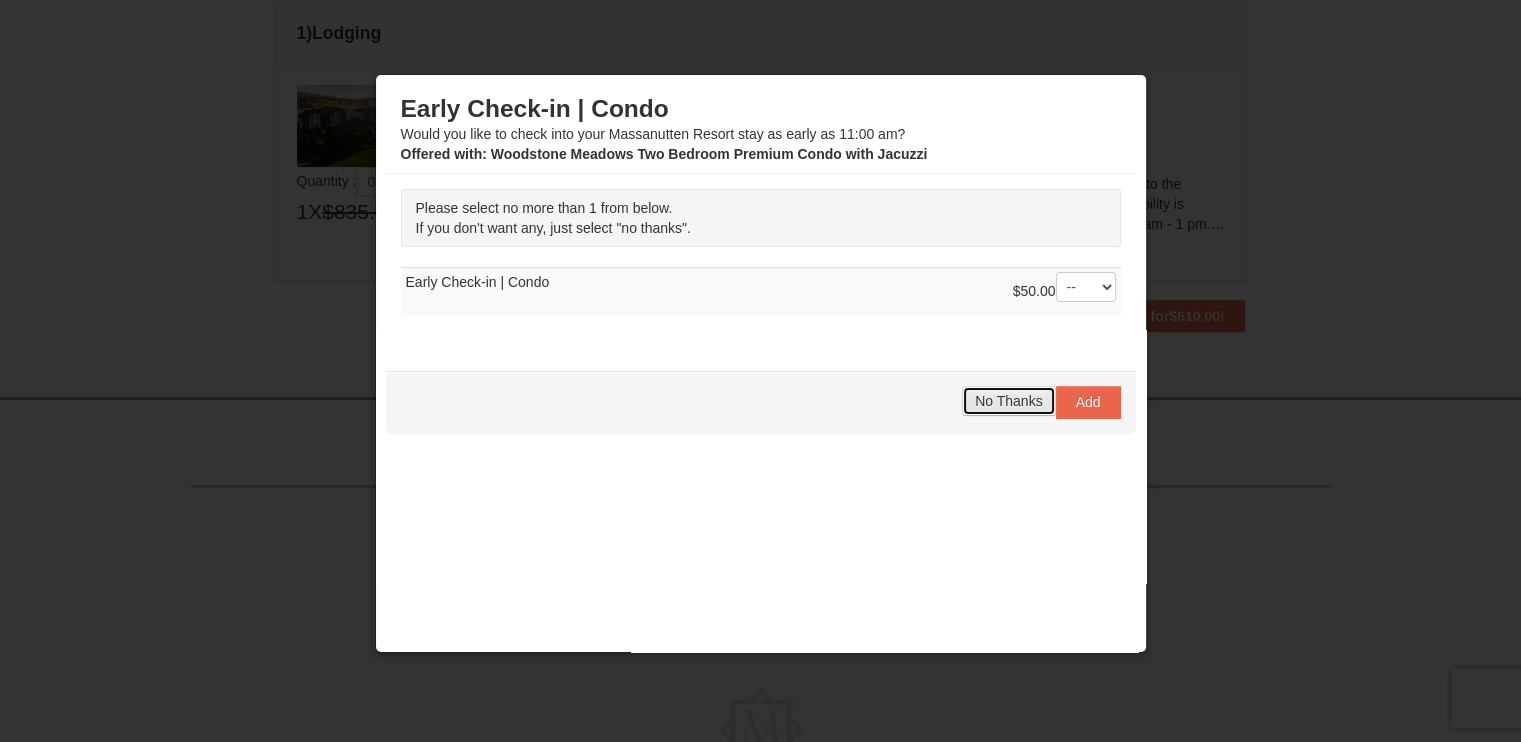 click on "No Thanks" at bounding box center [1008, 401] 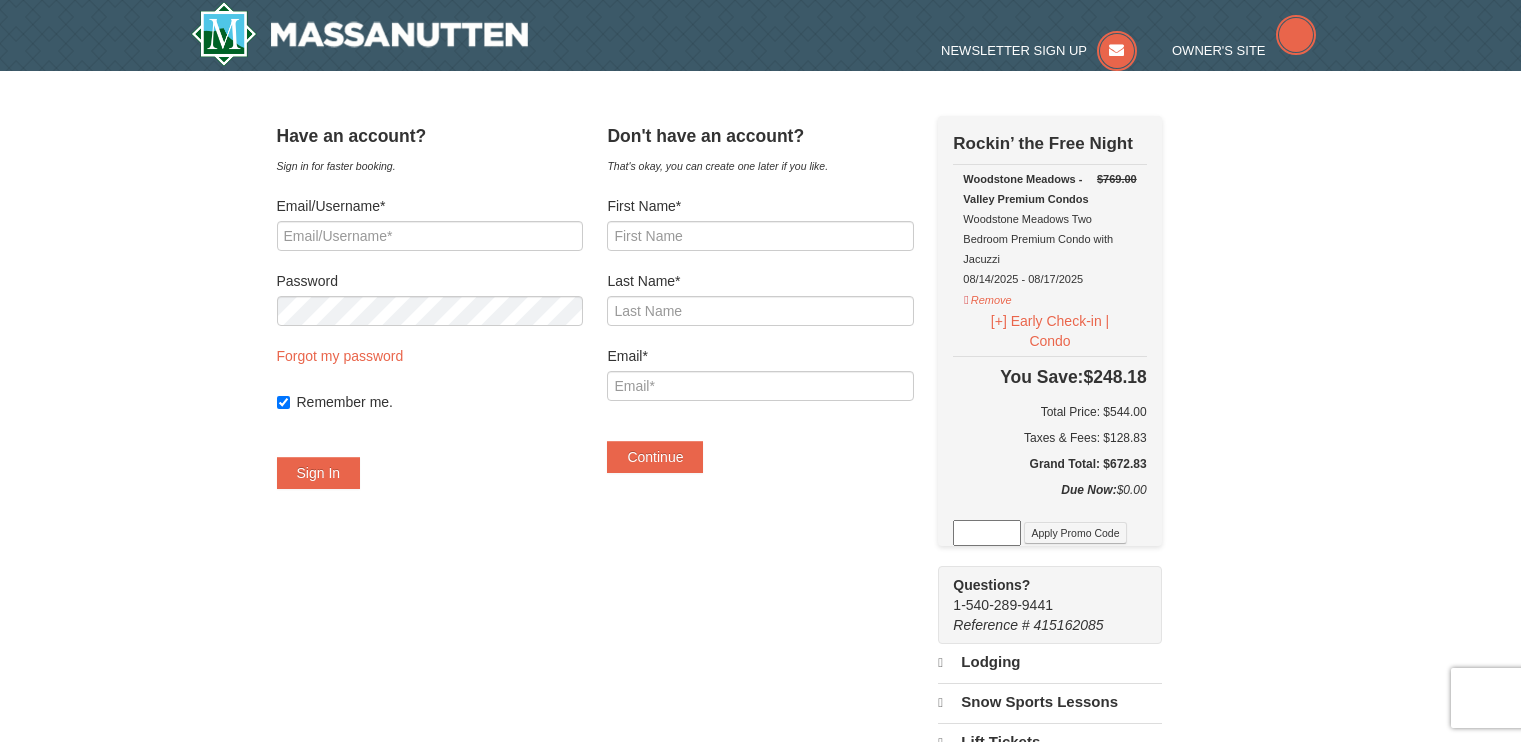 scroll, scrollTop: 0, scrollLeft: 0, axis: both 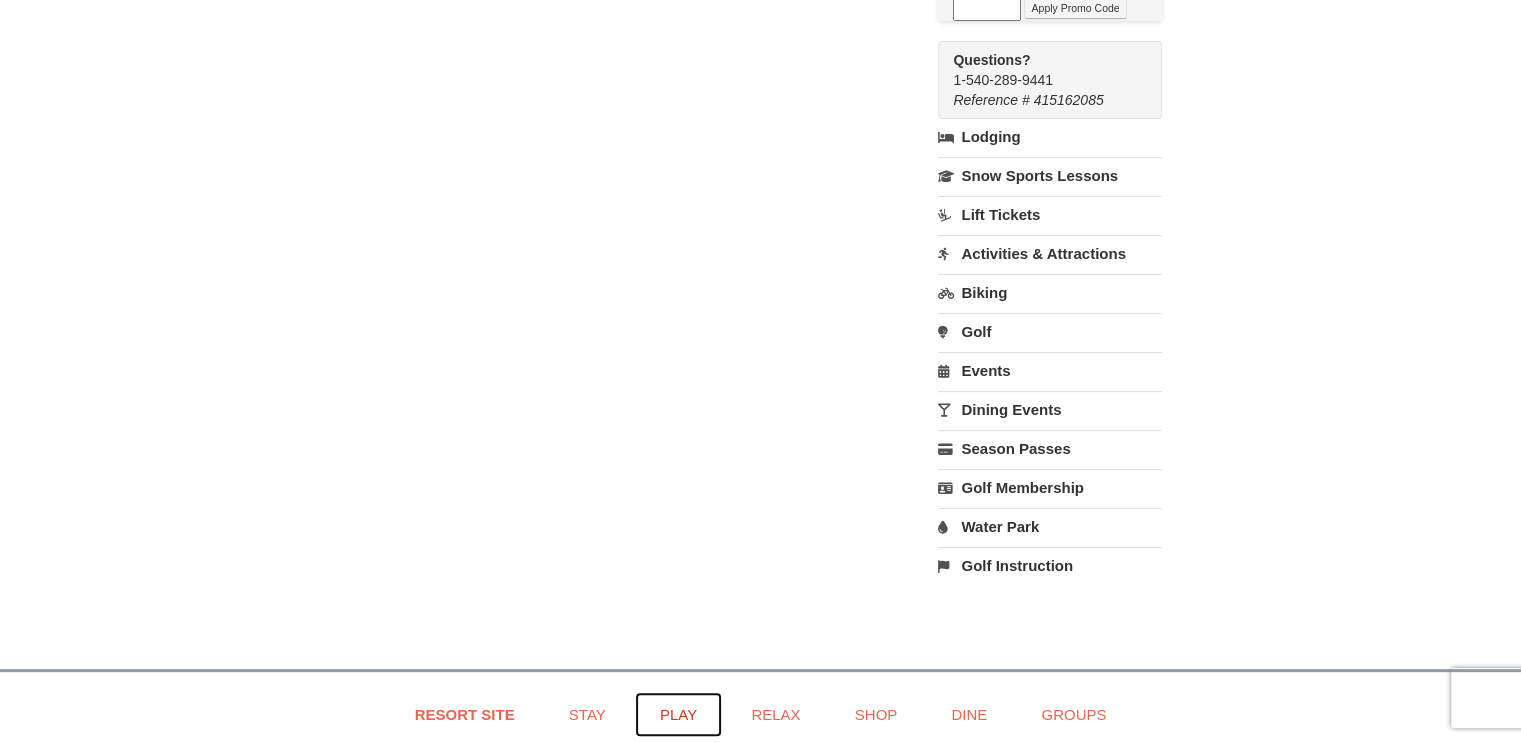click on "Play" at bounding box center [678, 714] 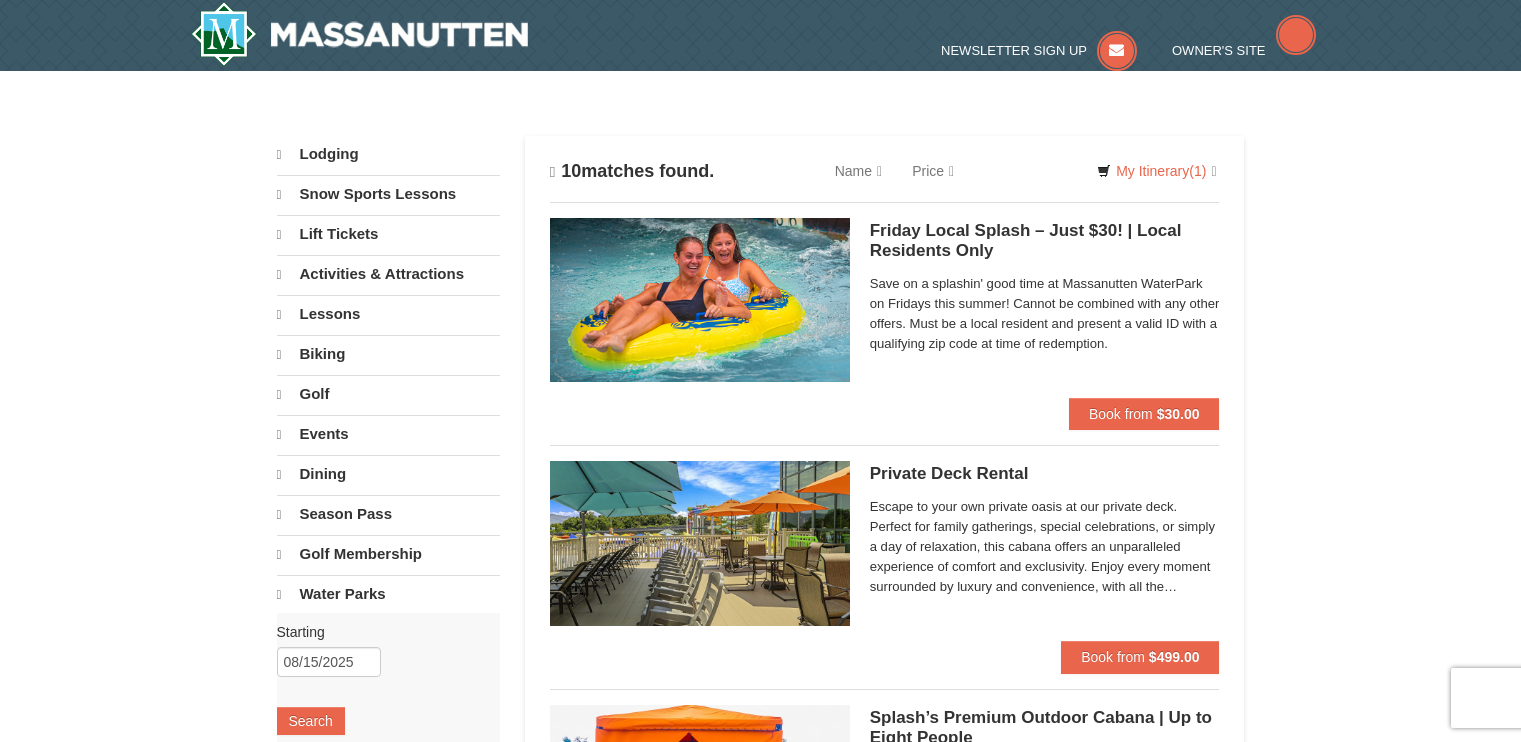 scroll, scrollTop: 0, scrollLeft: 0, axis: both 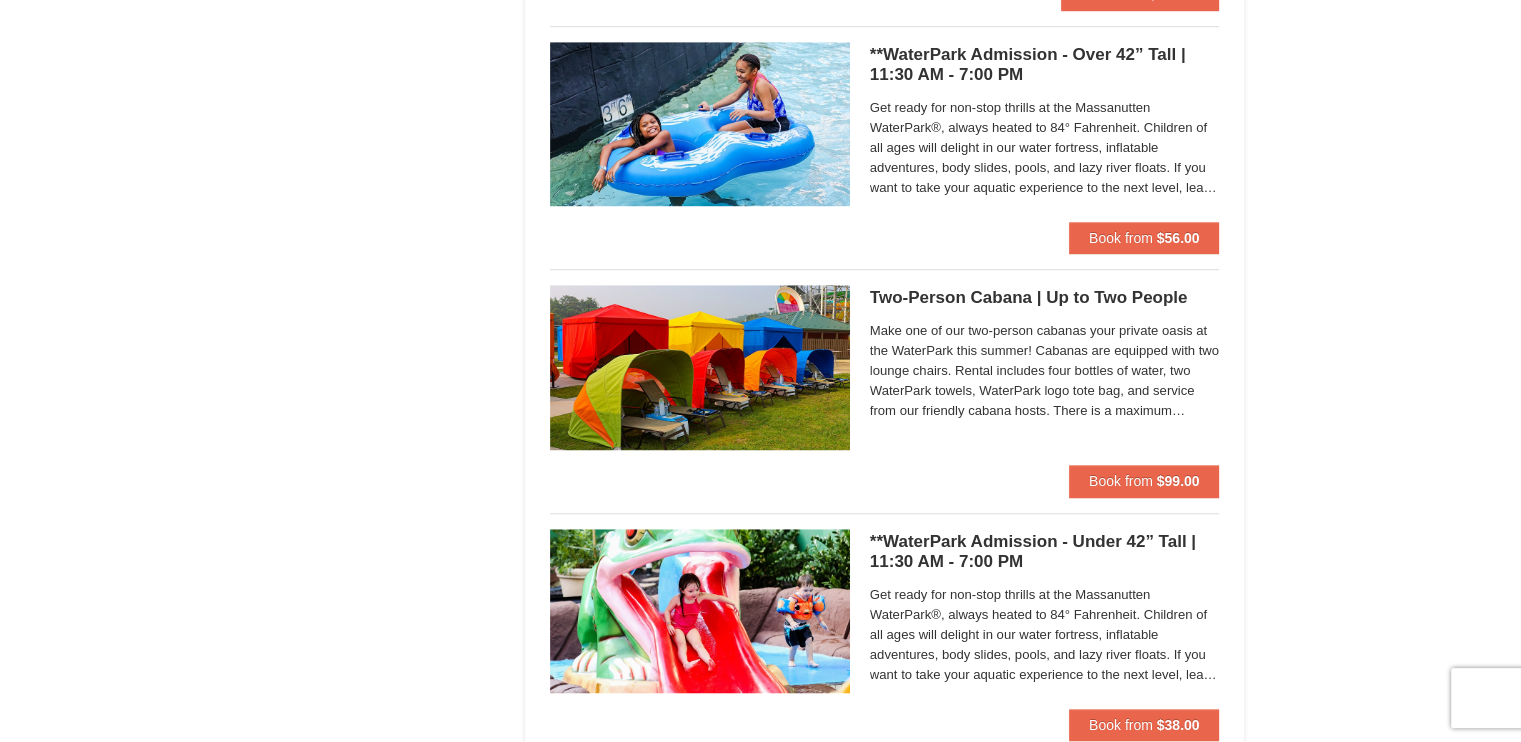 click on "Make one of our two-person cabanas your private oasis at the WaterPark this summer! Cabanas are equipped with two lounge chairs. Rental includes four bottles of water, two WaterPark towels, WaterPark logo tote bag, and service from our friendly cabana hosts. There is a maximum number of two guests per cabana." at bounding box center (1045, 371) 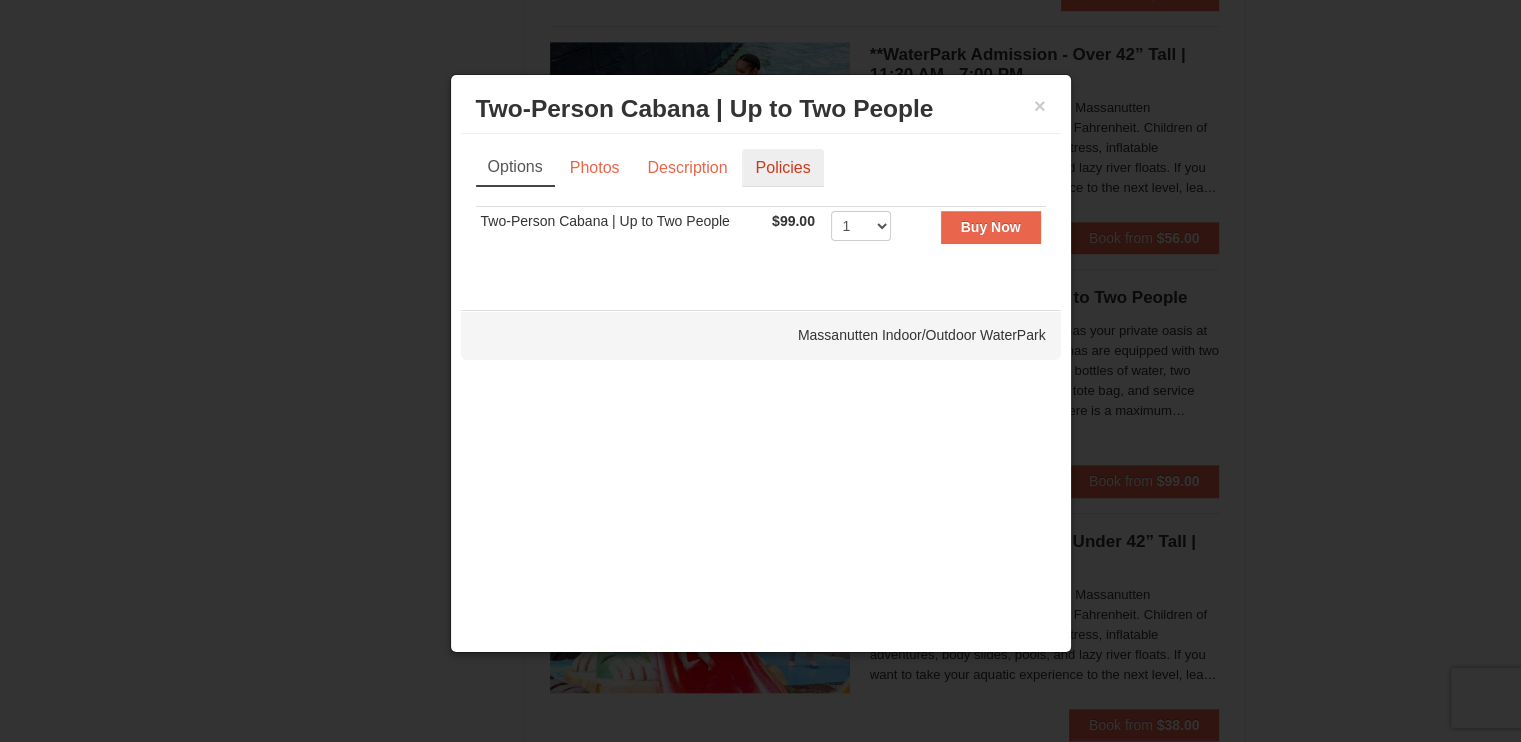 click on "Policies" at bounding box center [782, 168] 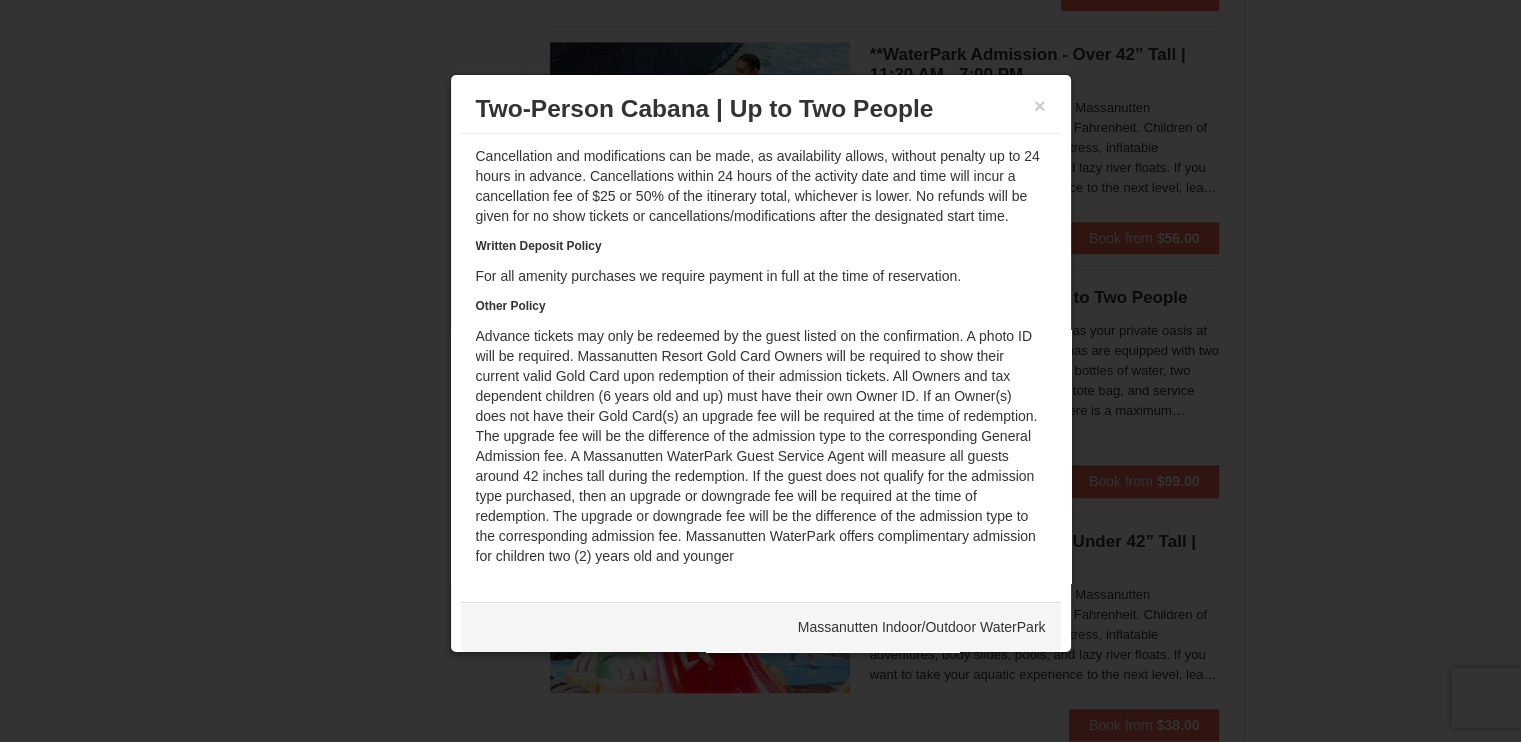 scroll, scrollTop: 119, scrollLeft: 0, axis: vertical 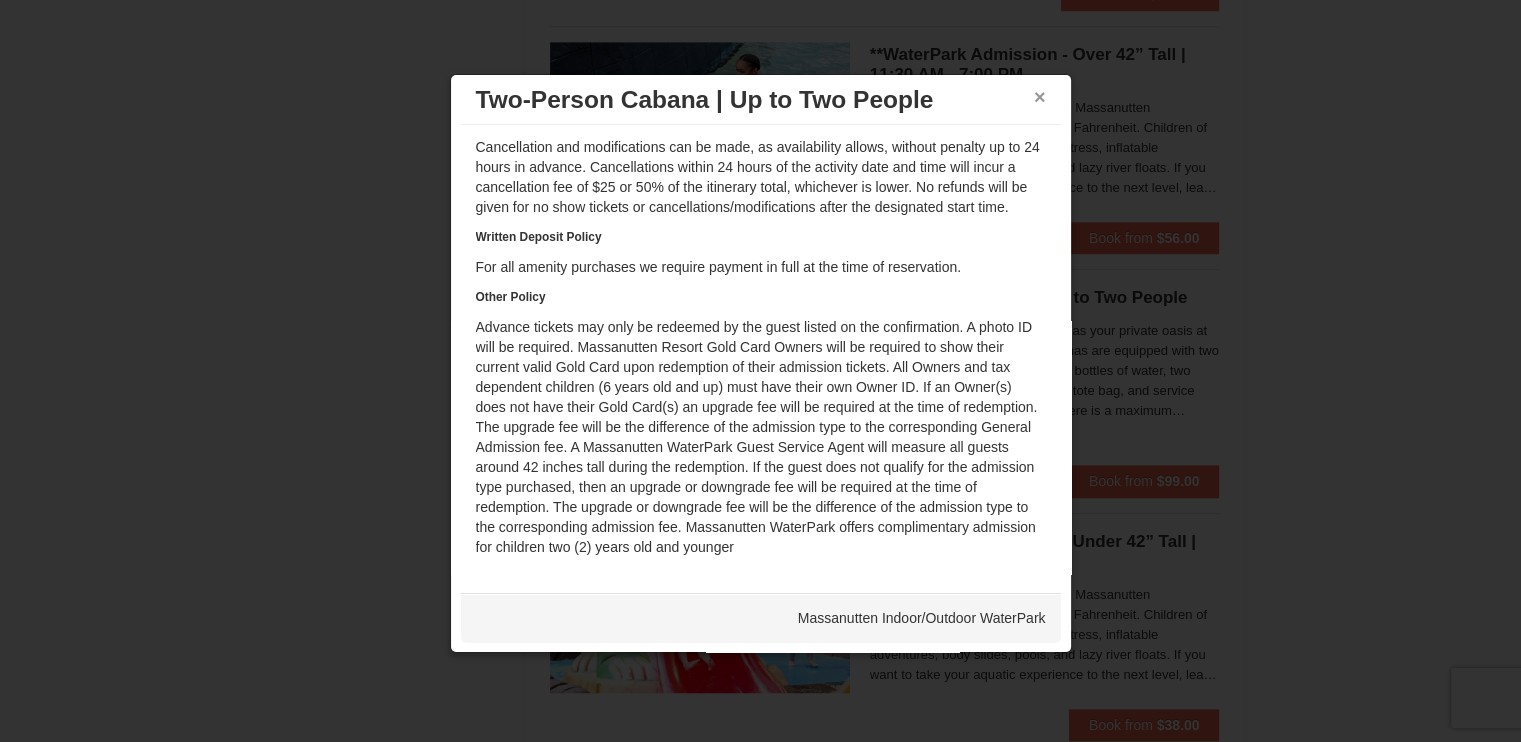 click on "×" at bounding box center [1040, 97] 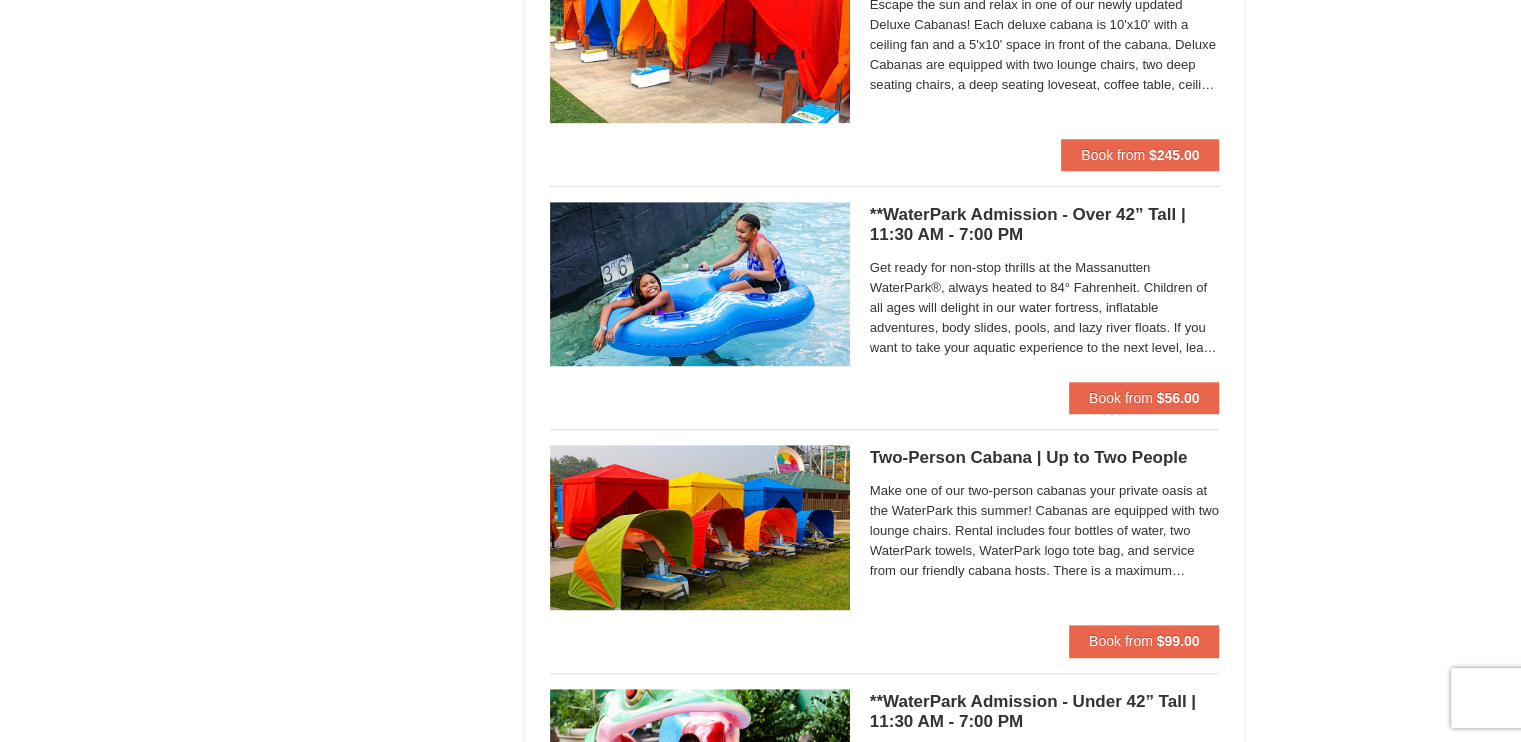 scroll, scrollTop: 1227, scrollLeft: 0, axis: vertical 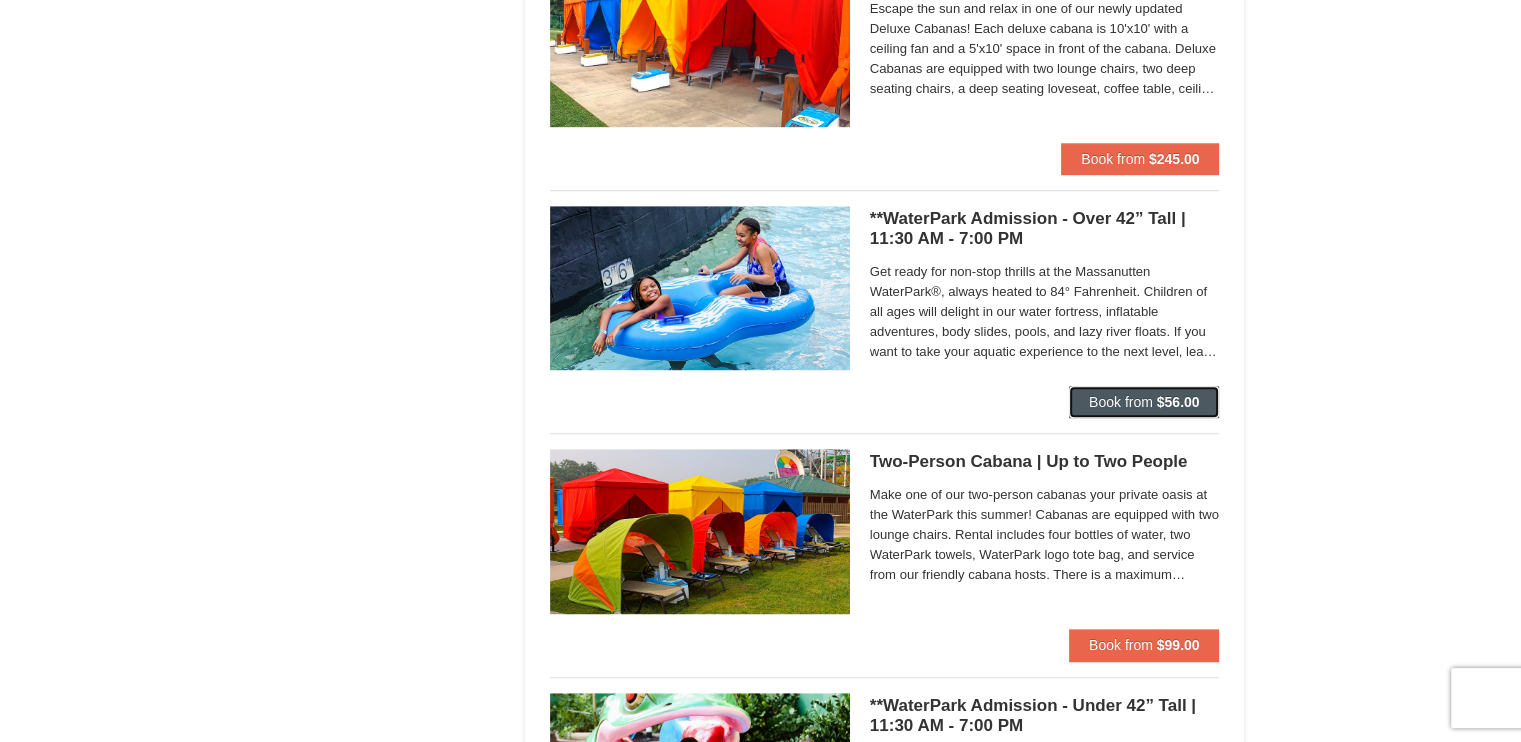 click on "Book from" at bounding box center (1121, 402) 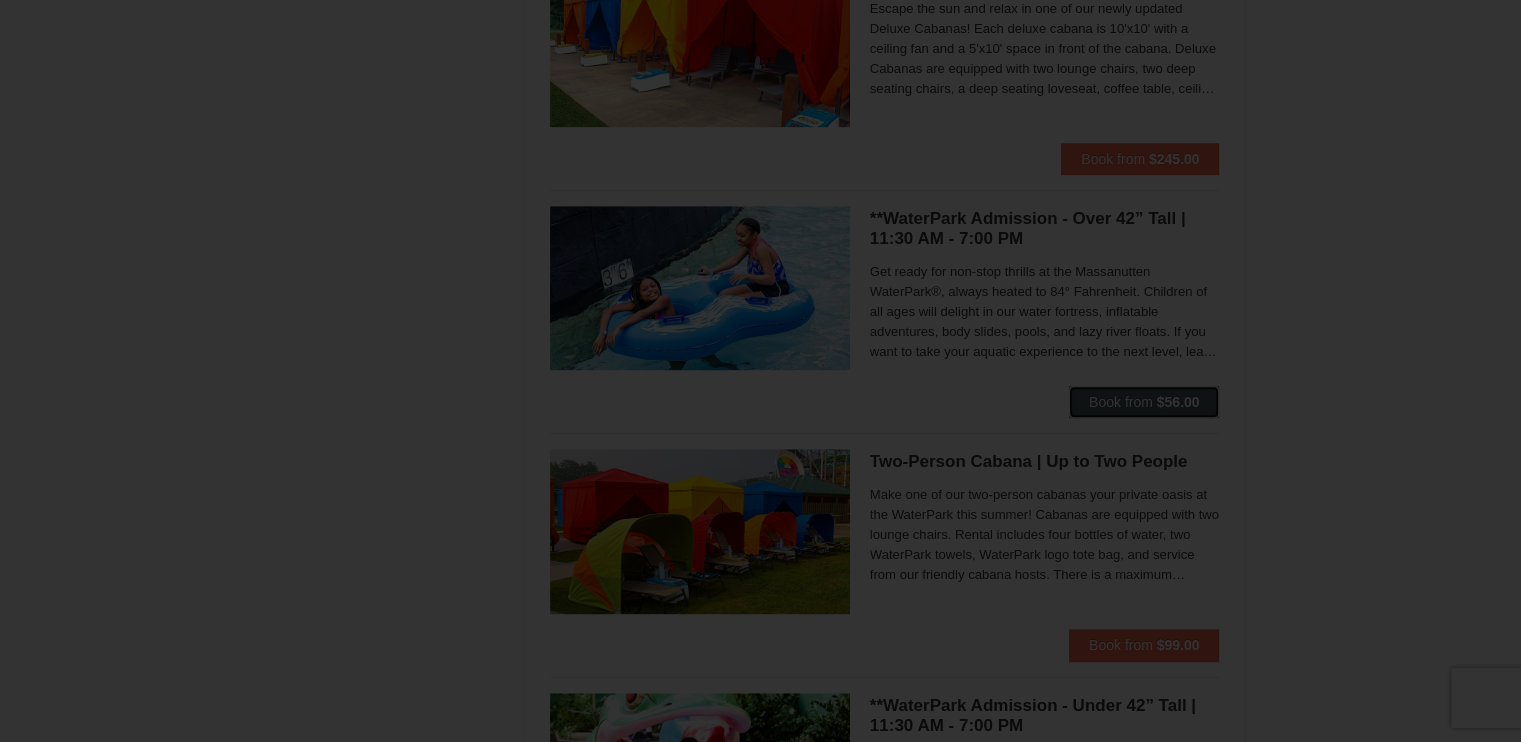 scroll, scrollTop: 0, scrollLeft: 0, axis: both 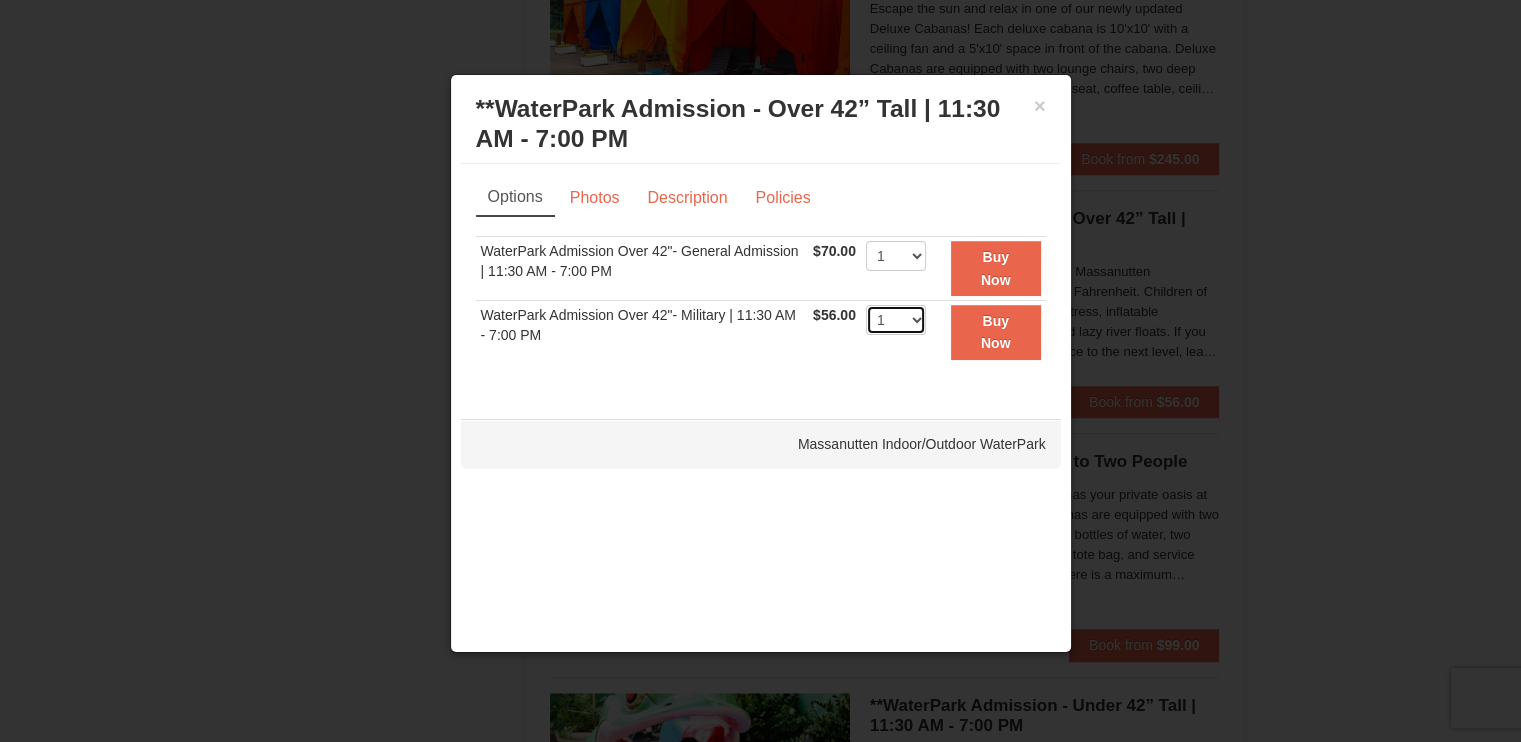 click on "1
2
3
4
5
6
7
8
9
10
11
12
13
14
15
16
17
18
19
20
21 22" at bounding box center (896, 320) 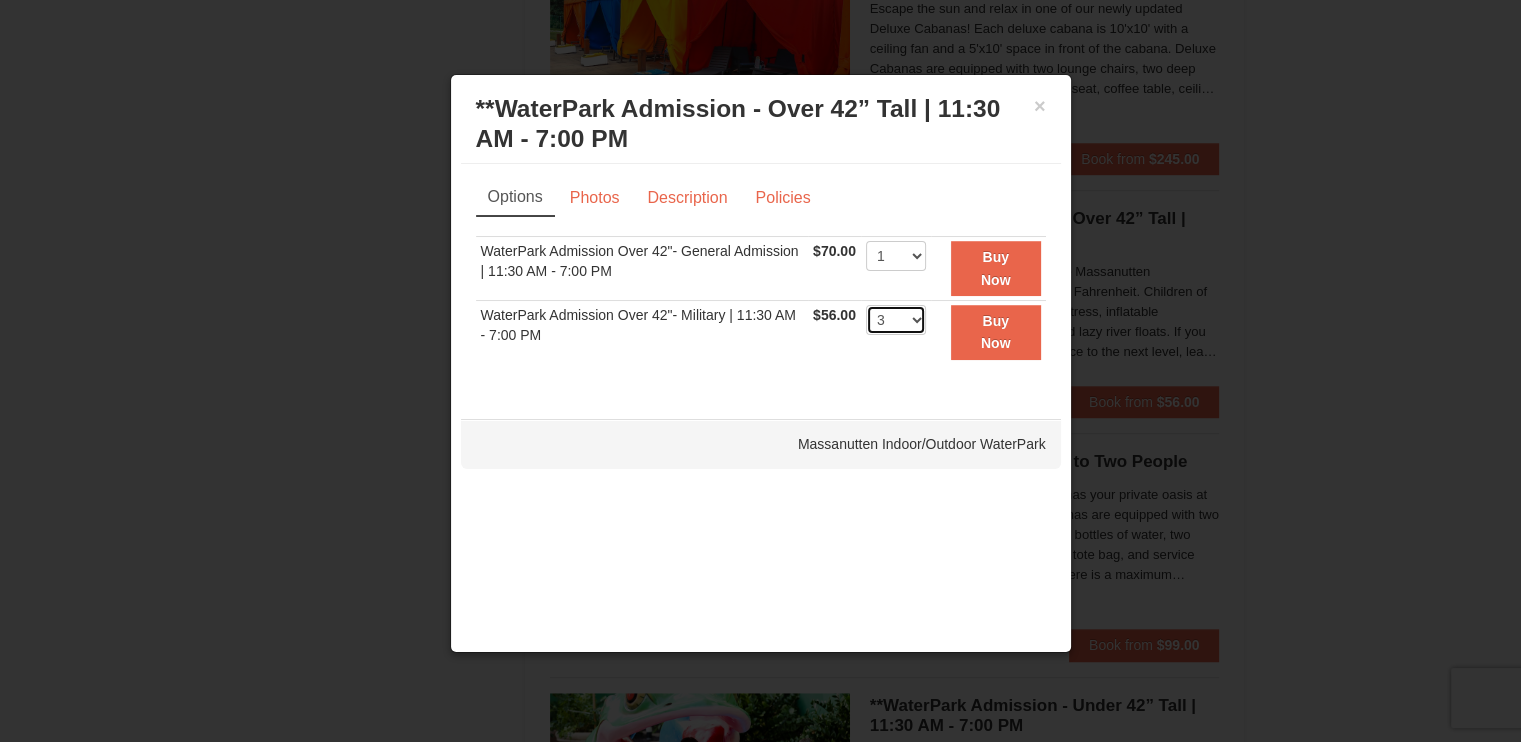 click on "1
2
3
4
5
6
7
8
9
10
11
12
13
14
15
16
17
18
19
20
21 22" at bounding box center (896, 320) 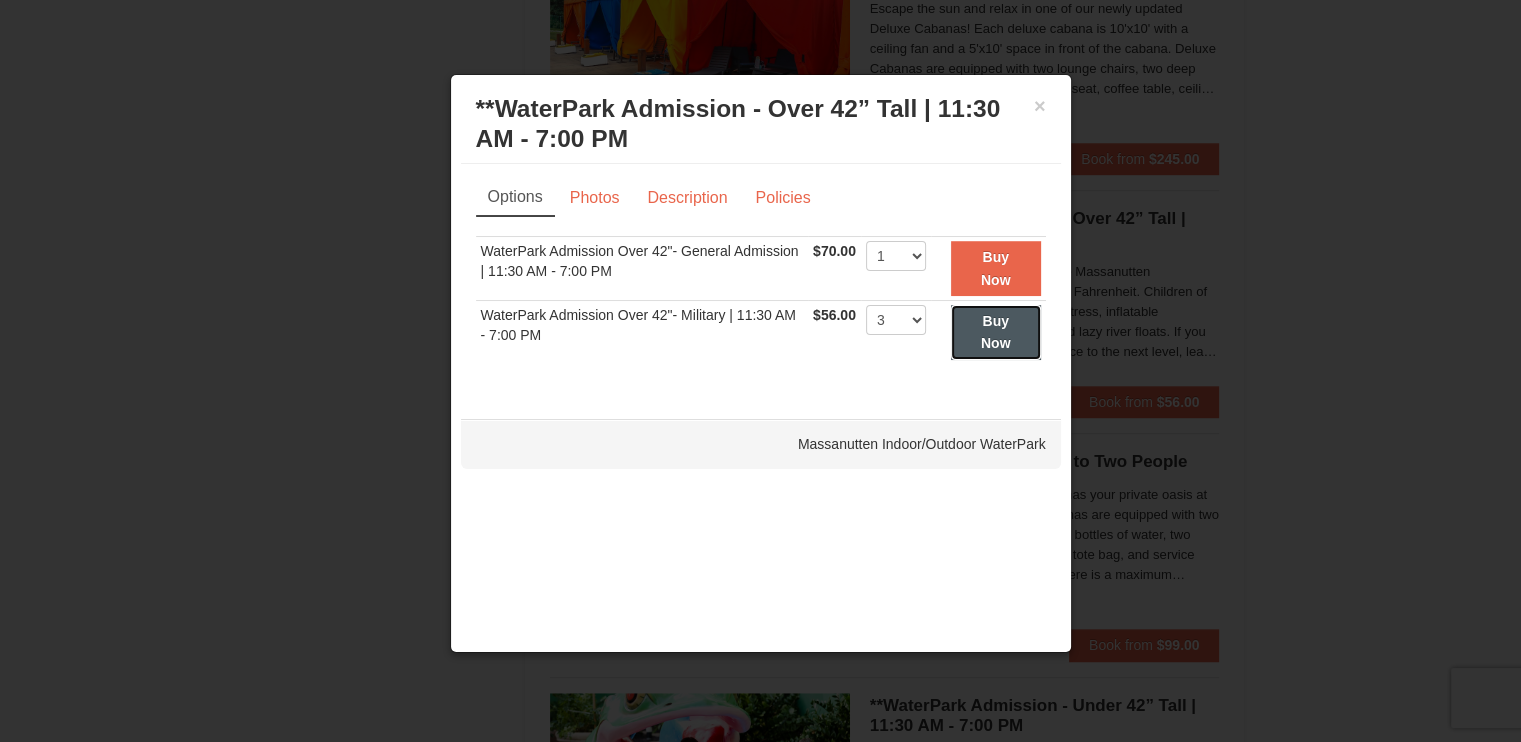 click on "Buy Now" at bounding box center [996, 332] 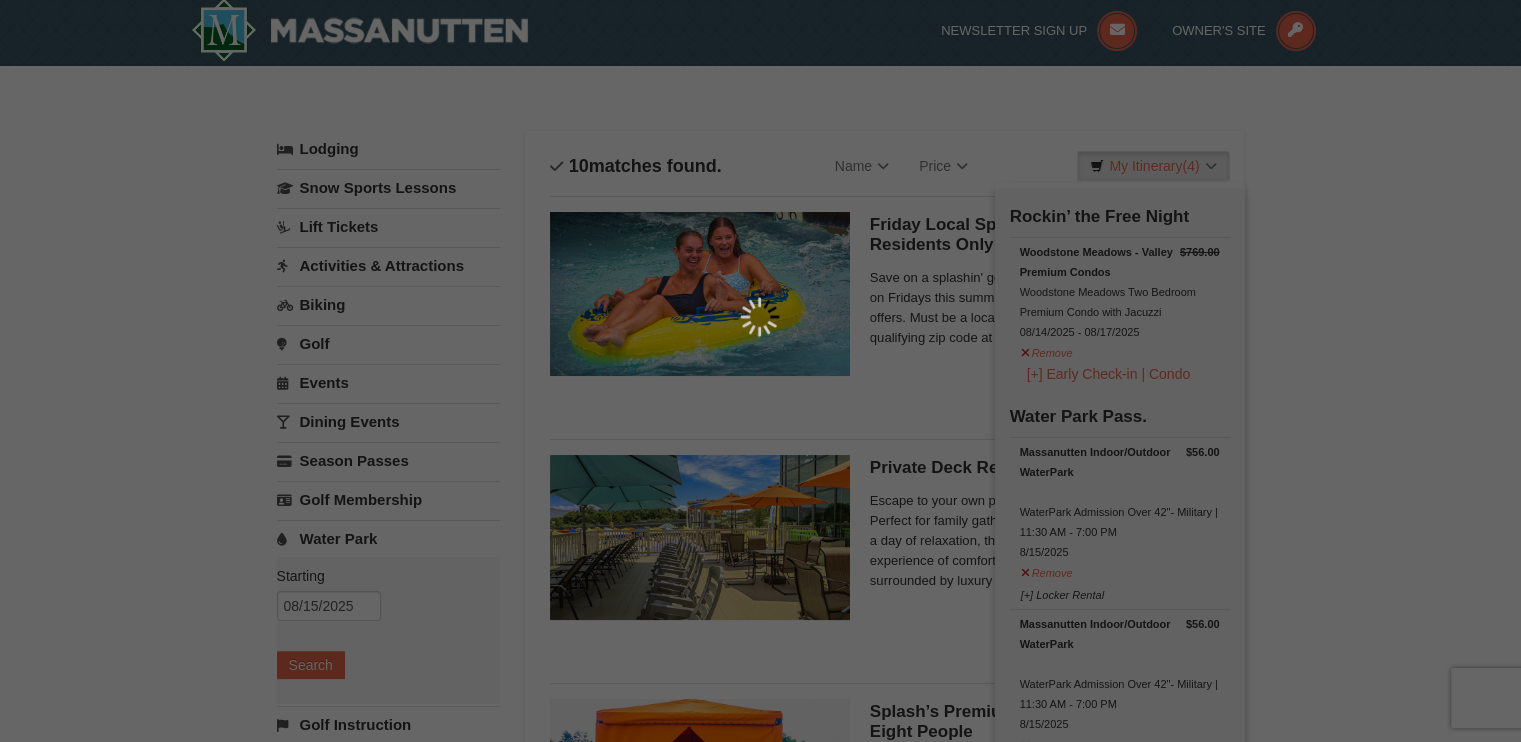 scroll, scrollTop: 6, scrollLeft: 0, axis: vertical 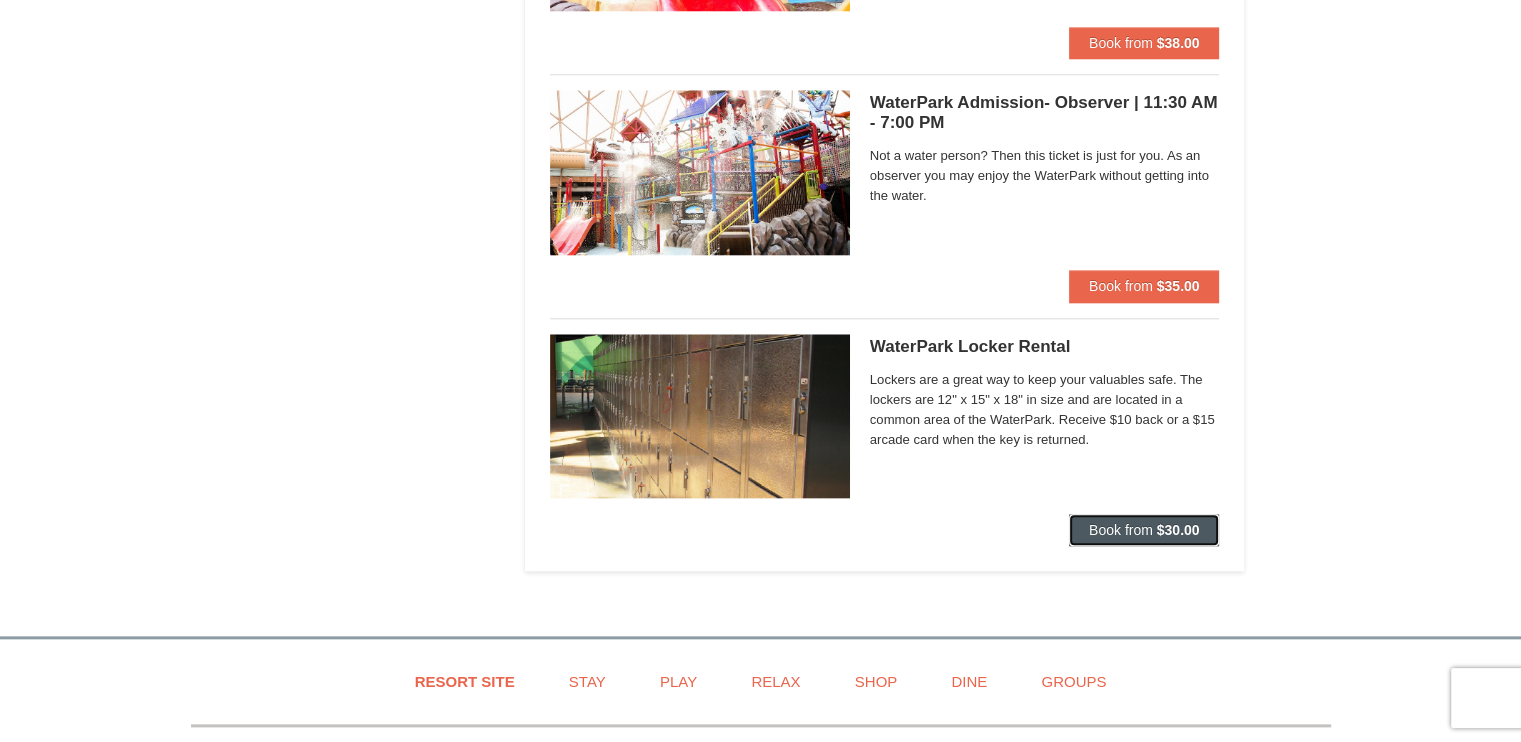 click on "Book from" at bounding box center (1121, 530) 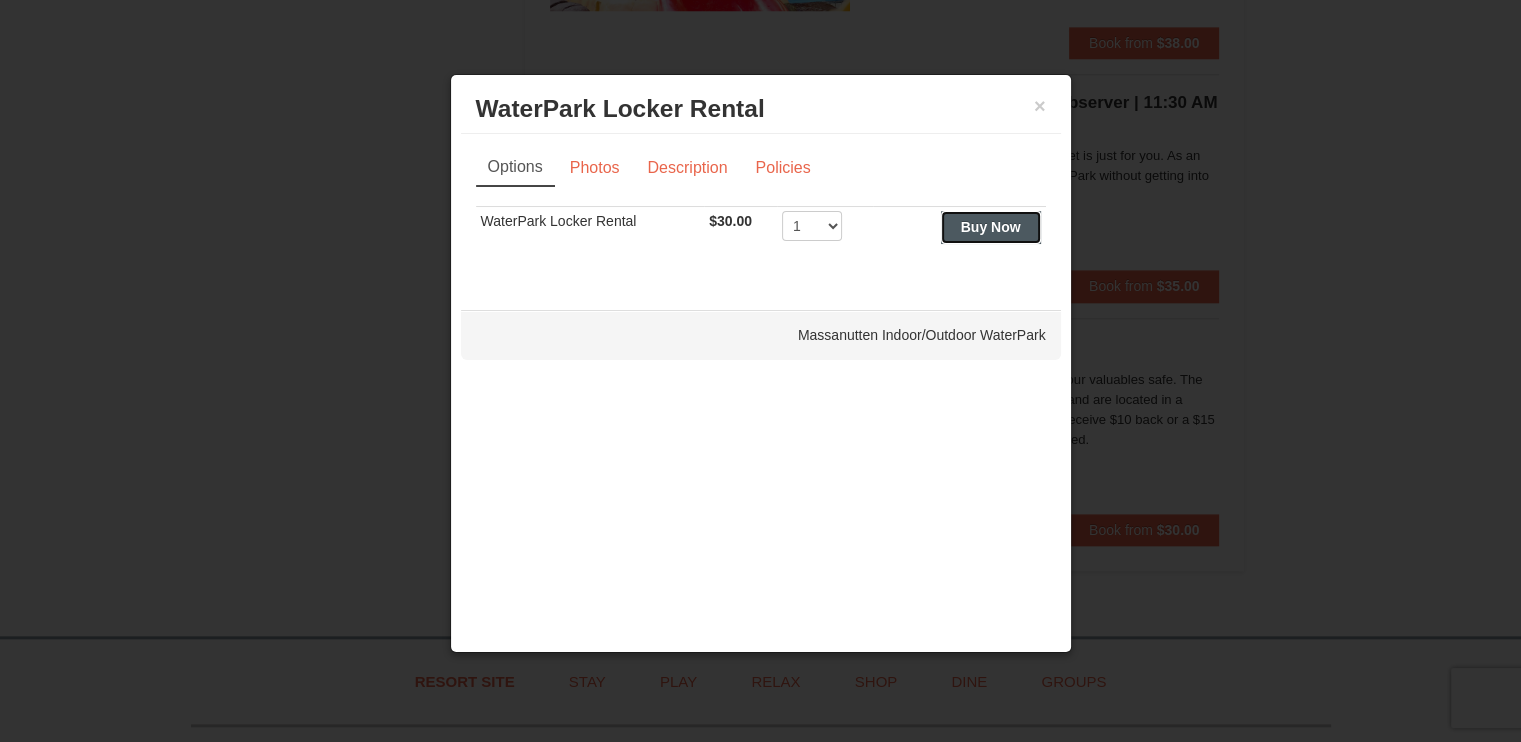 click on "Buy Now" at bounding box center [991, 227] 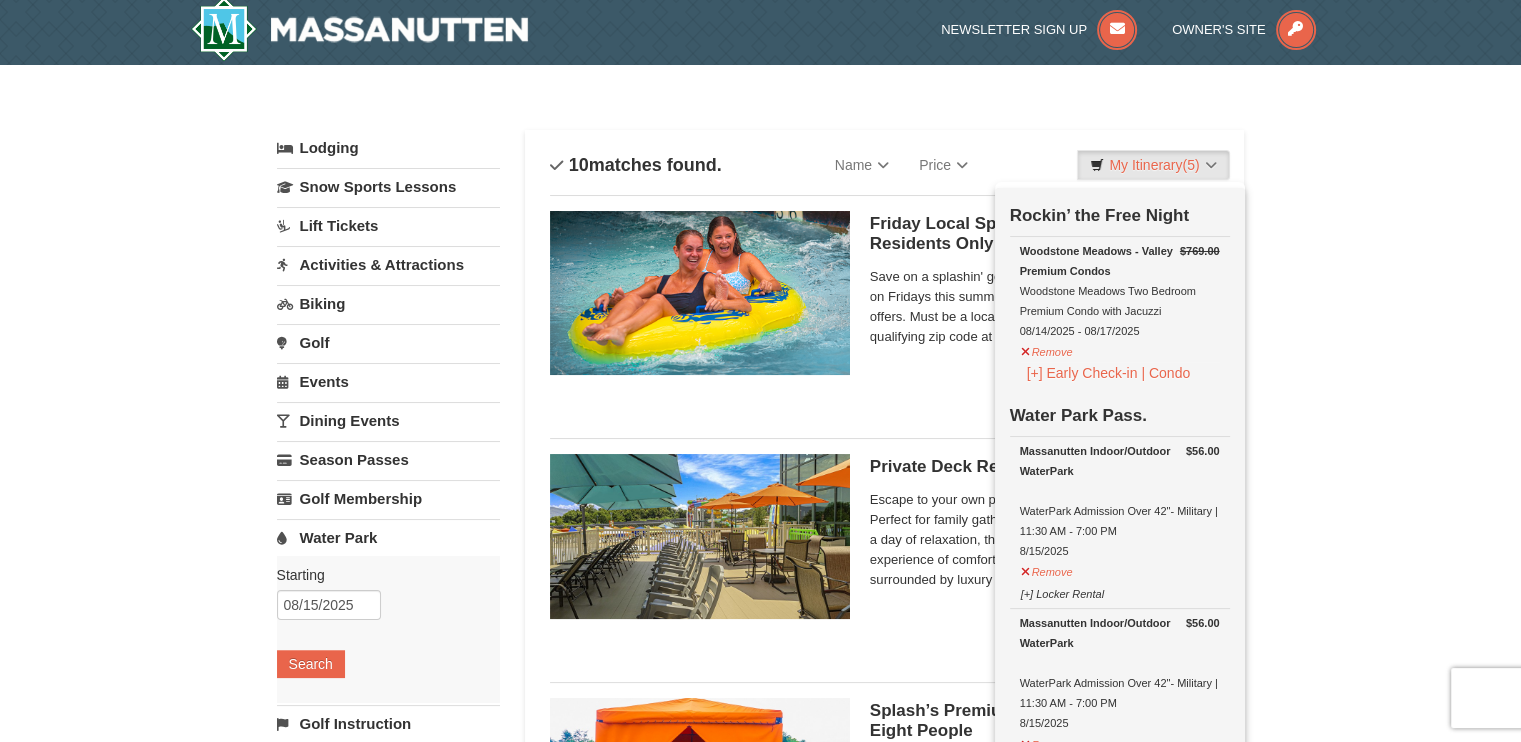 scroll, scrollTop: 6, scrollLeft: 0, axis: vertical 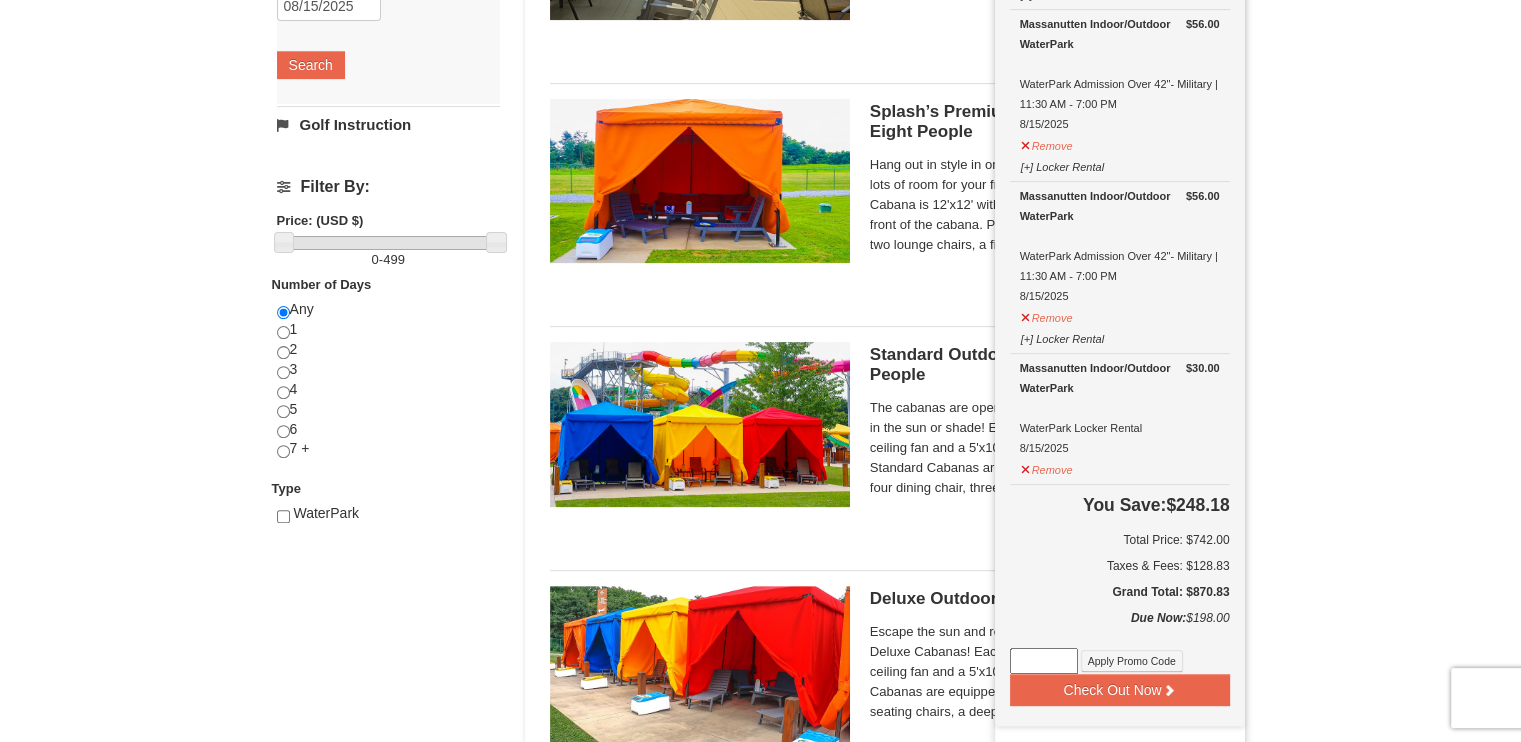 click on "Standard Outdoor Cabana | Up to Six People  Massanutten Indoor/Outdoor WaterPark" at bounding box center (1045, 365) 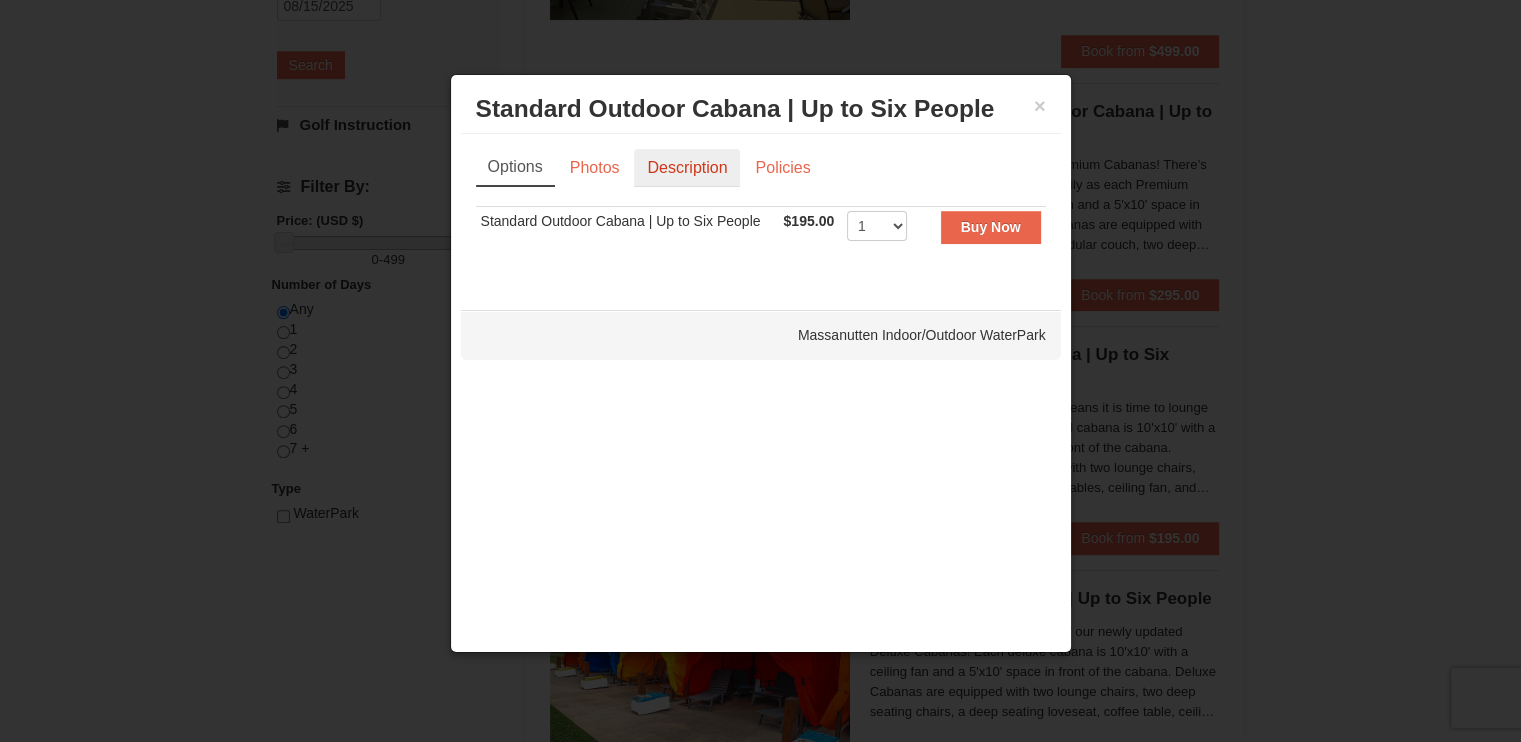 click on "Description" at bounding box center [687, 168] 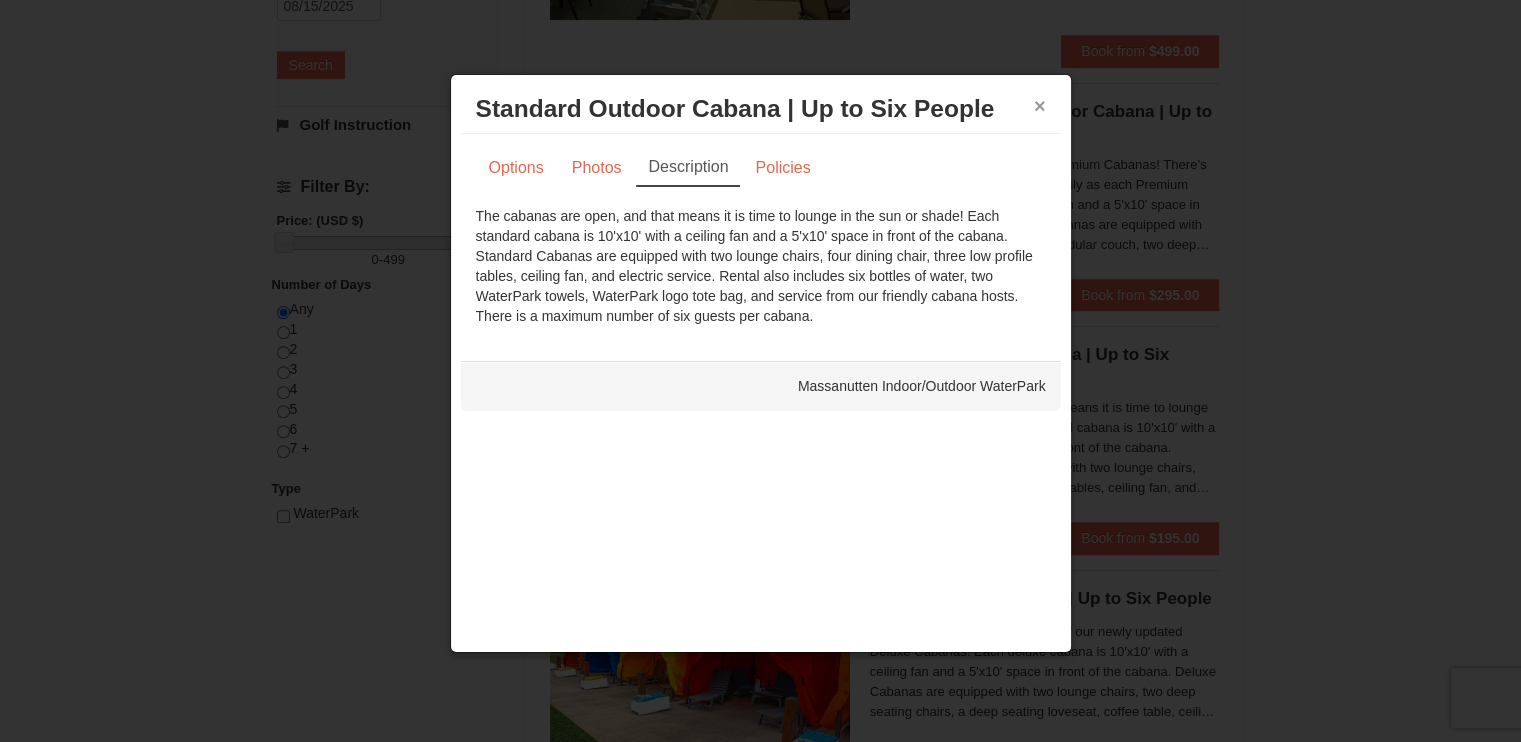 click on "×" at bounding box center [1040, 106] 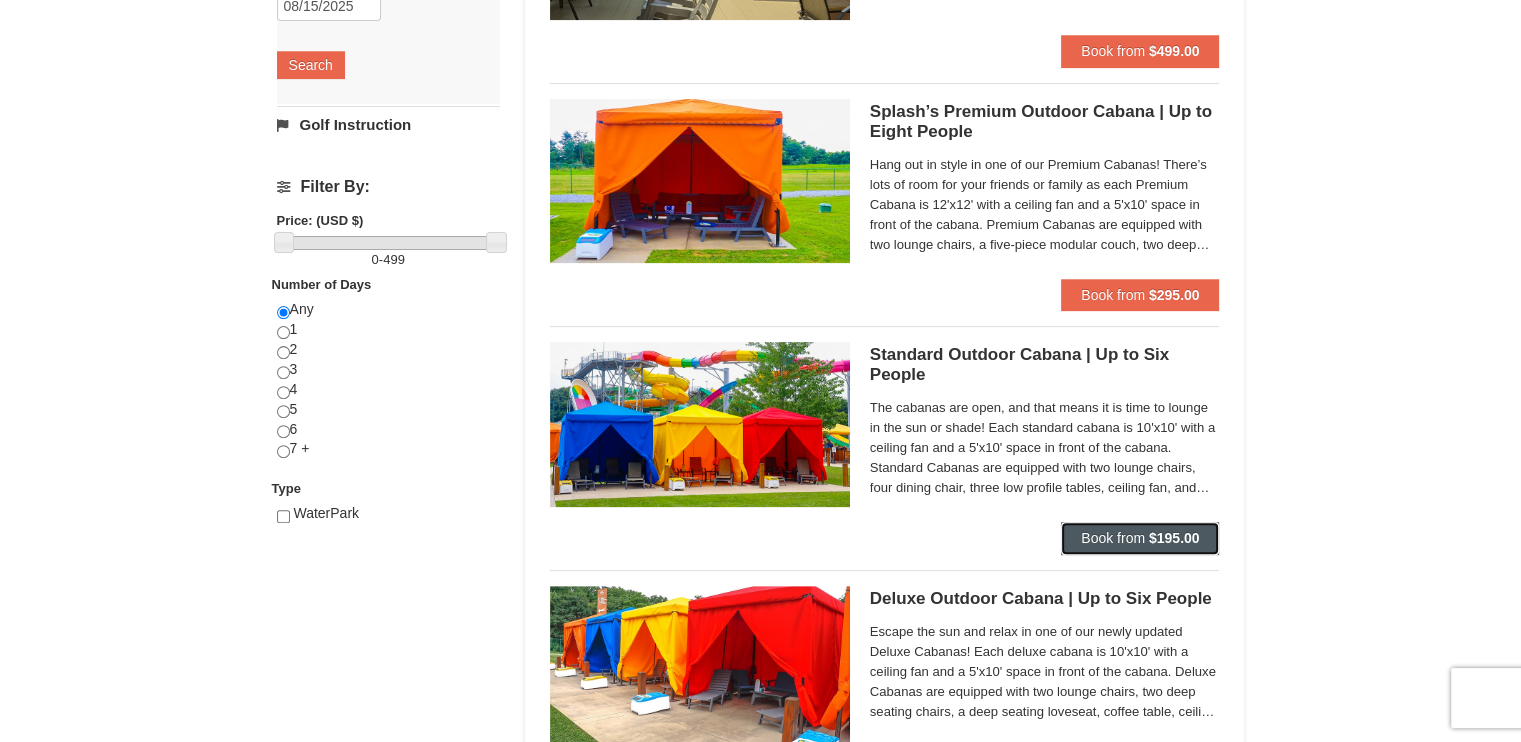 click on "Book from" at bounding box center (1113, 538) 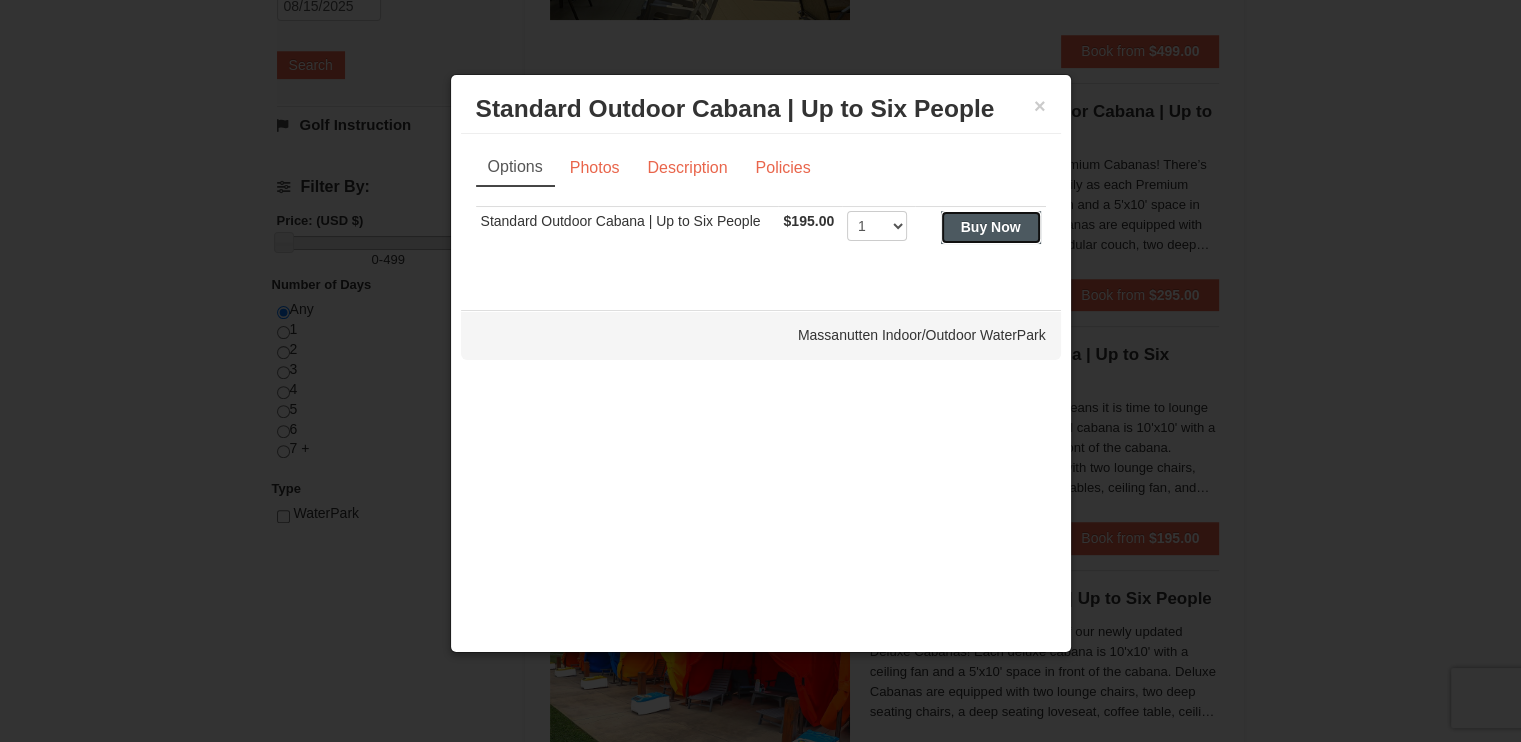 click on "Buy Now" at bounding box center [991, 227] 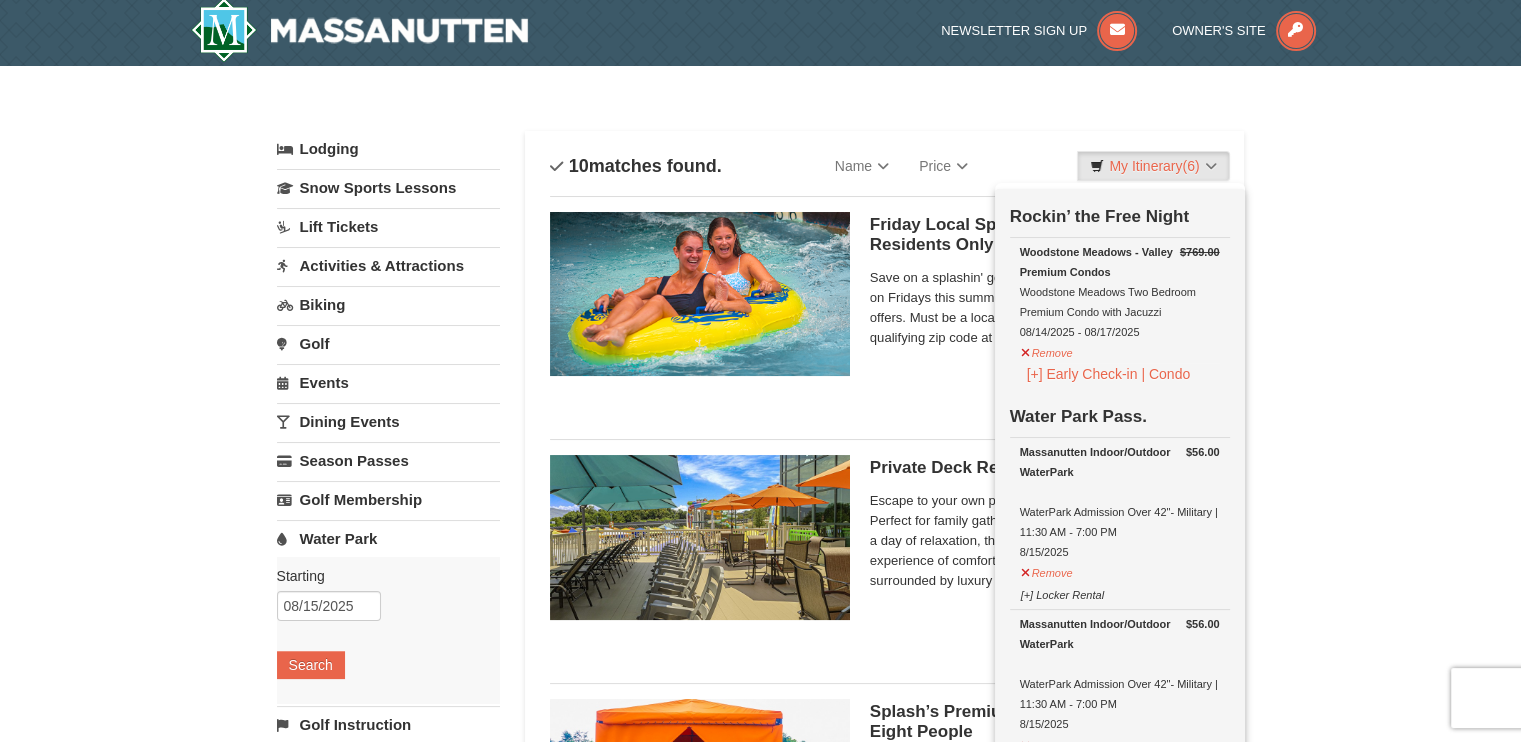 scroll, scrollTop: 6, scrollLeft: 0, axis: vertical 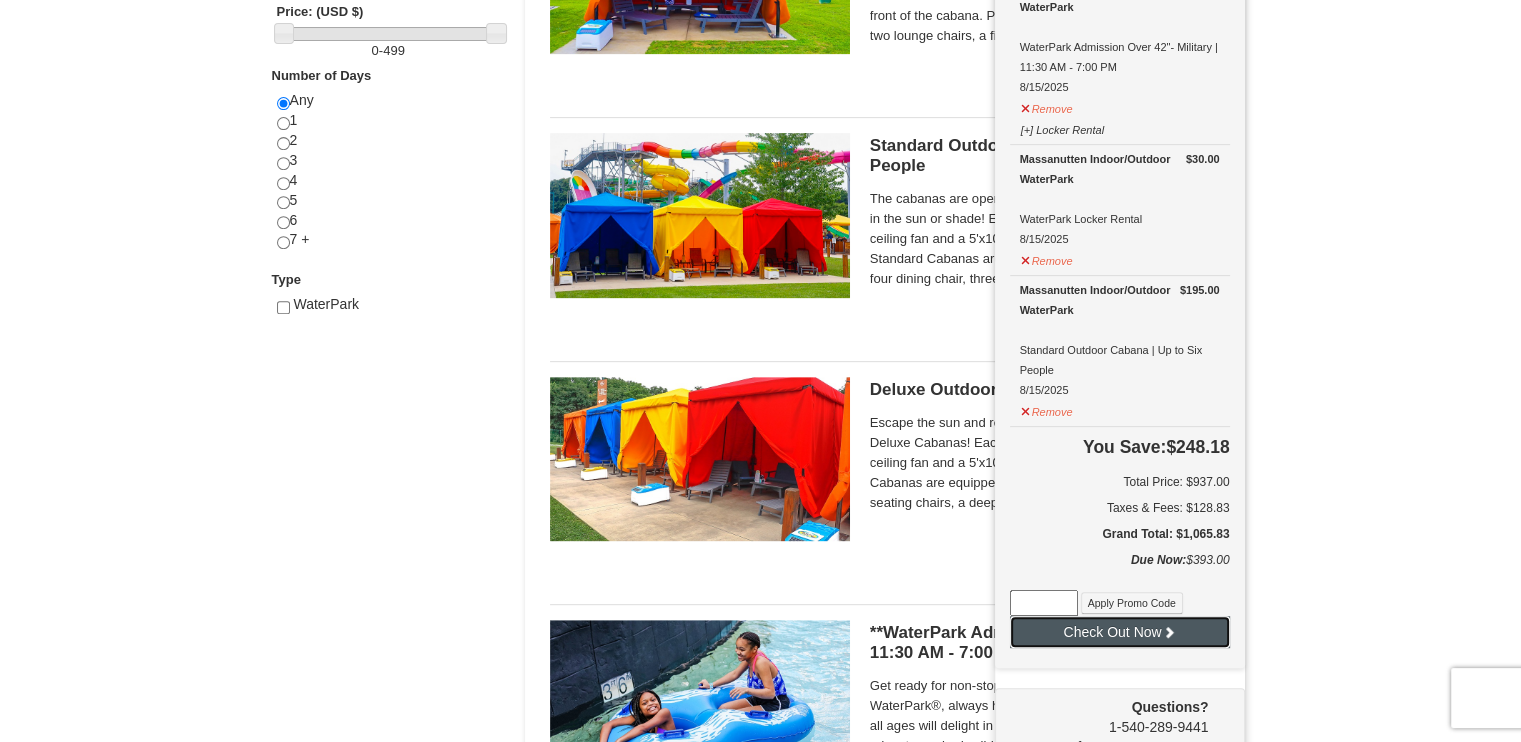 click on "Check Out Now" at bounding box center (1120, 632) 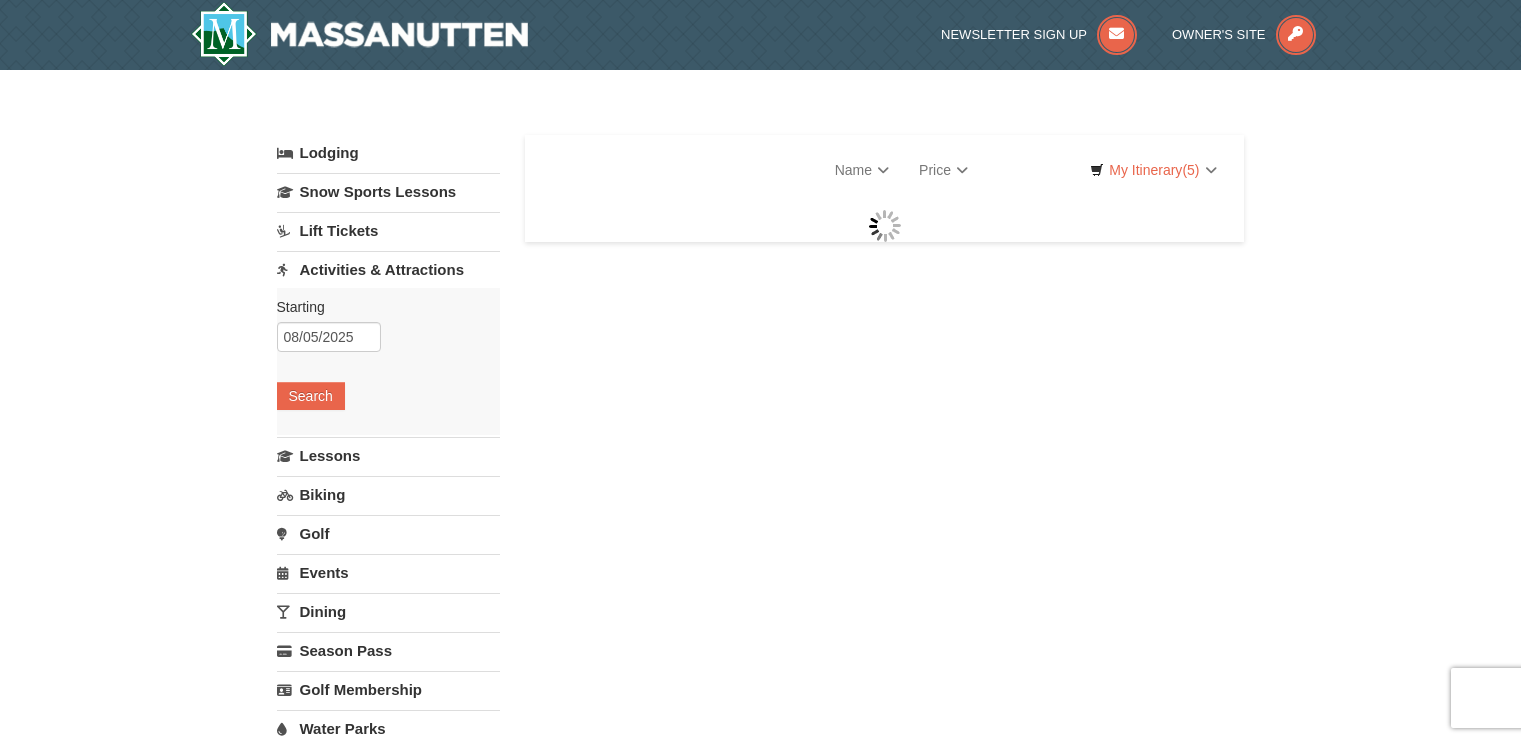 scroll, scrollTop: 0, scrollLeft: 0, axis: both 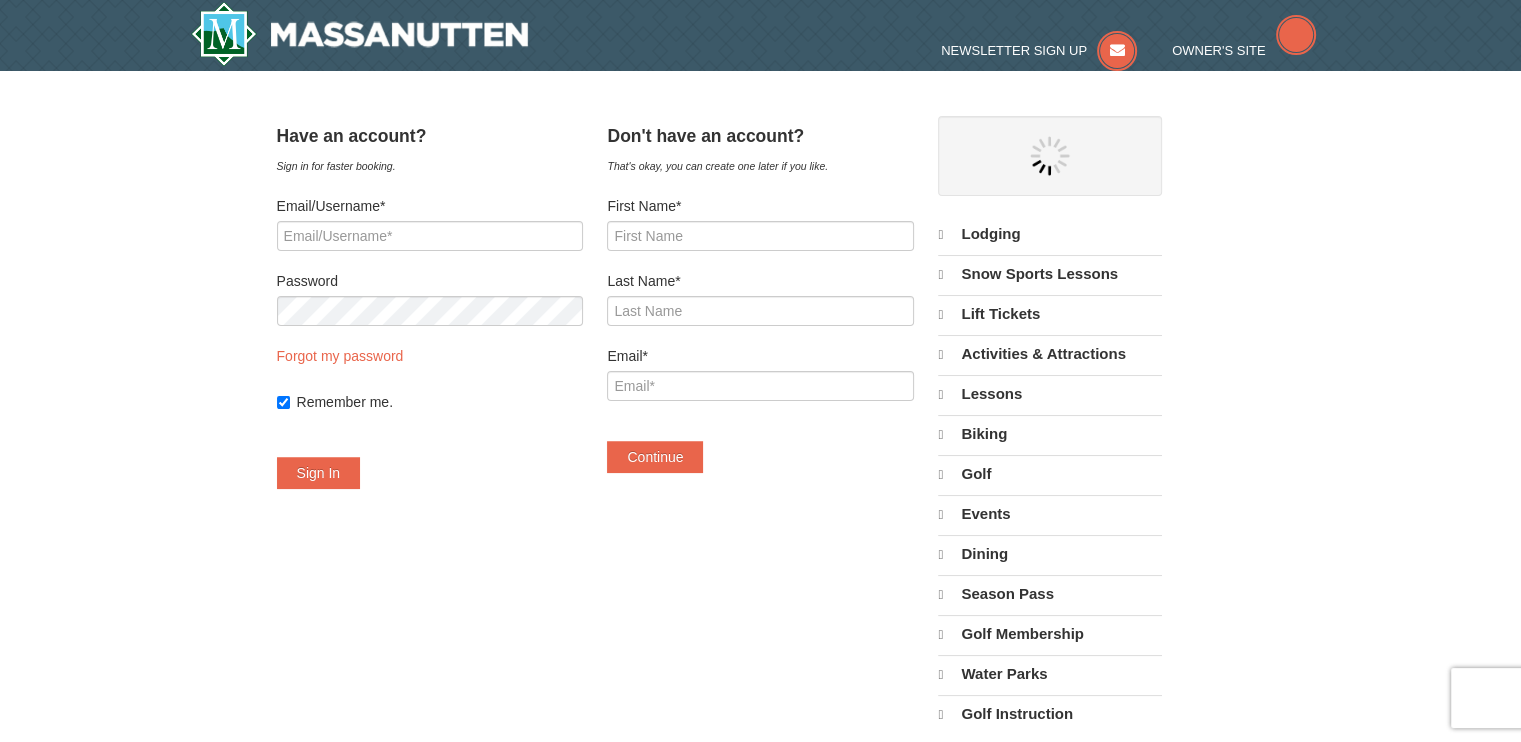 select on "8" 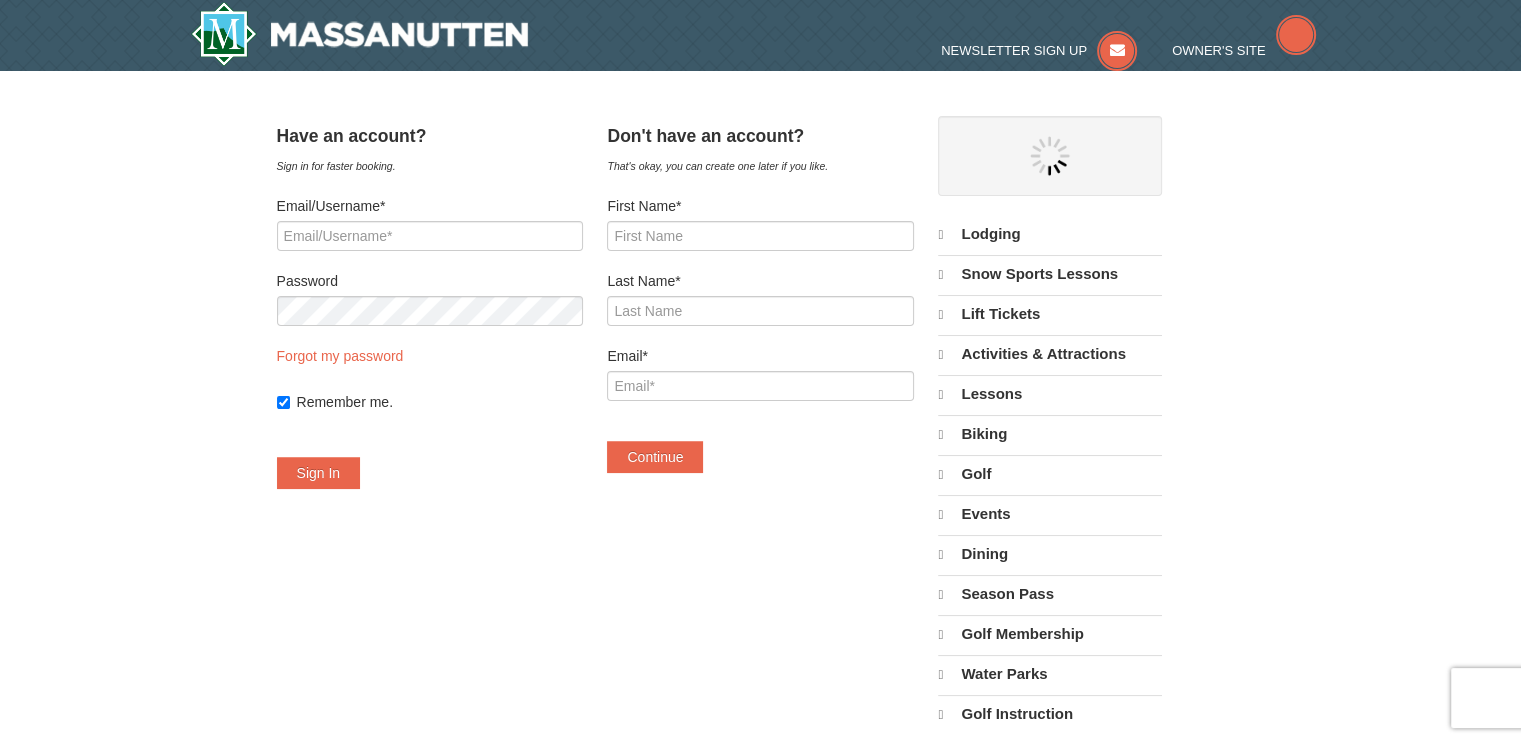 select on "8" 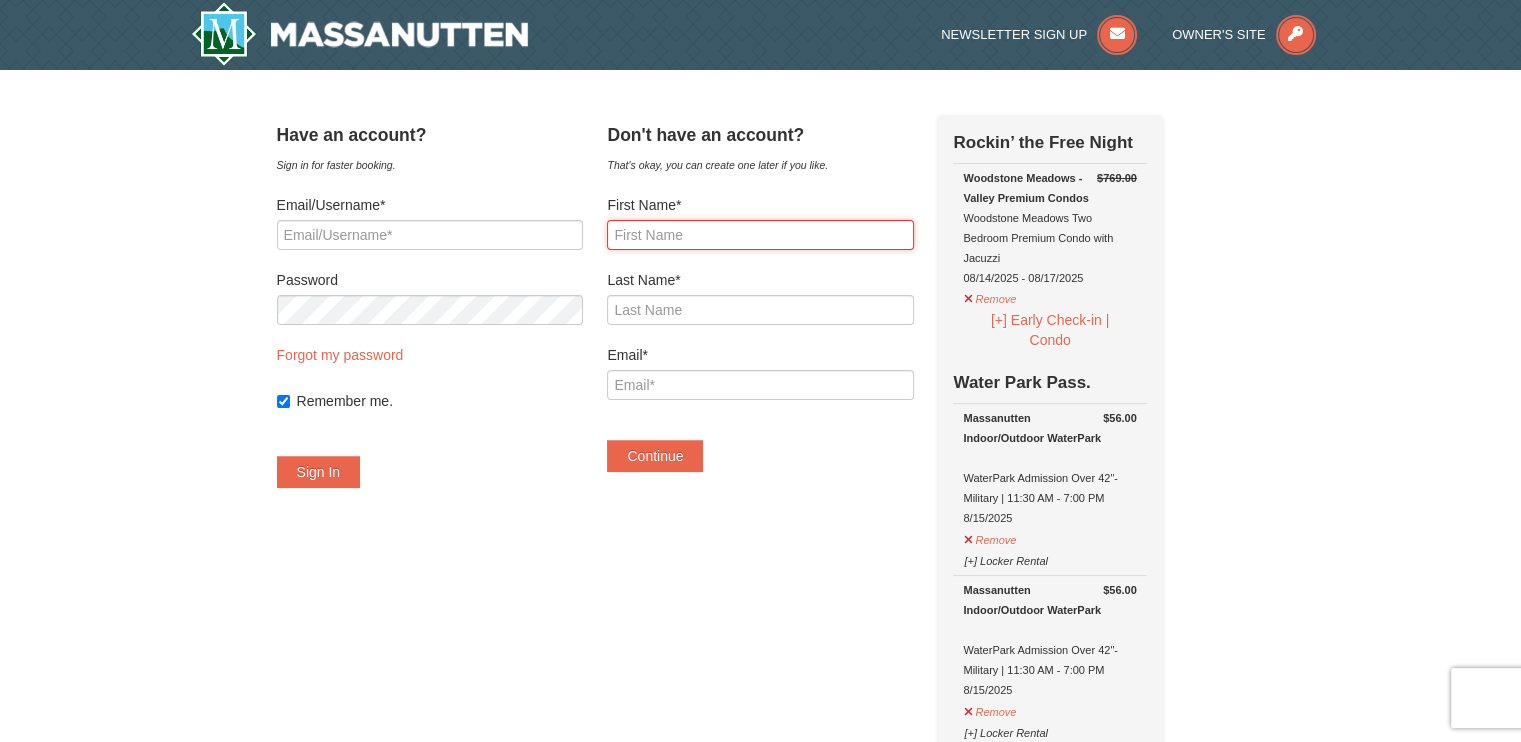 click on "First Name*" at bounding box center (760, 235) 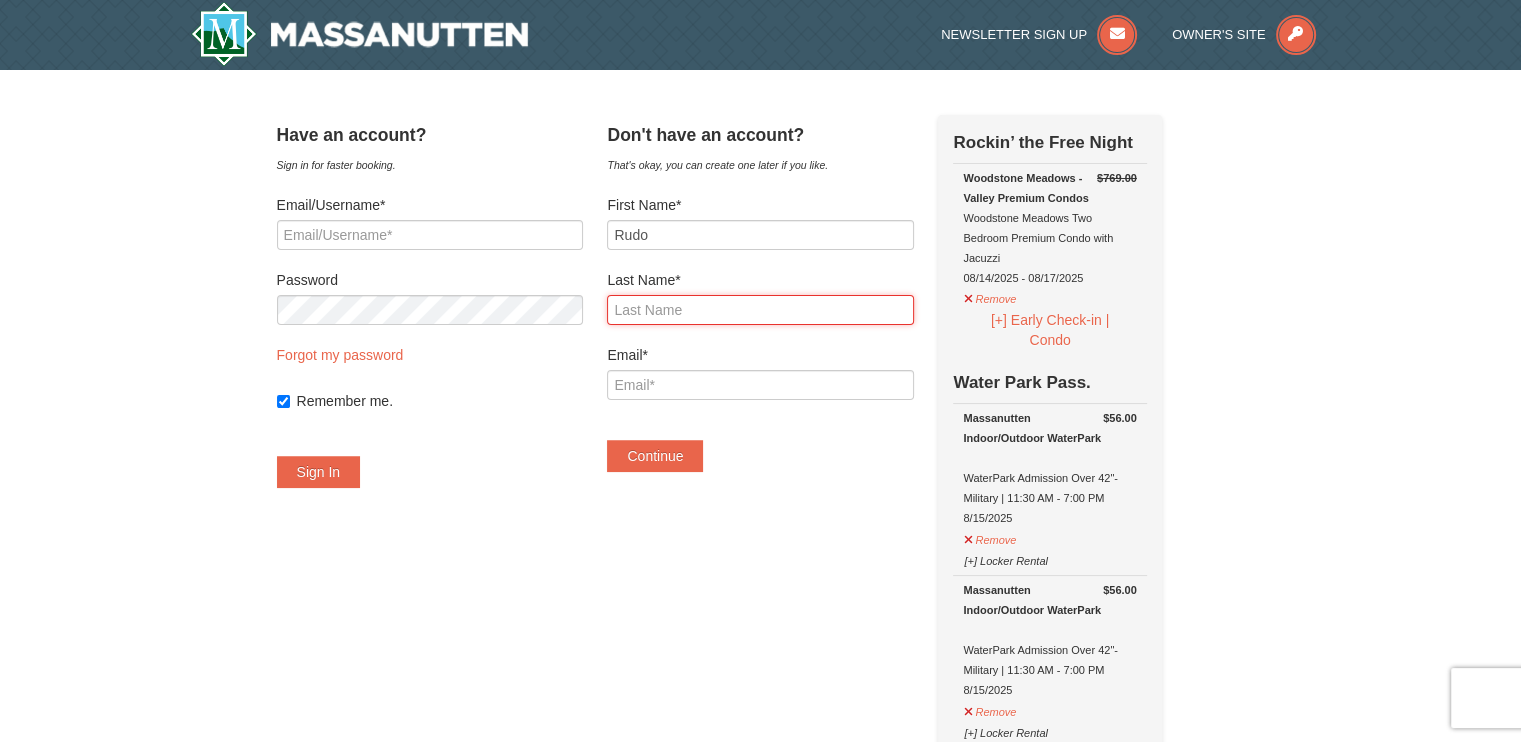 type on "Pride" 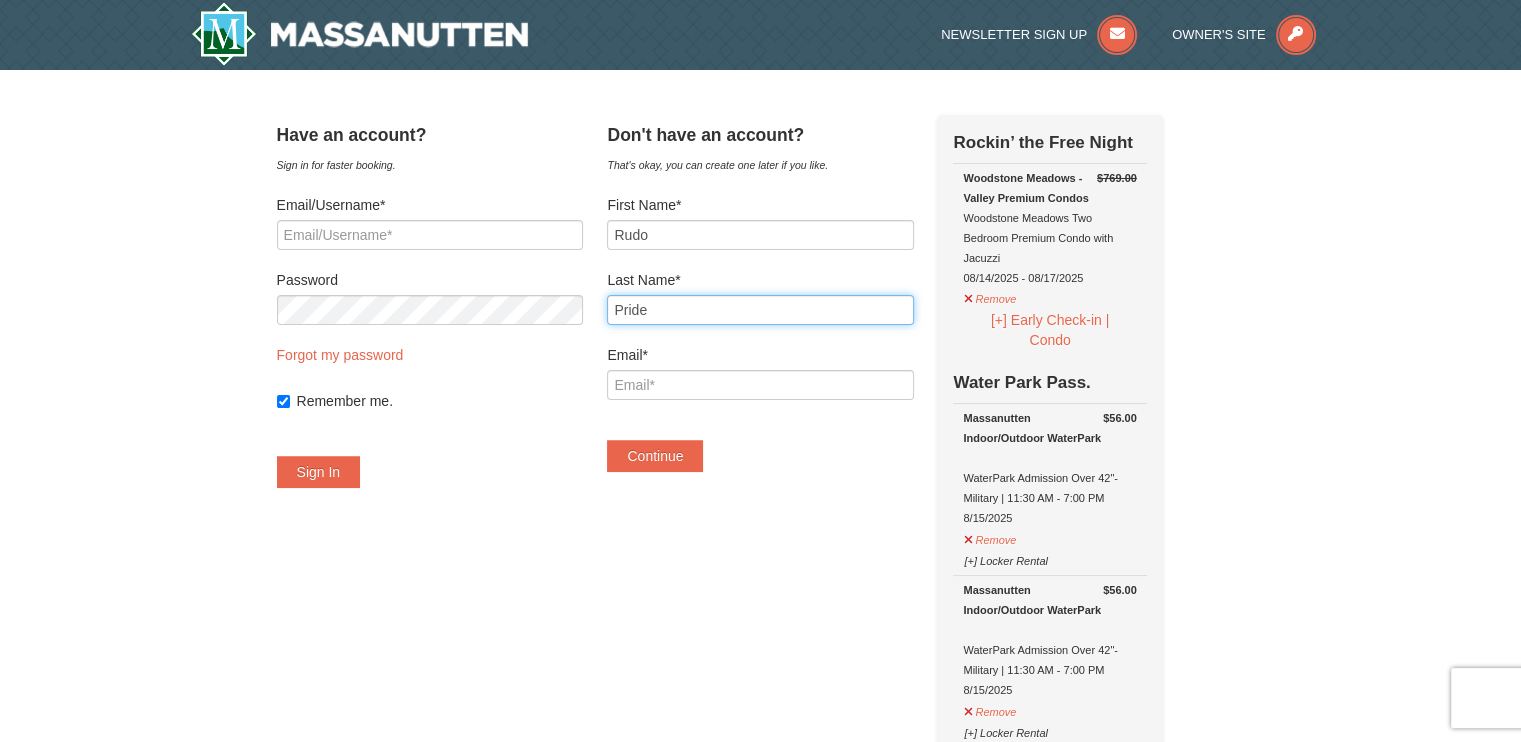 type on "[EMAIL]" 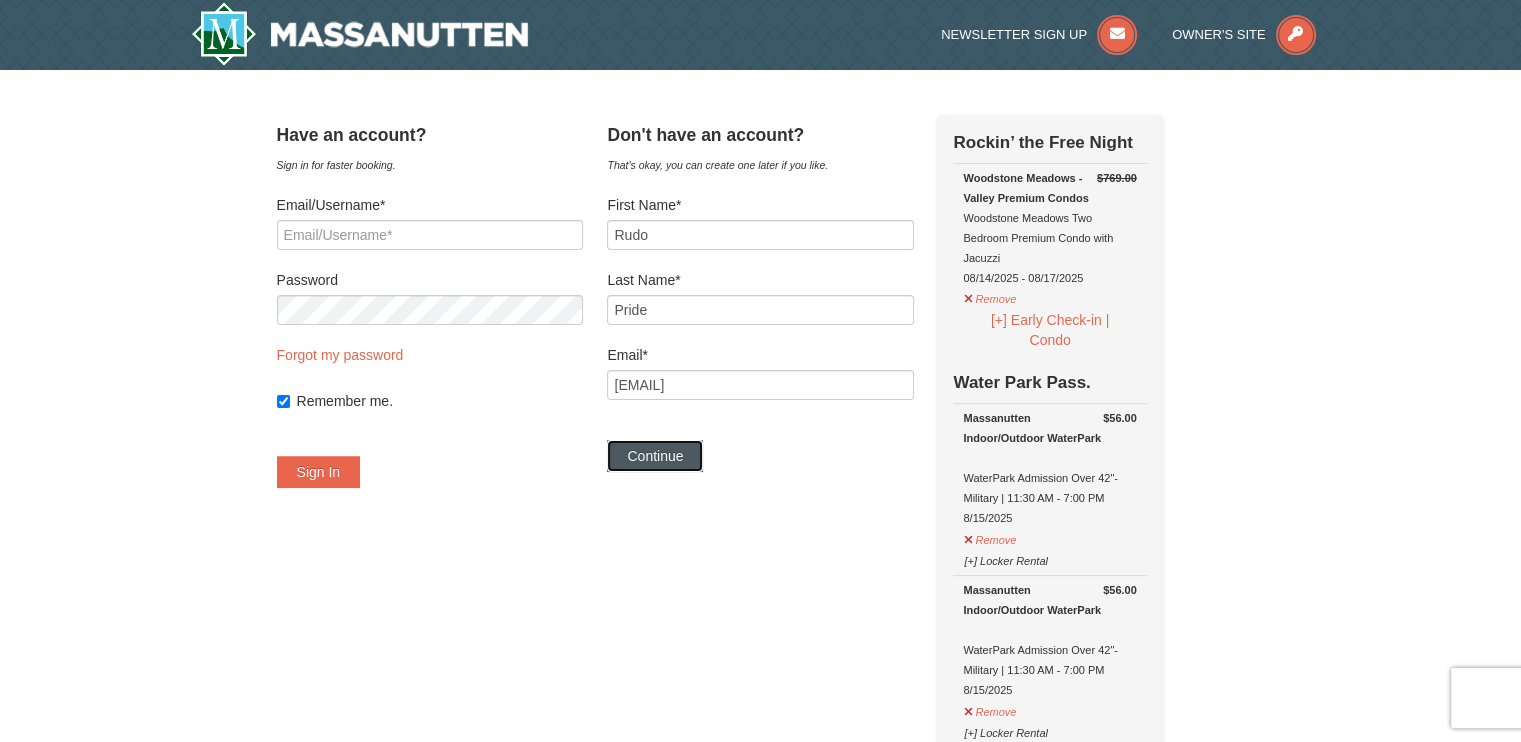 click on "Continue" at bounding box center (655, 456) 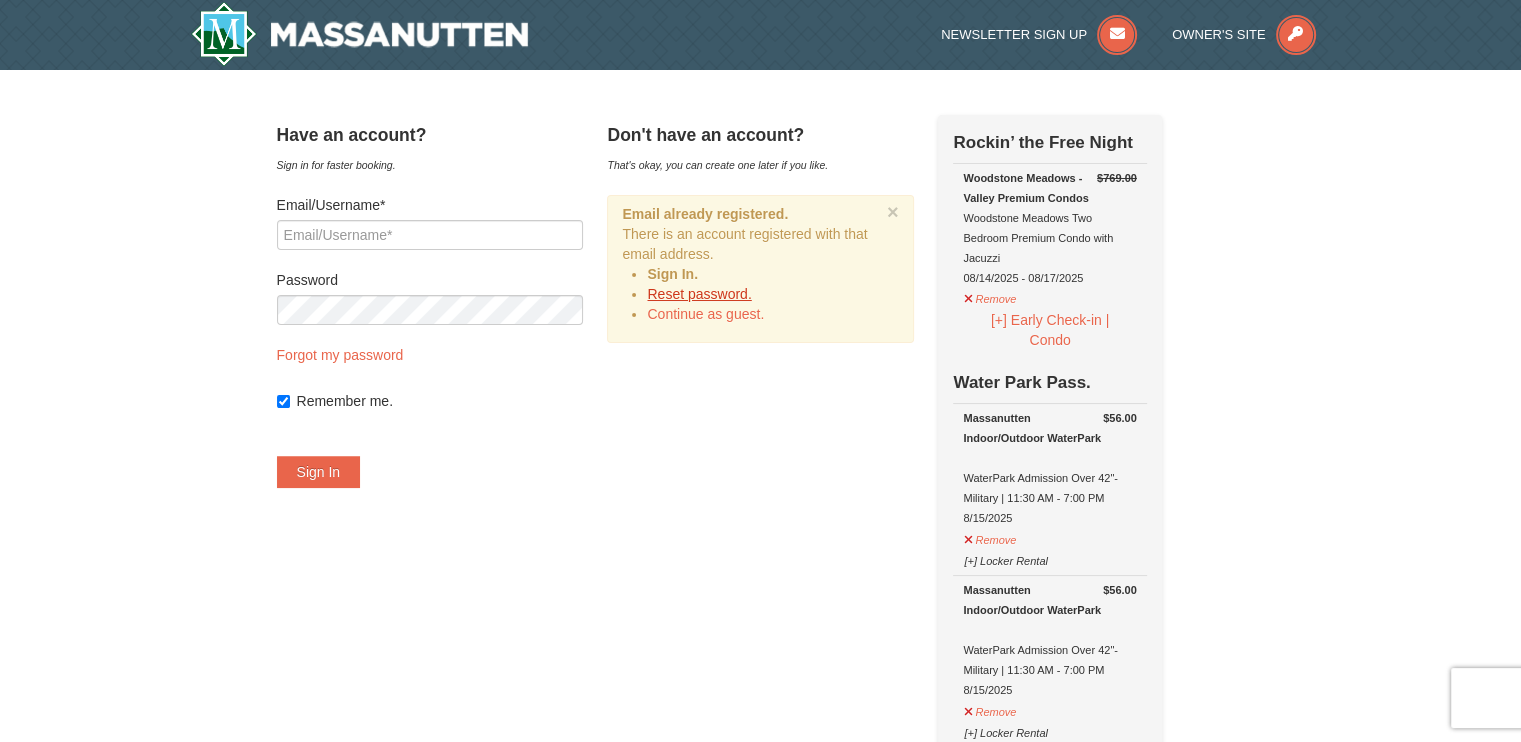 click on "Reset password." at bounding box center (699, 294) 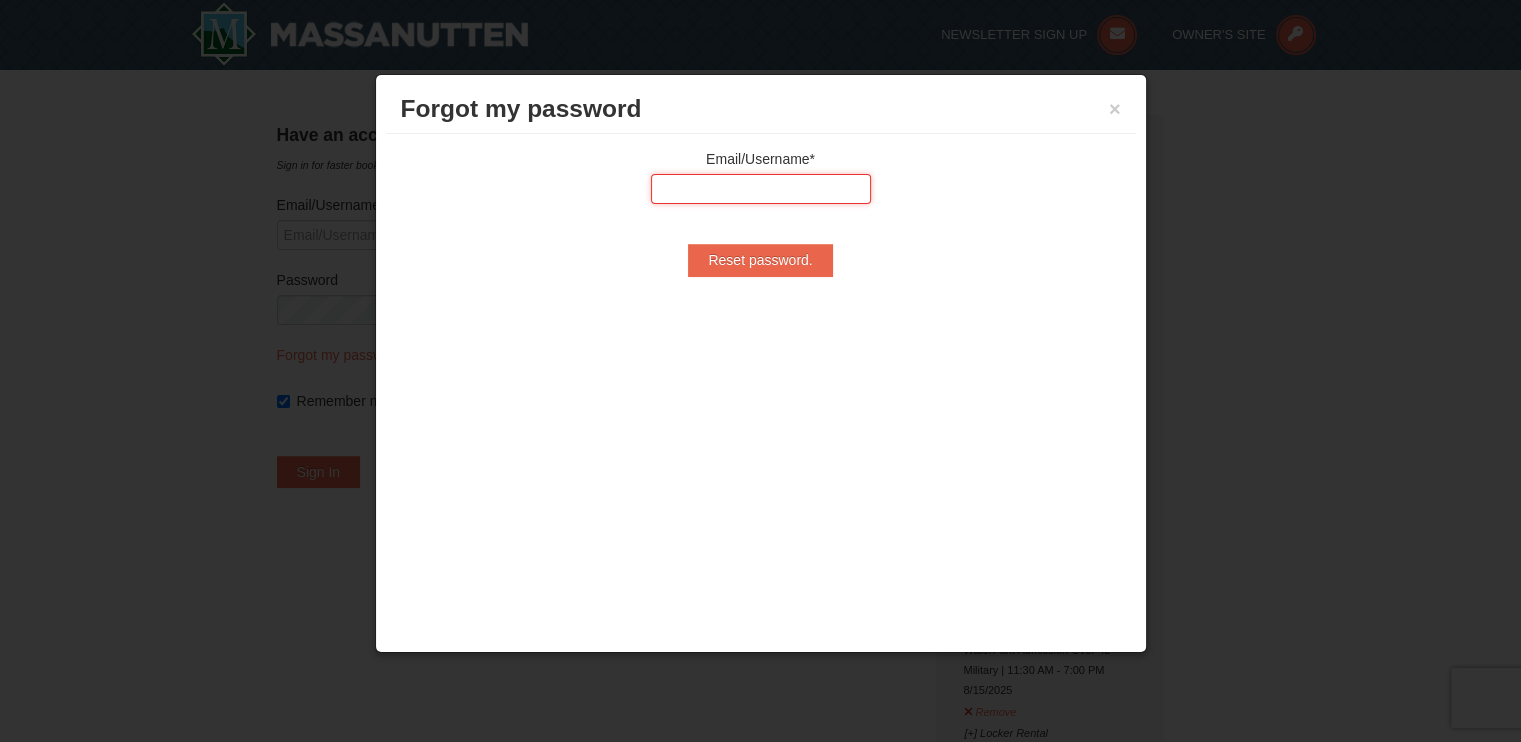 click at bounding box center [761, 189] 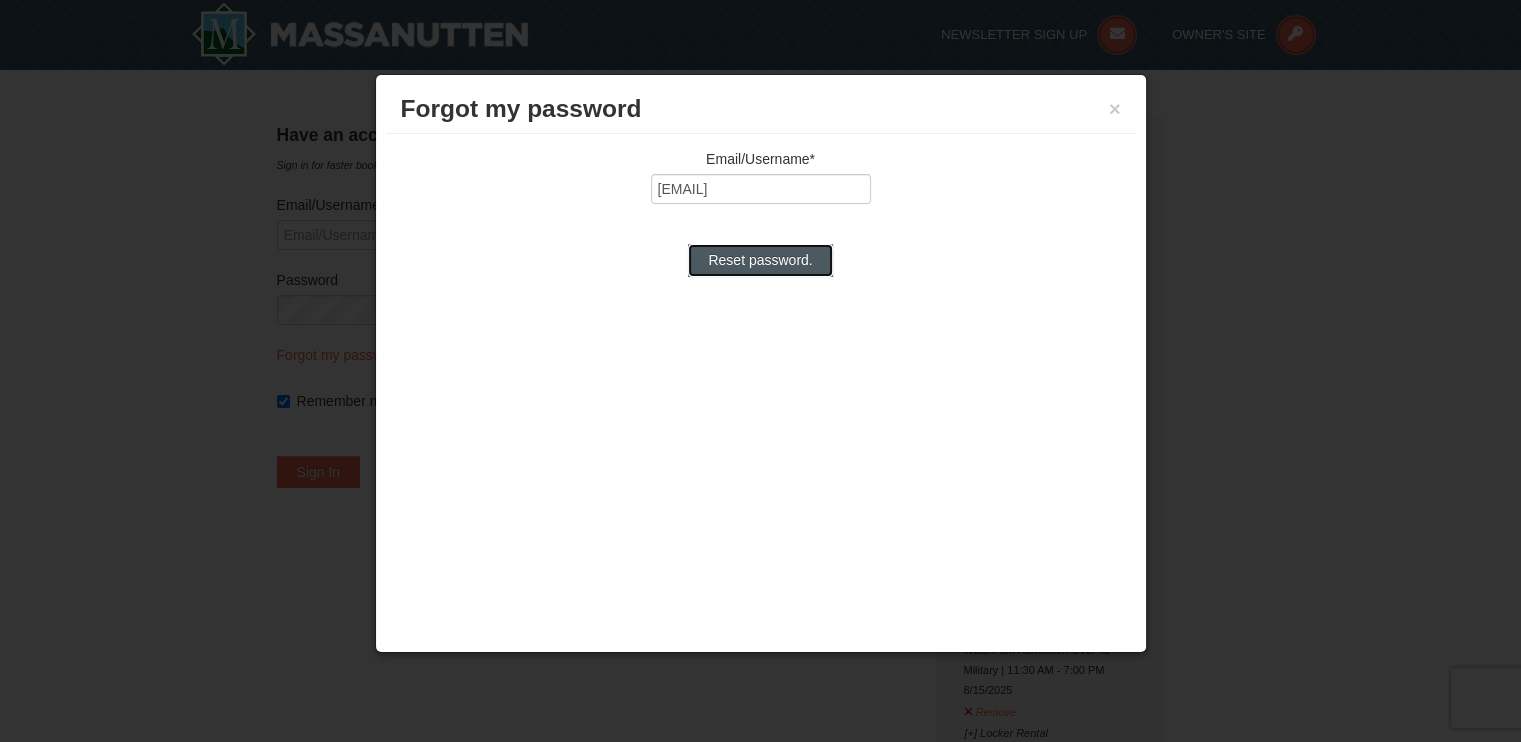 click on "Reset password." at bounding box center [760, 260] 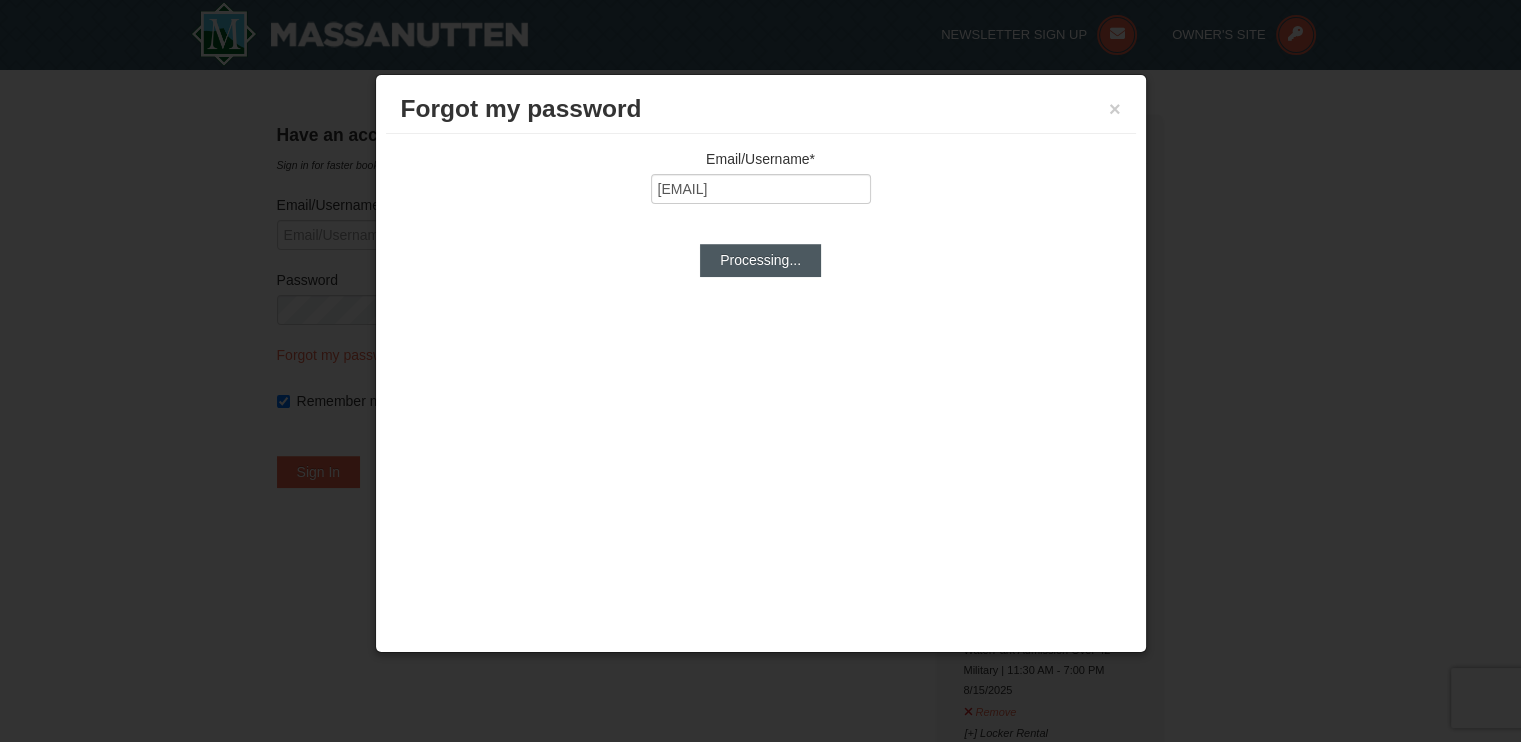 type on "ladytari76@yahoo.com" 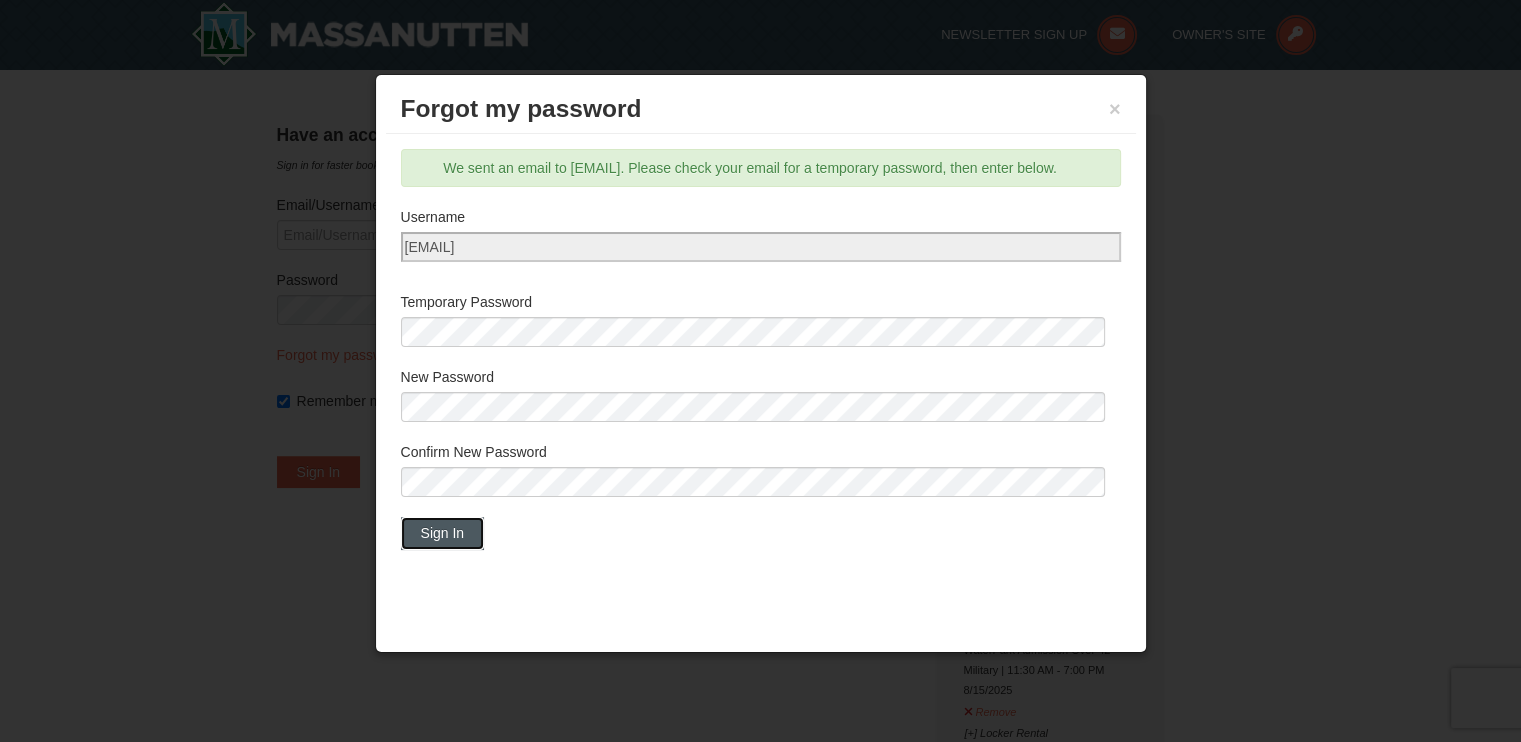 click on "Sign In" at bounding box center [443, 533] 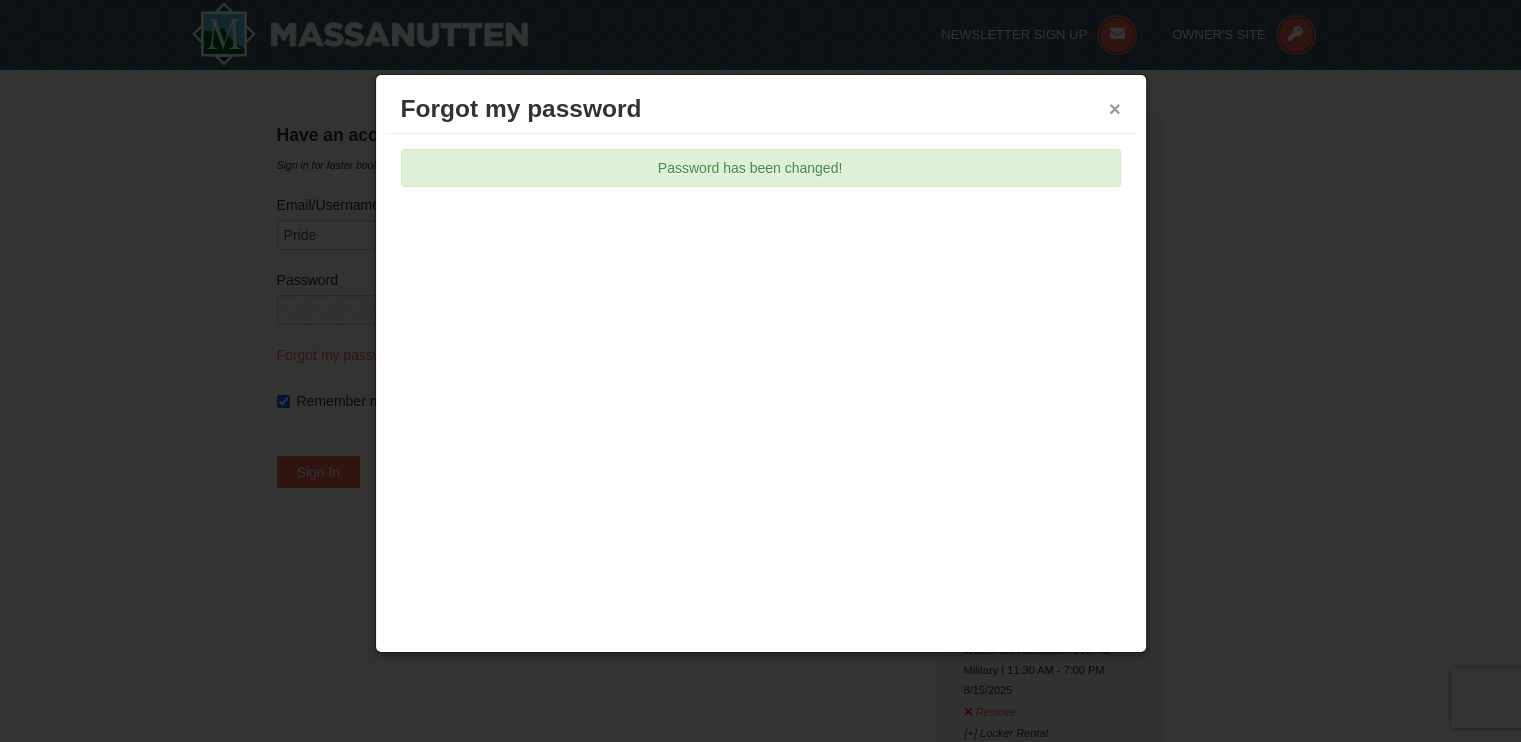 click on "×" at bounding box center [1115, 109] 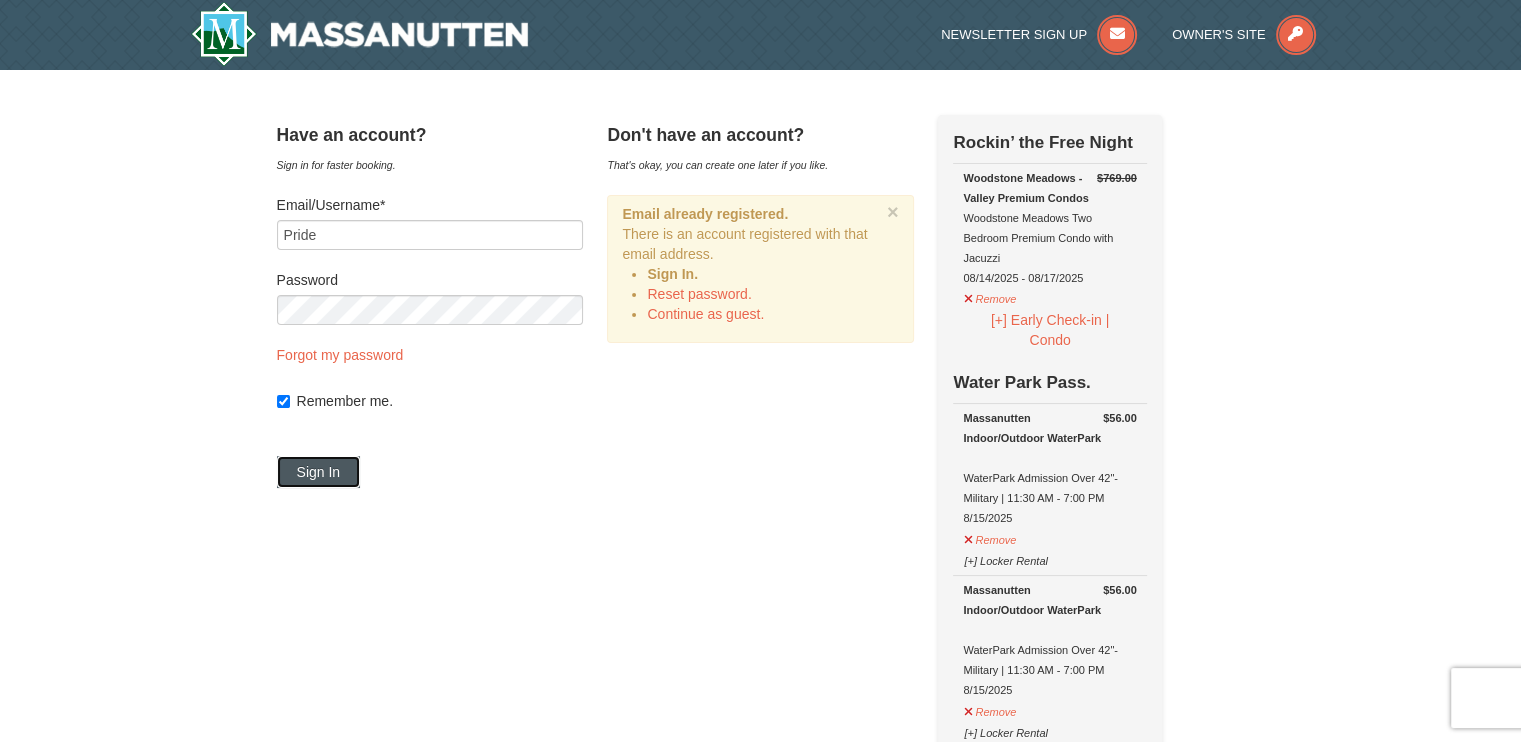 click on "Sign In" at bounding box center (319, 472) 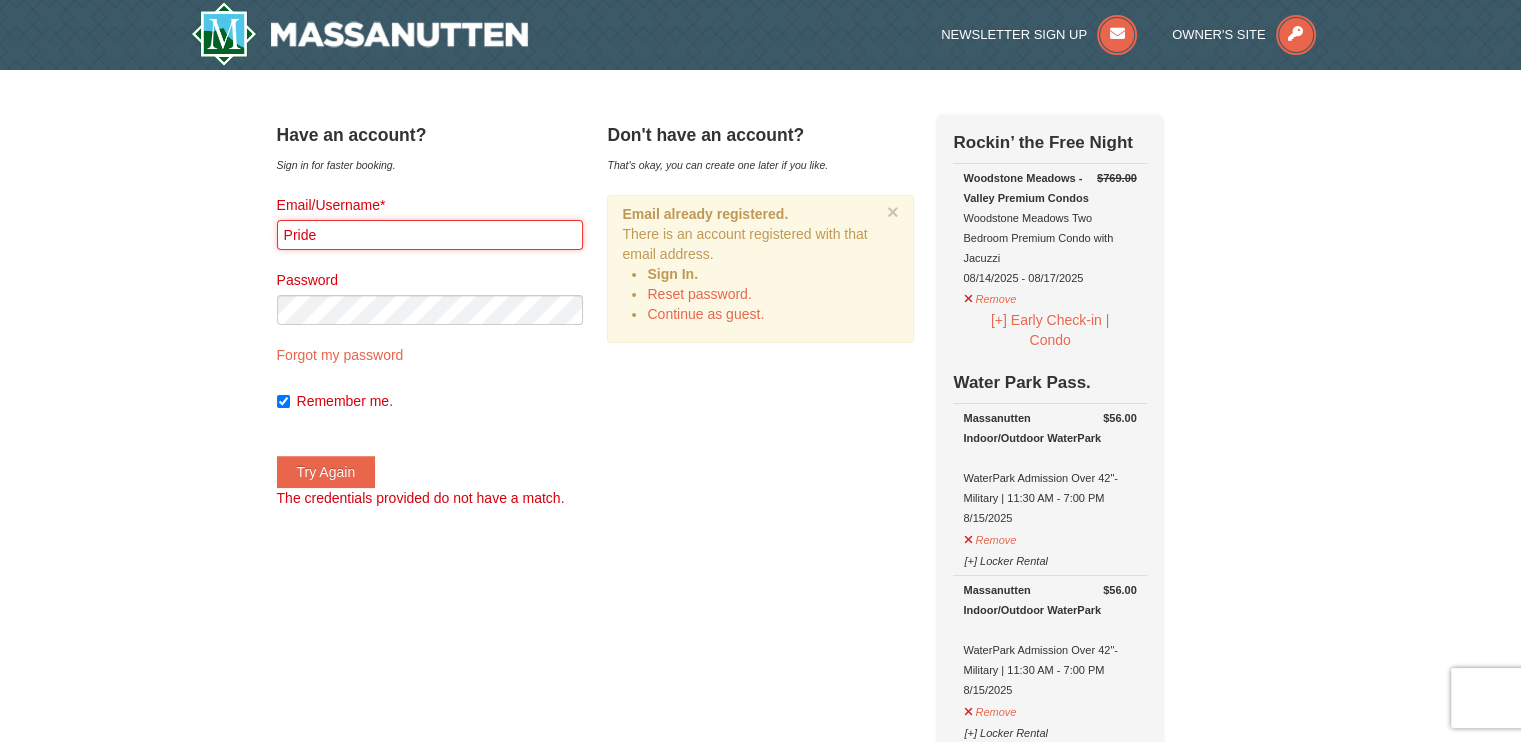 click on "Pride" at bounding box center [430, 235] 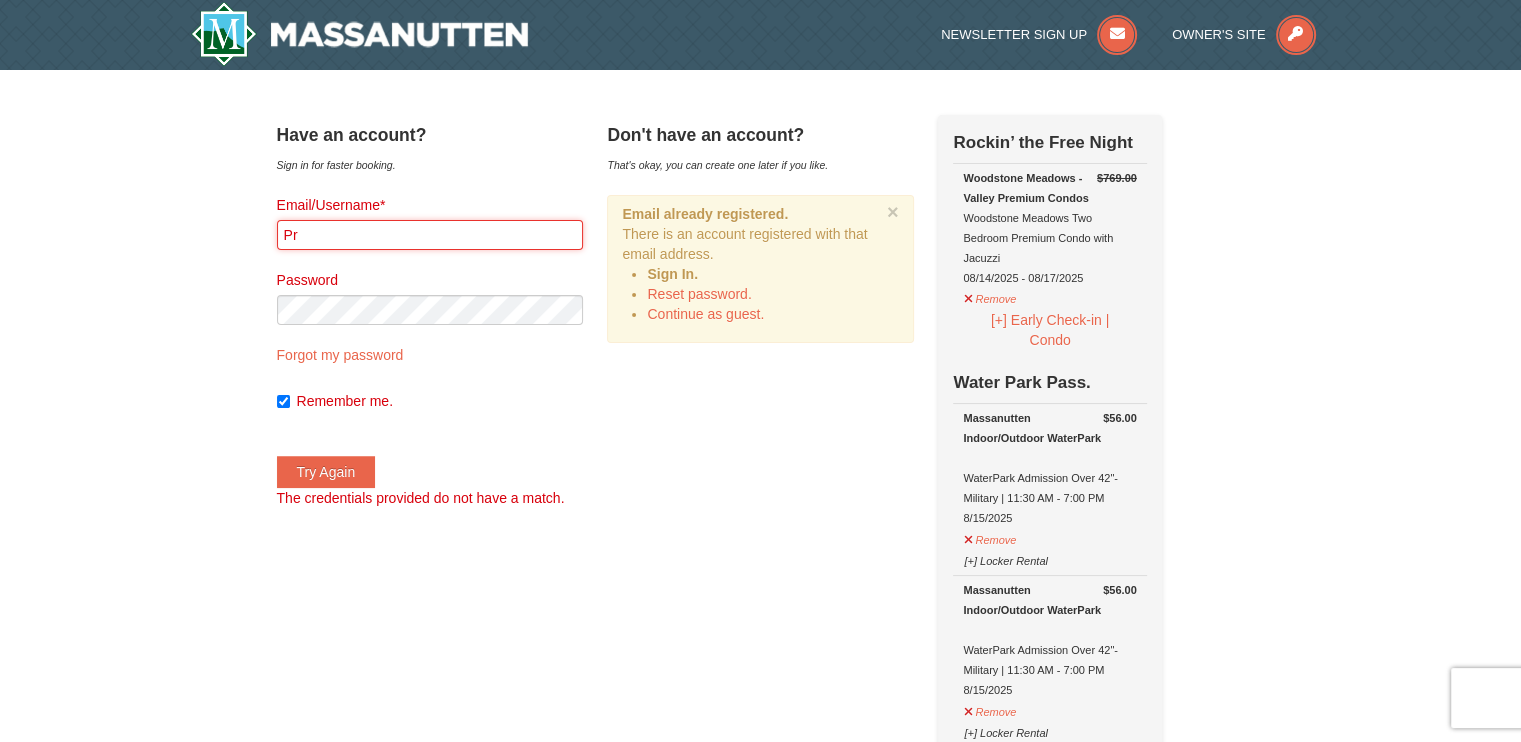 type on "P" 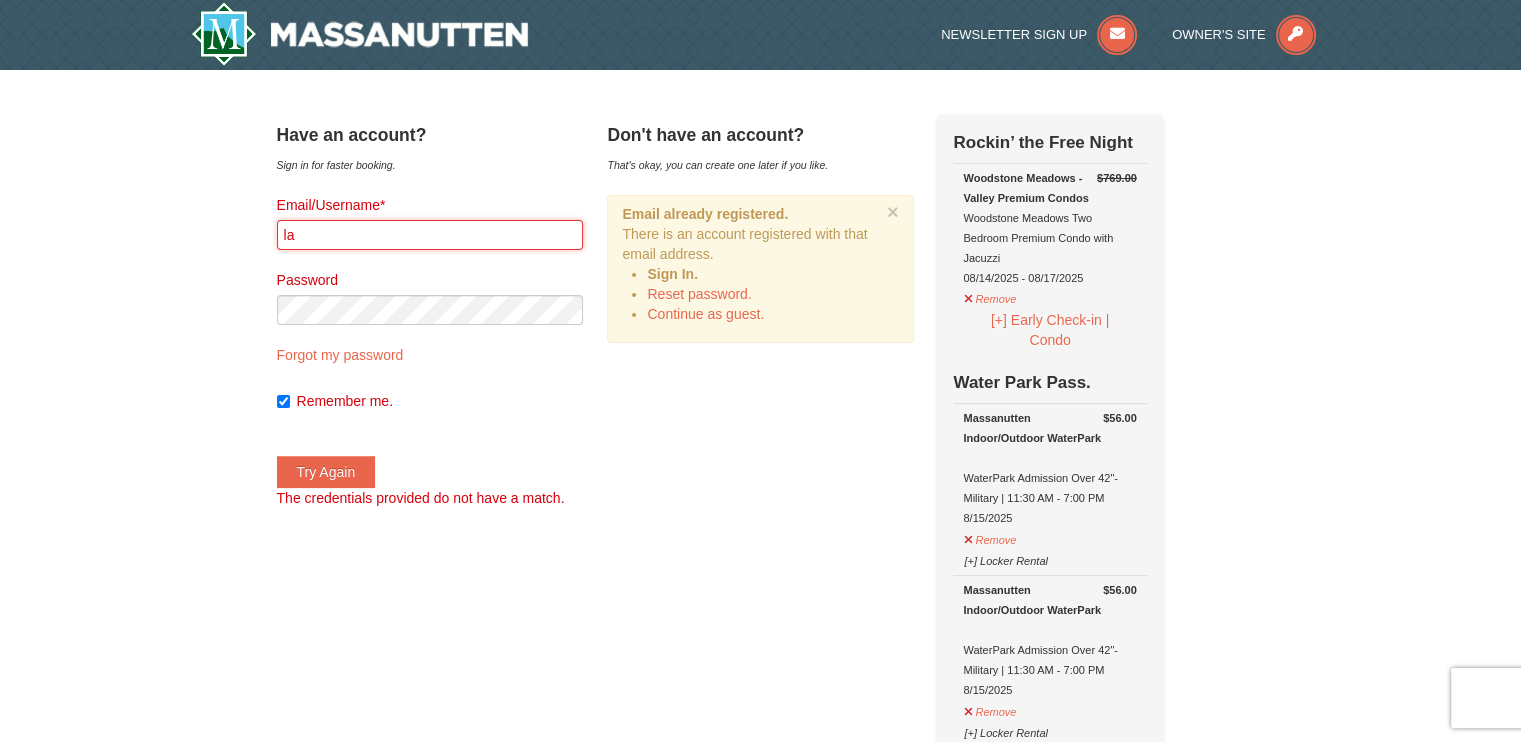 type on "[EMAIL]" 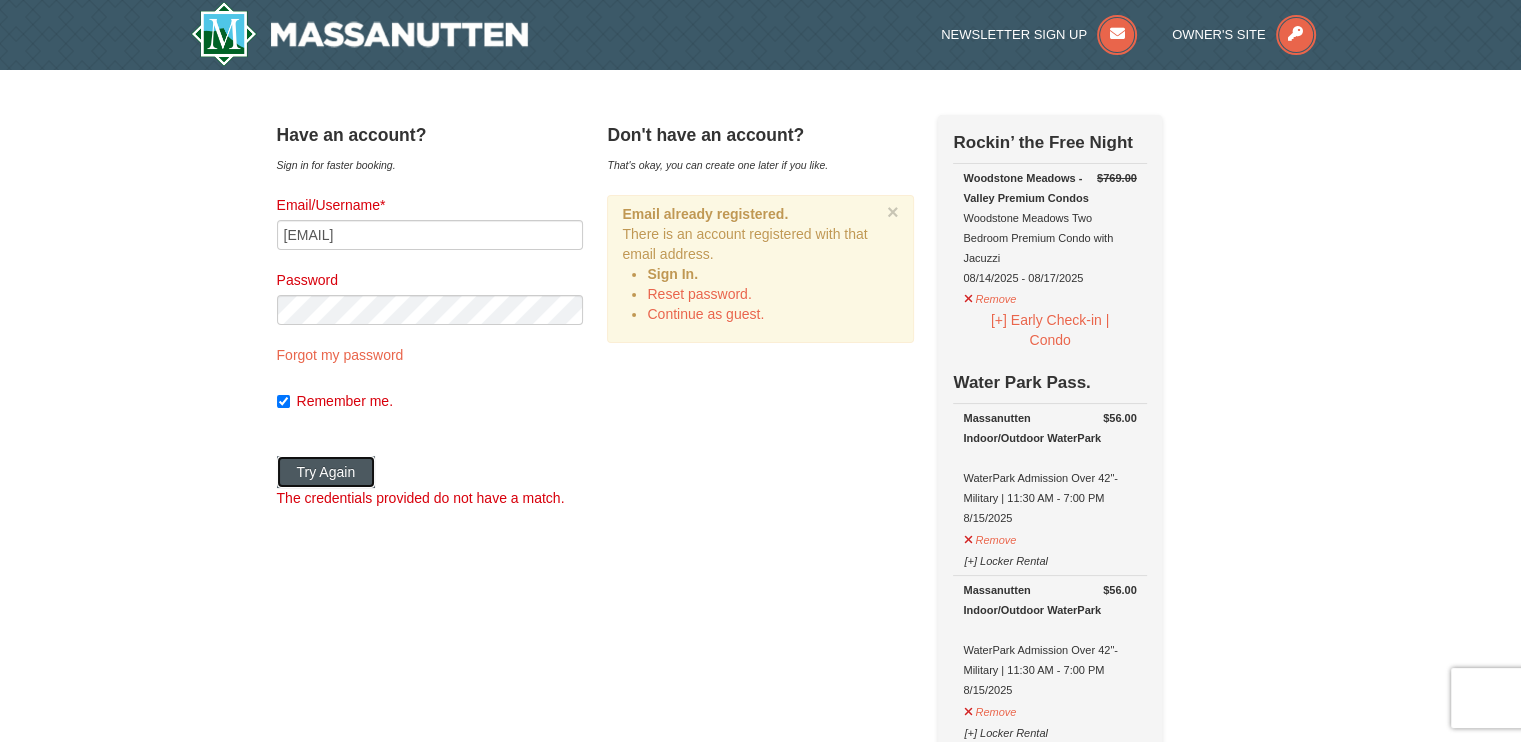 click on "Try Again" at bounding box center (326, 472) 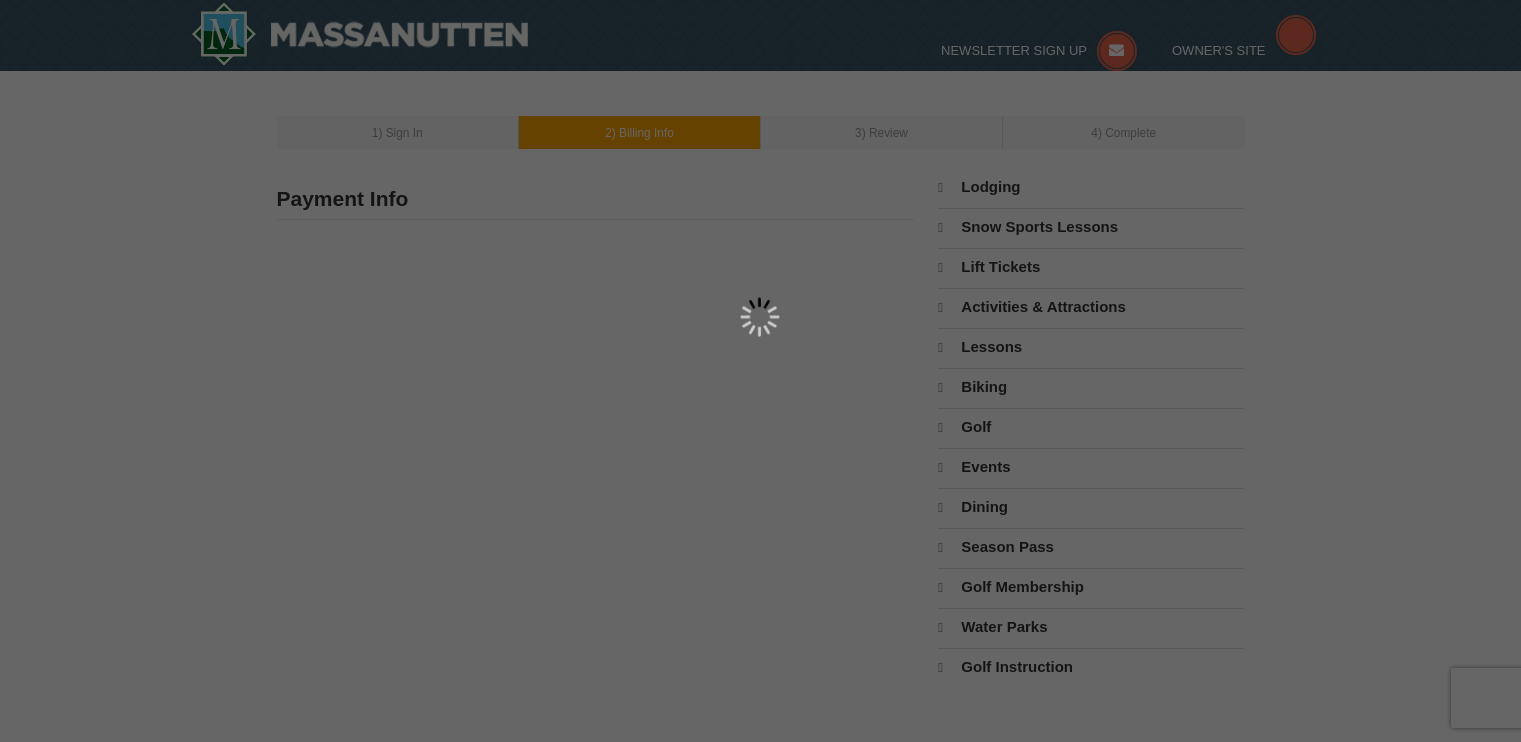 scroll, scrollTop: 0, scrollLeft: 0, axis: both 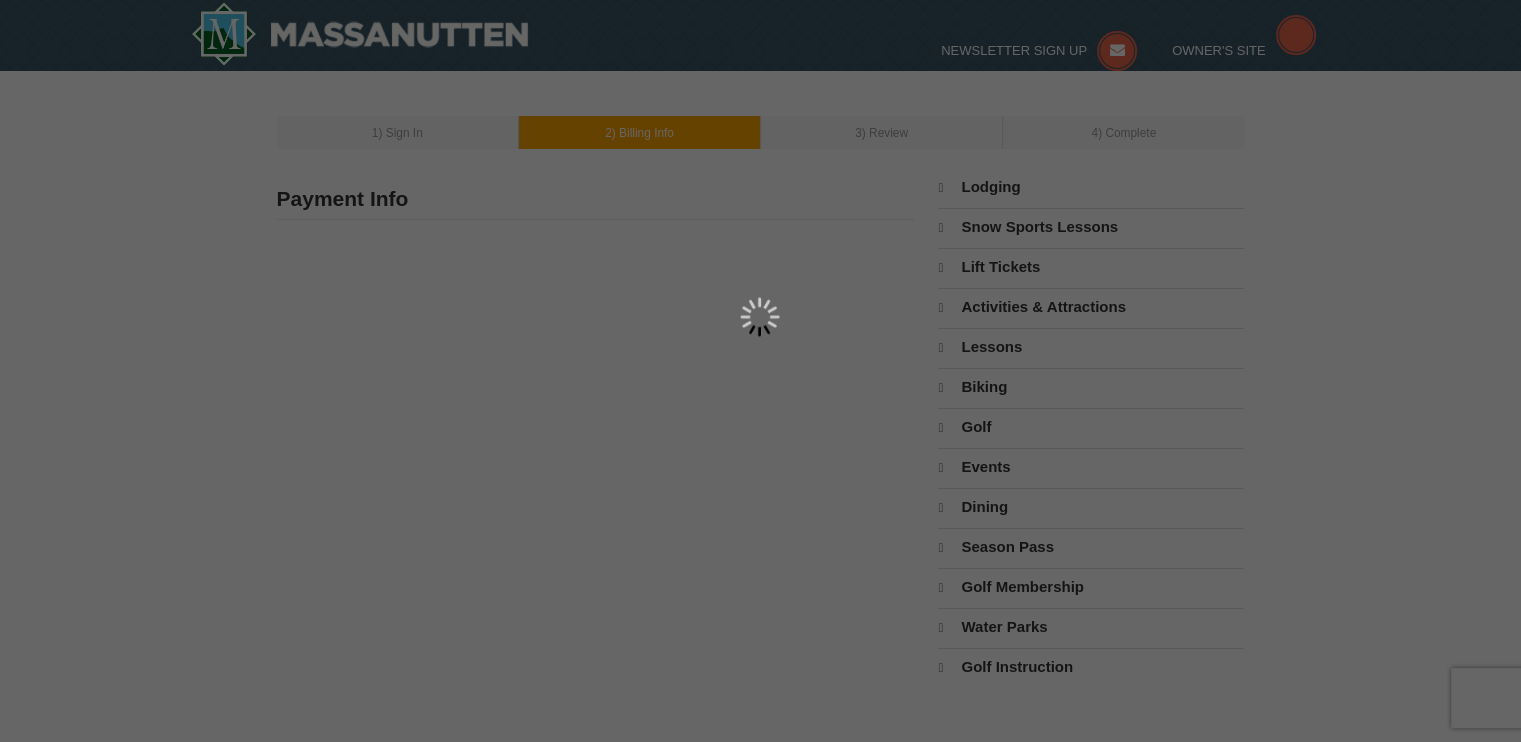 type on "[LAST]" 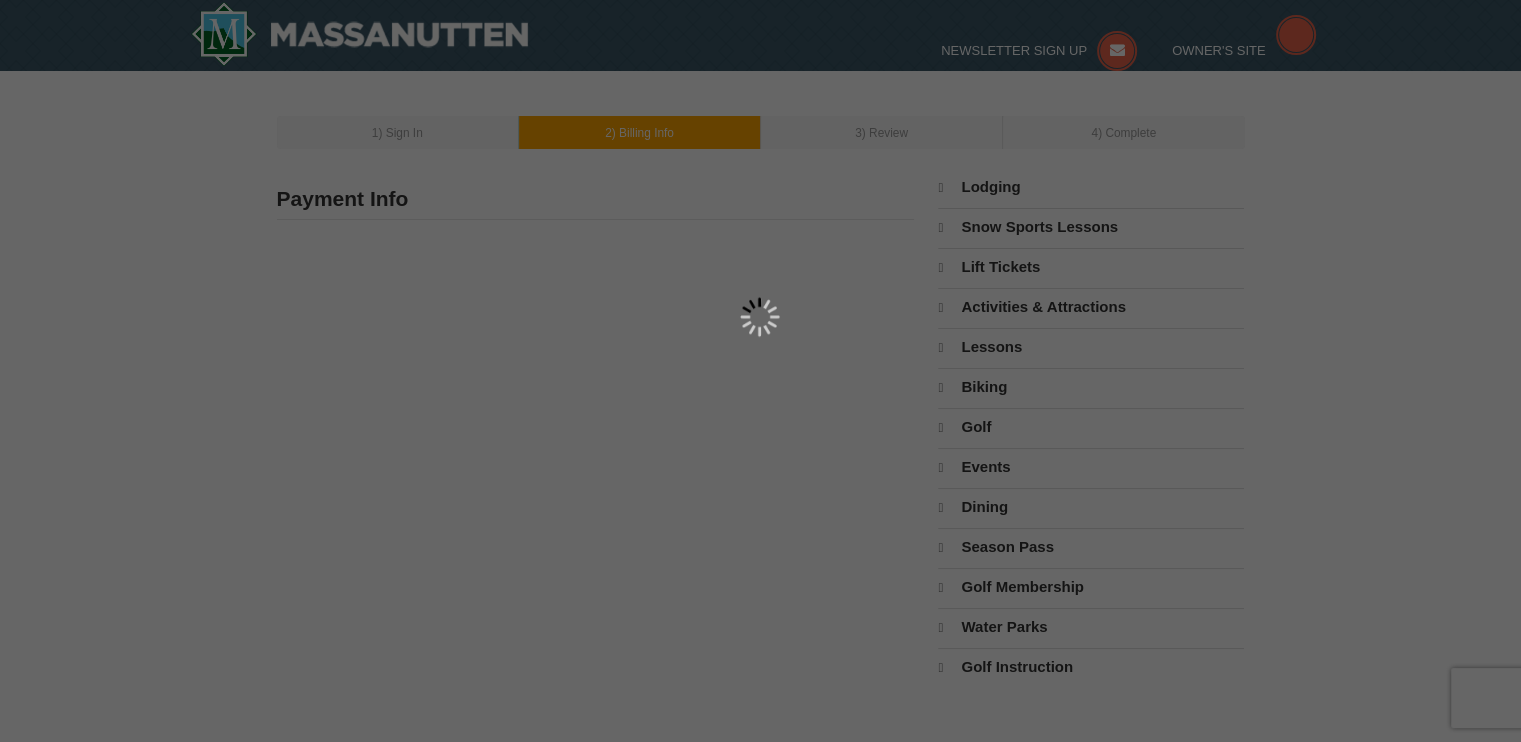 type on "14137 Rockyrun Rd" 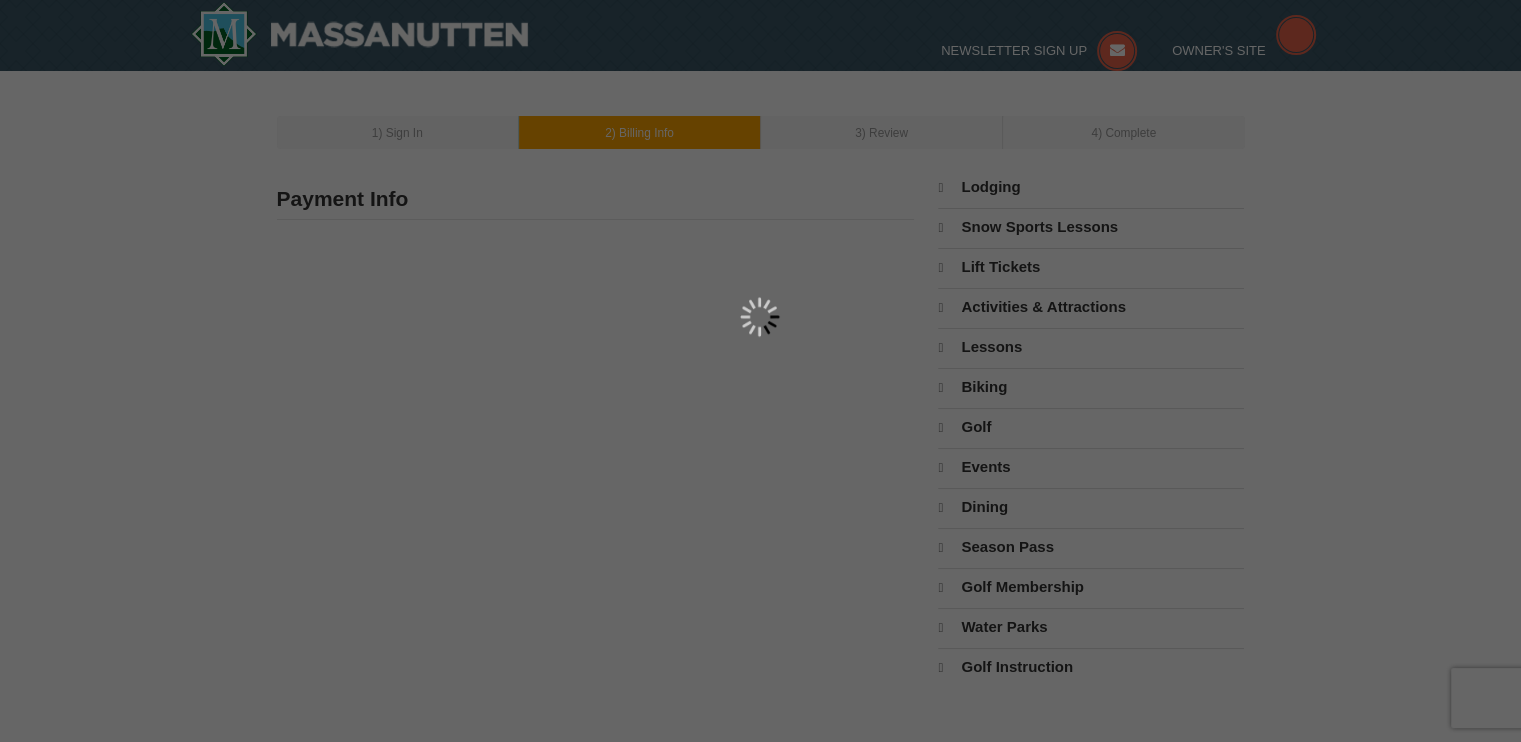 type on "Chesterfield" 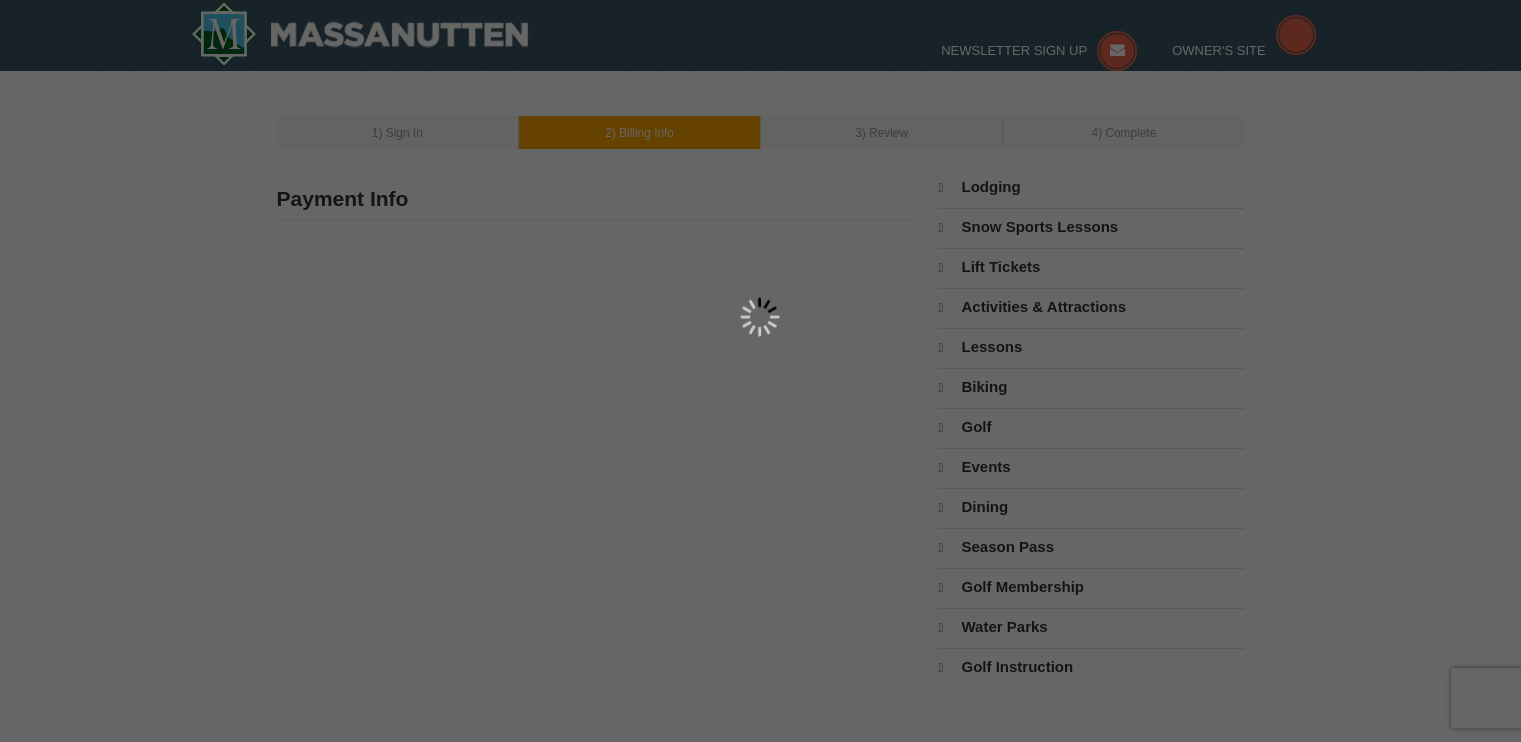 type on "23838" 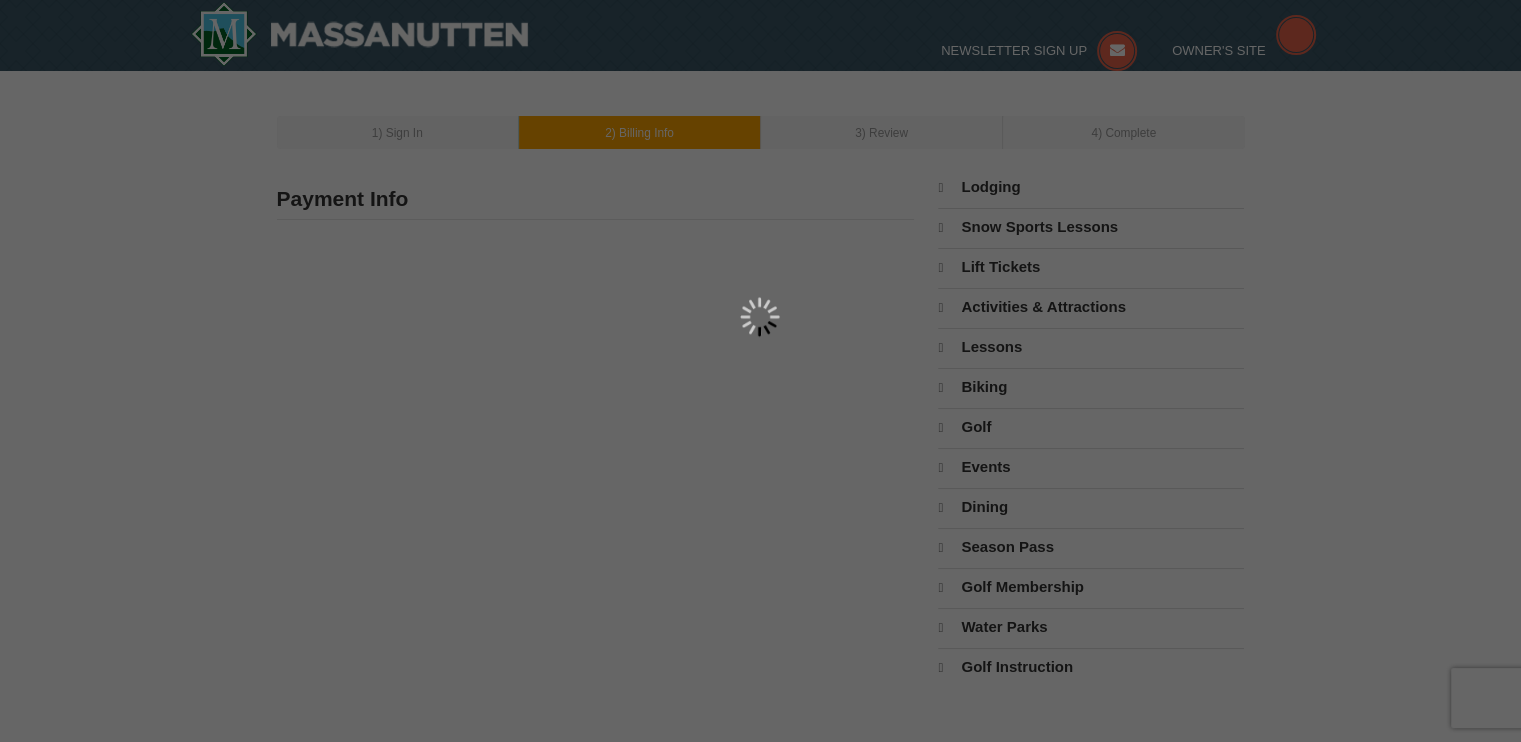 type on "804" 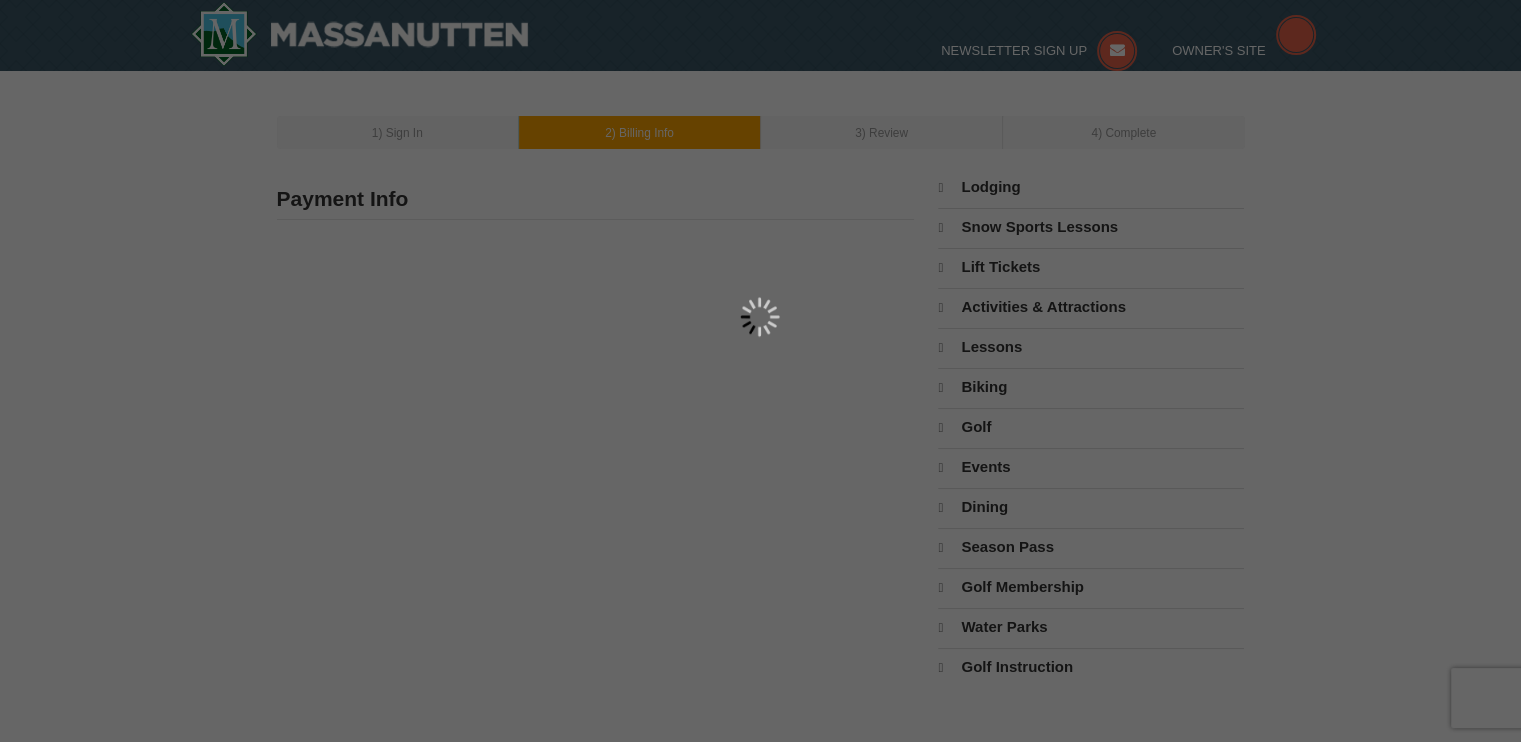 type on "368" 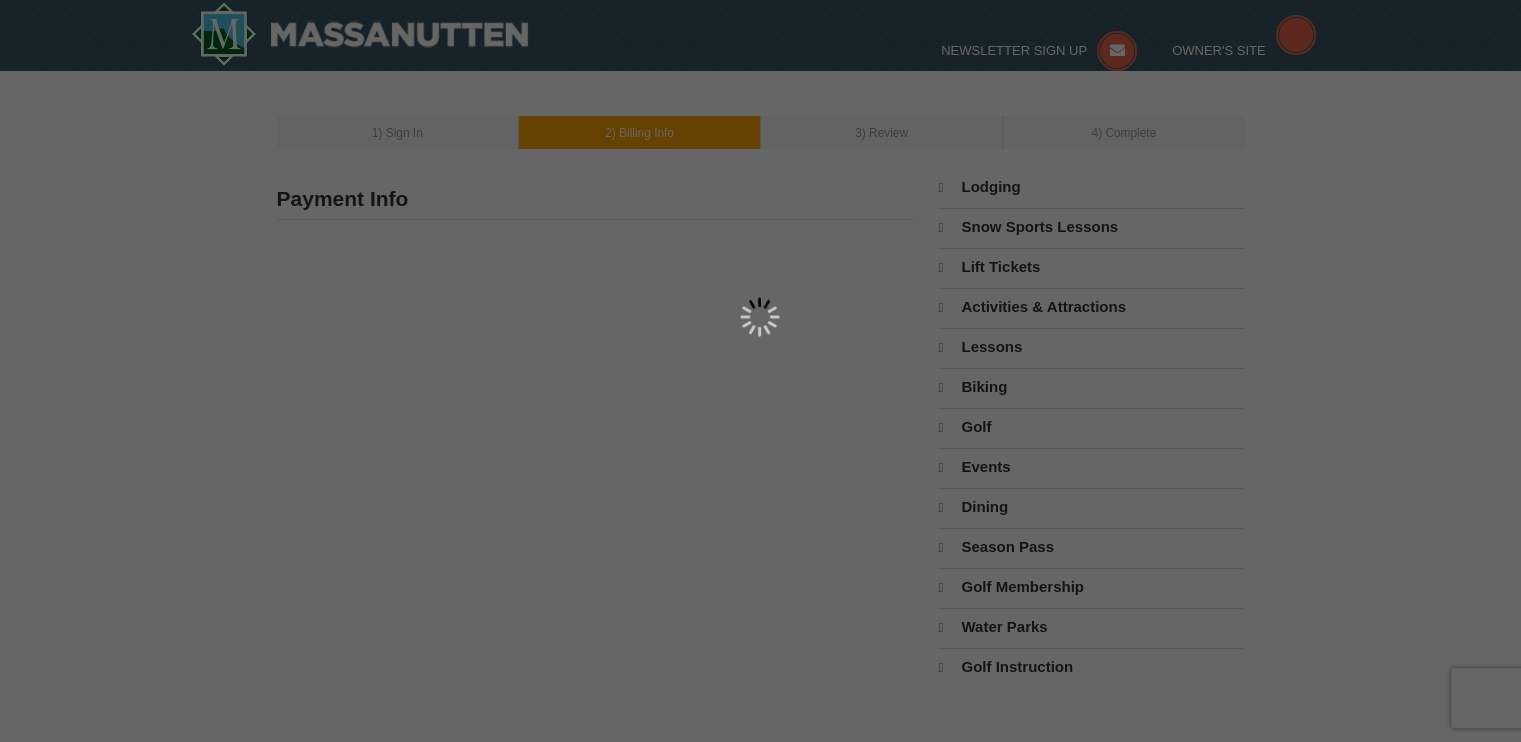 type on "4168" 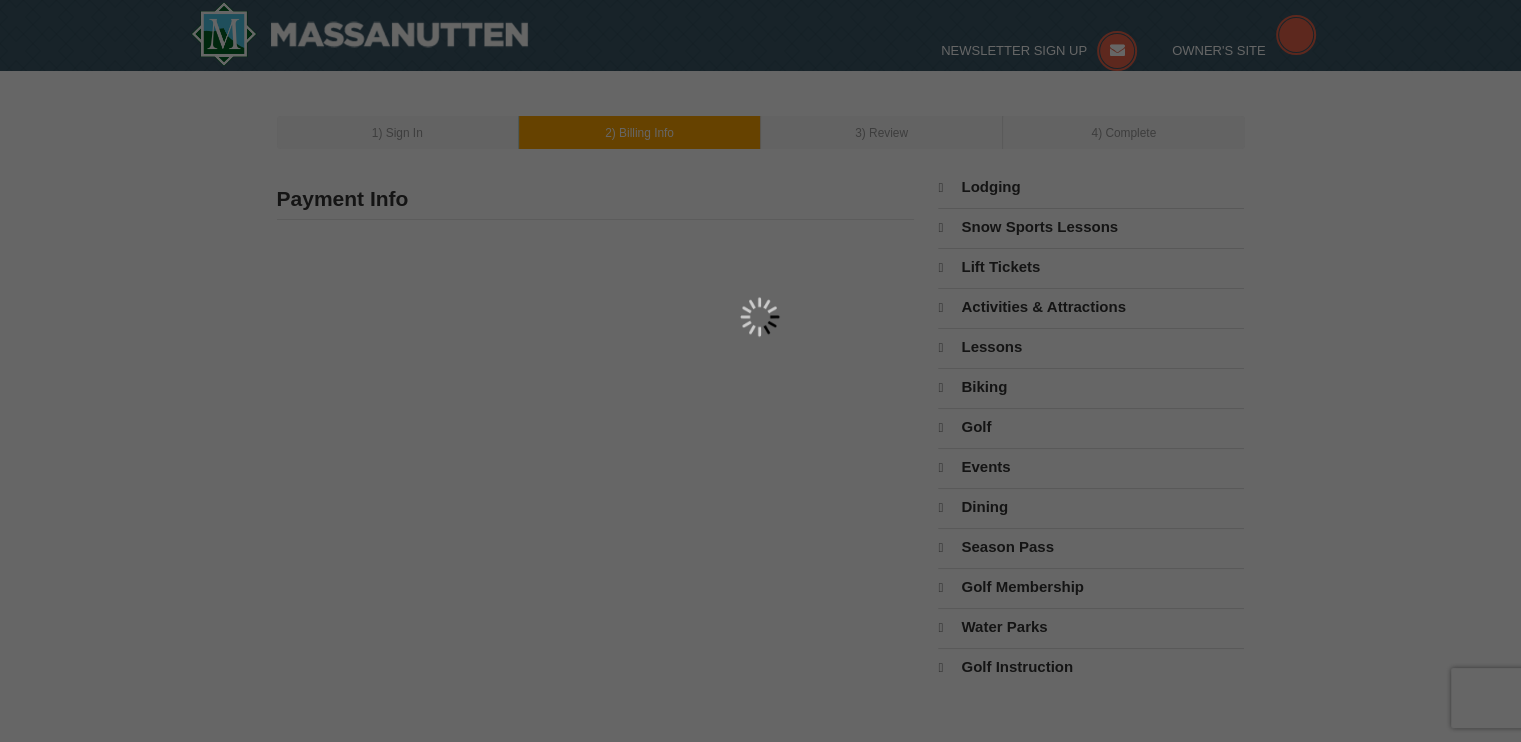 type on "[EMAIL]" 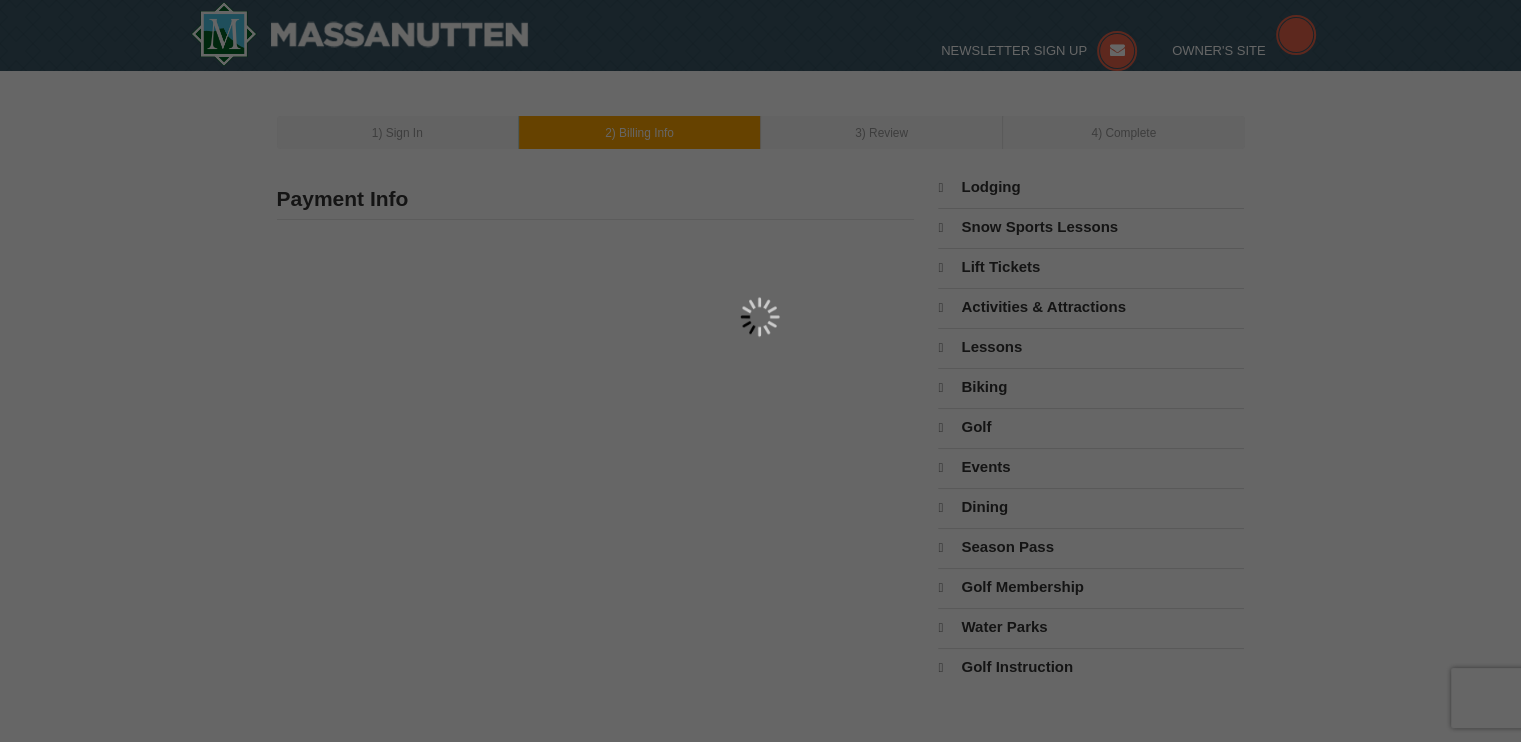 select on "VA" 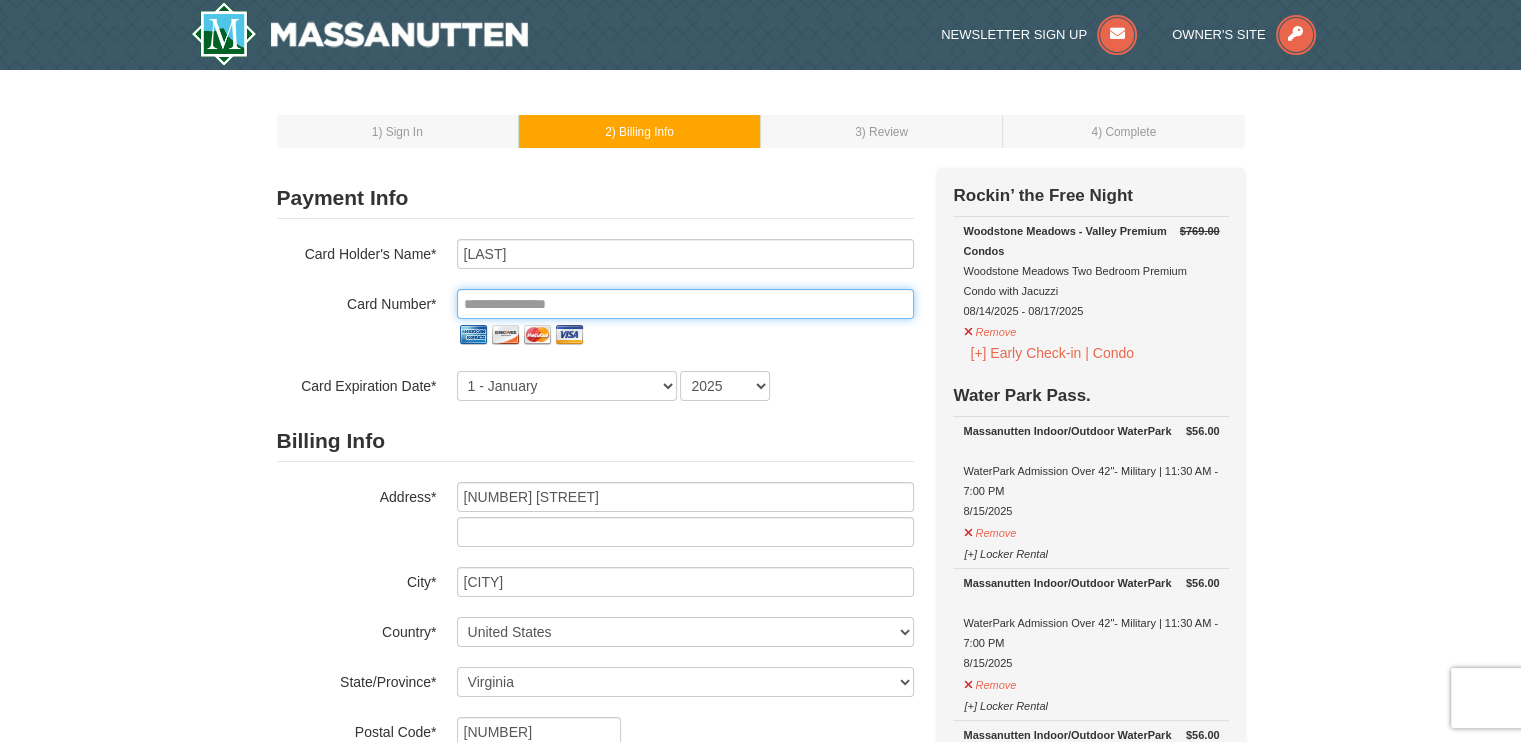 click at bounding box center [685, 304] 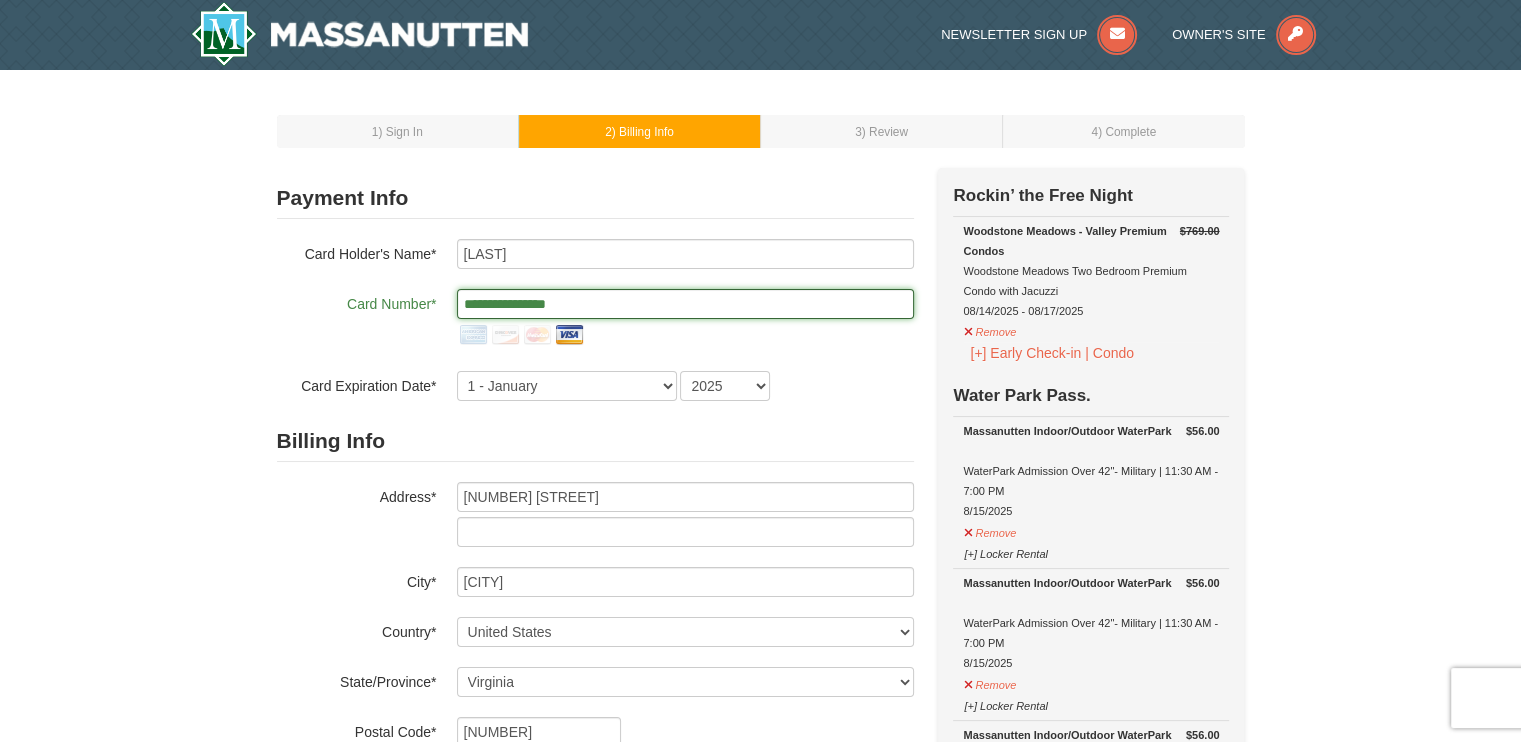 type on "**********" 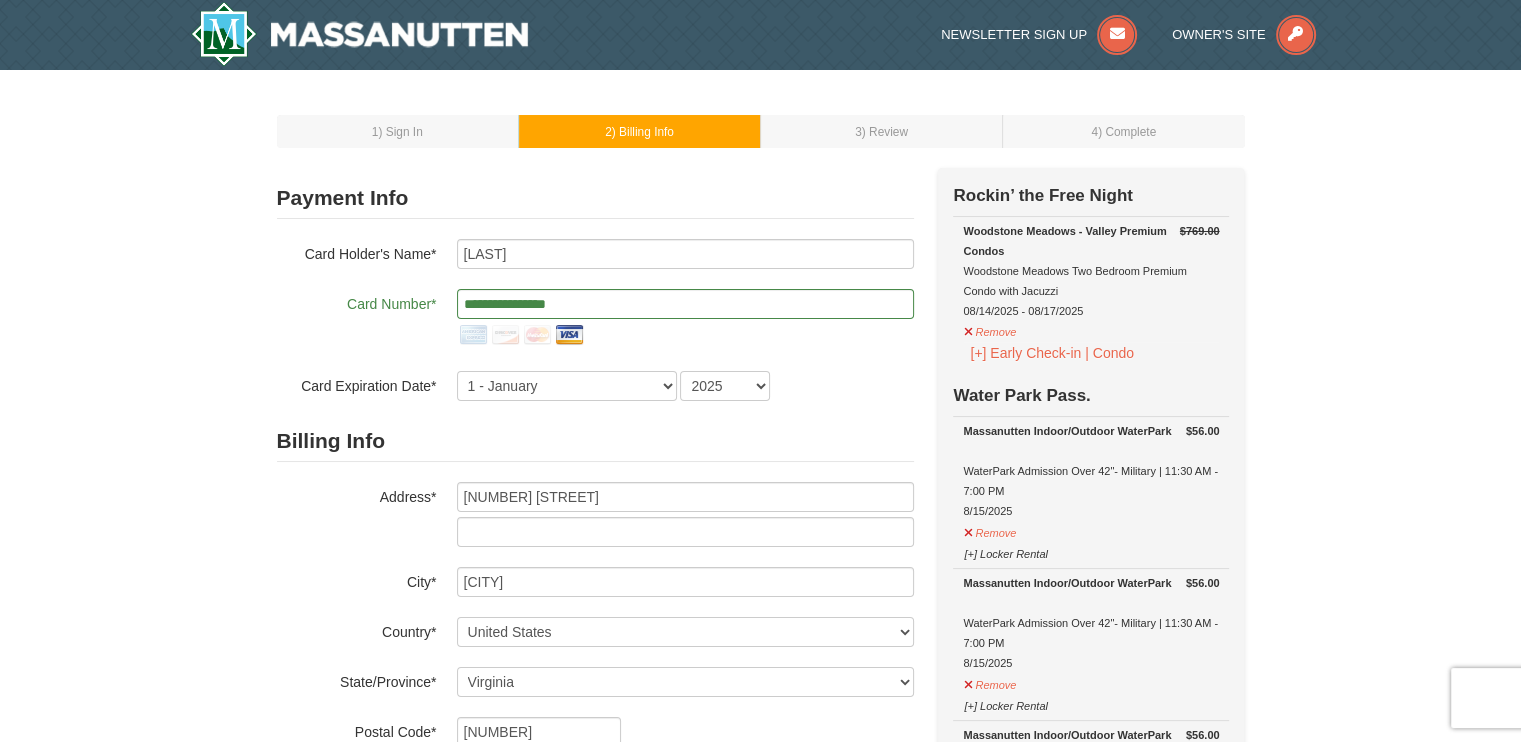 click on "**********" at bounding box center [595, 320] 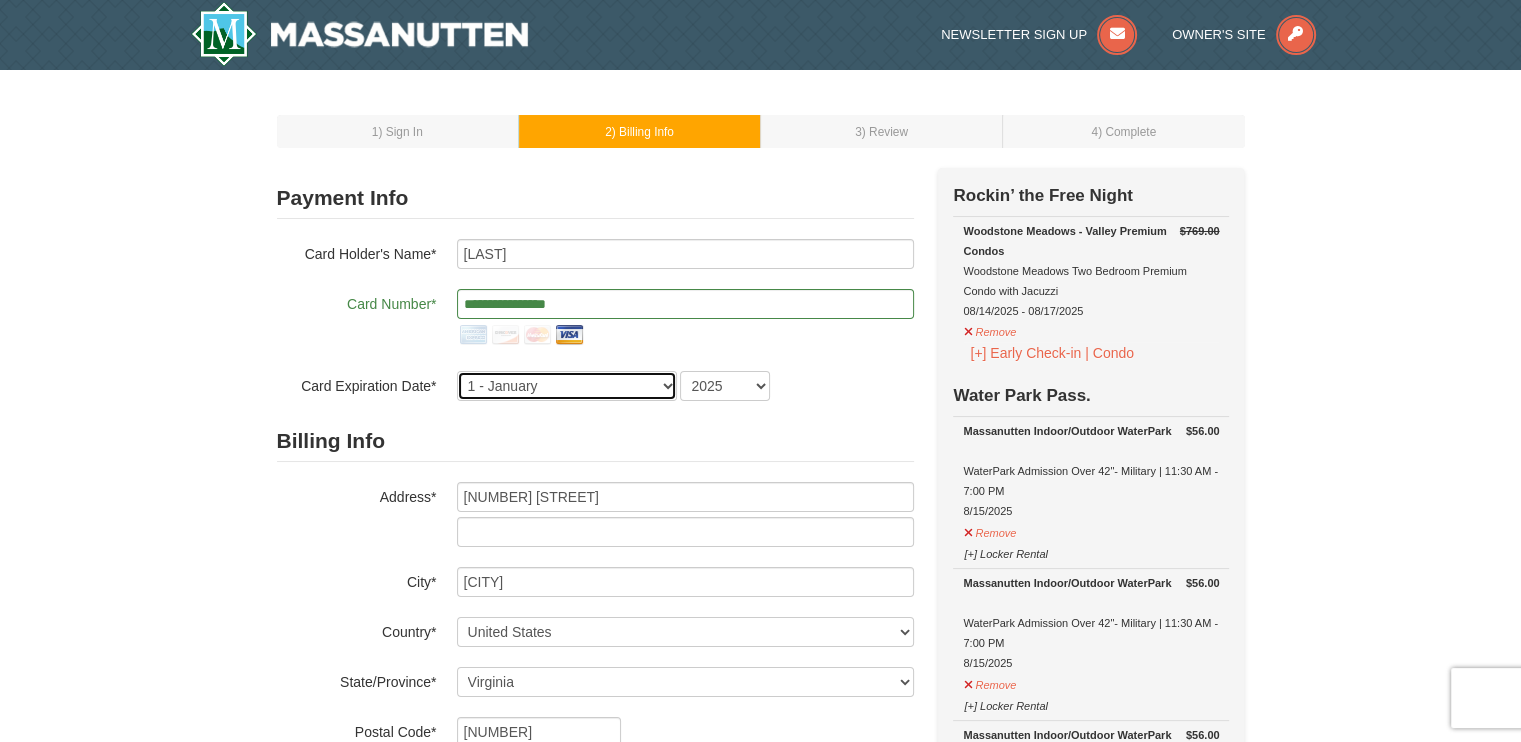 click on "1 - January 2 - February 3 - March 4 - April 5 - May 6 - June 7 - July 8 - August 9 - September 10 - October 11 - November 12 - December" at bounding box center [567, 386] 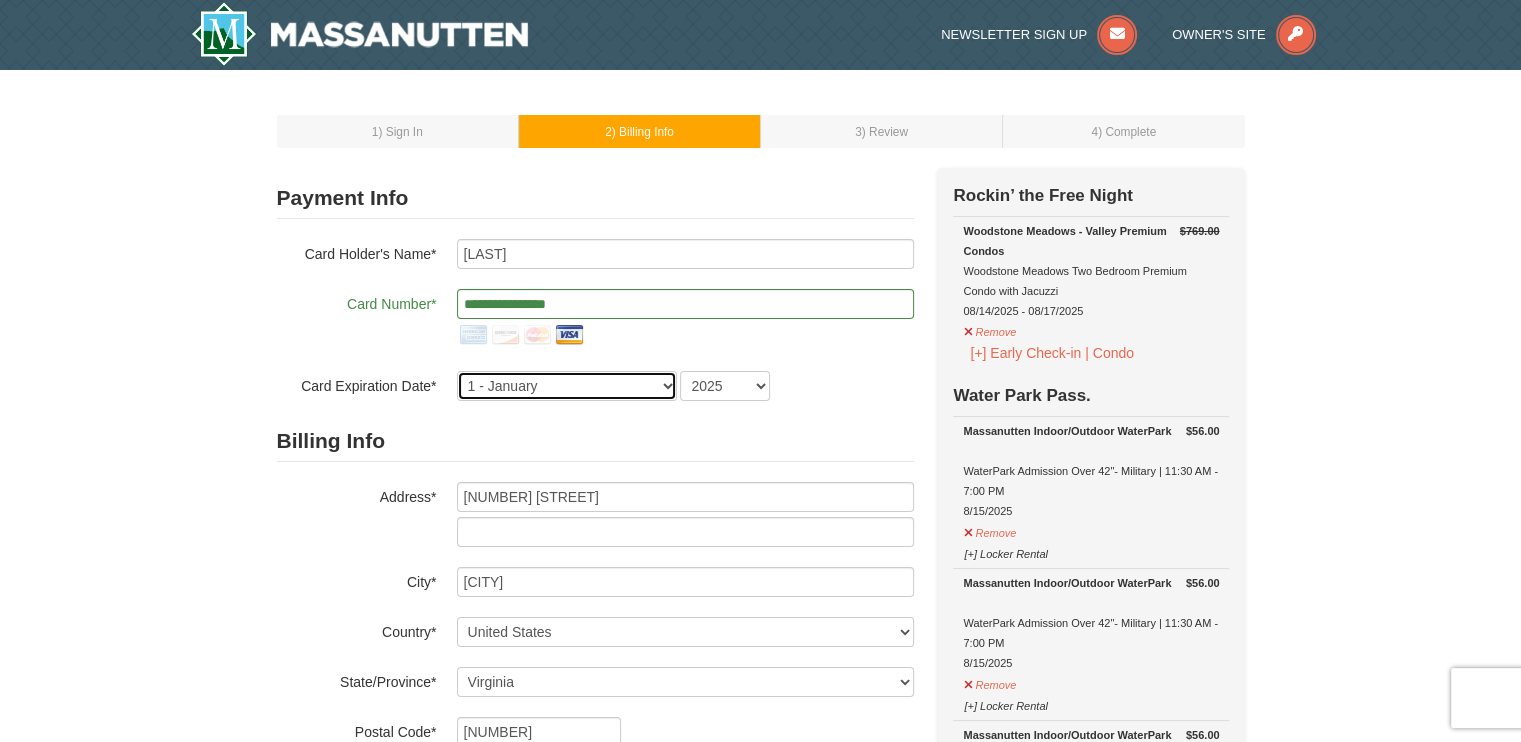 select on "6" 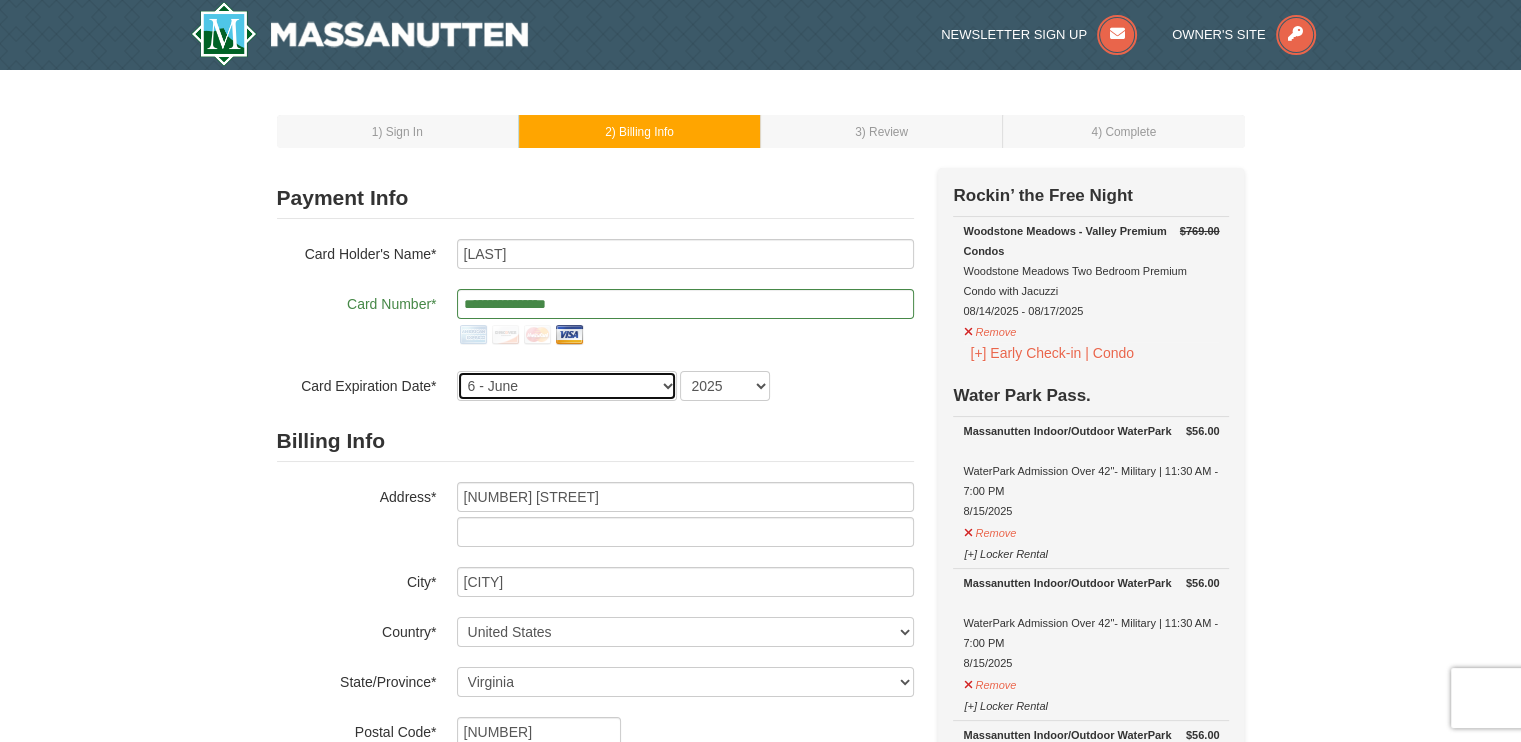 click on "1 - January 2 - February 3 - March 4 - April 5 - May 6 - June 7 - July 8 - August 9 - September 10 - October 11 - November 12 - December" at bounding box center (567, 386) 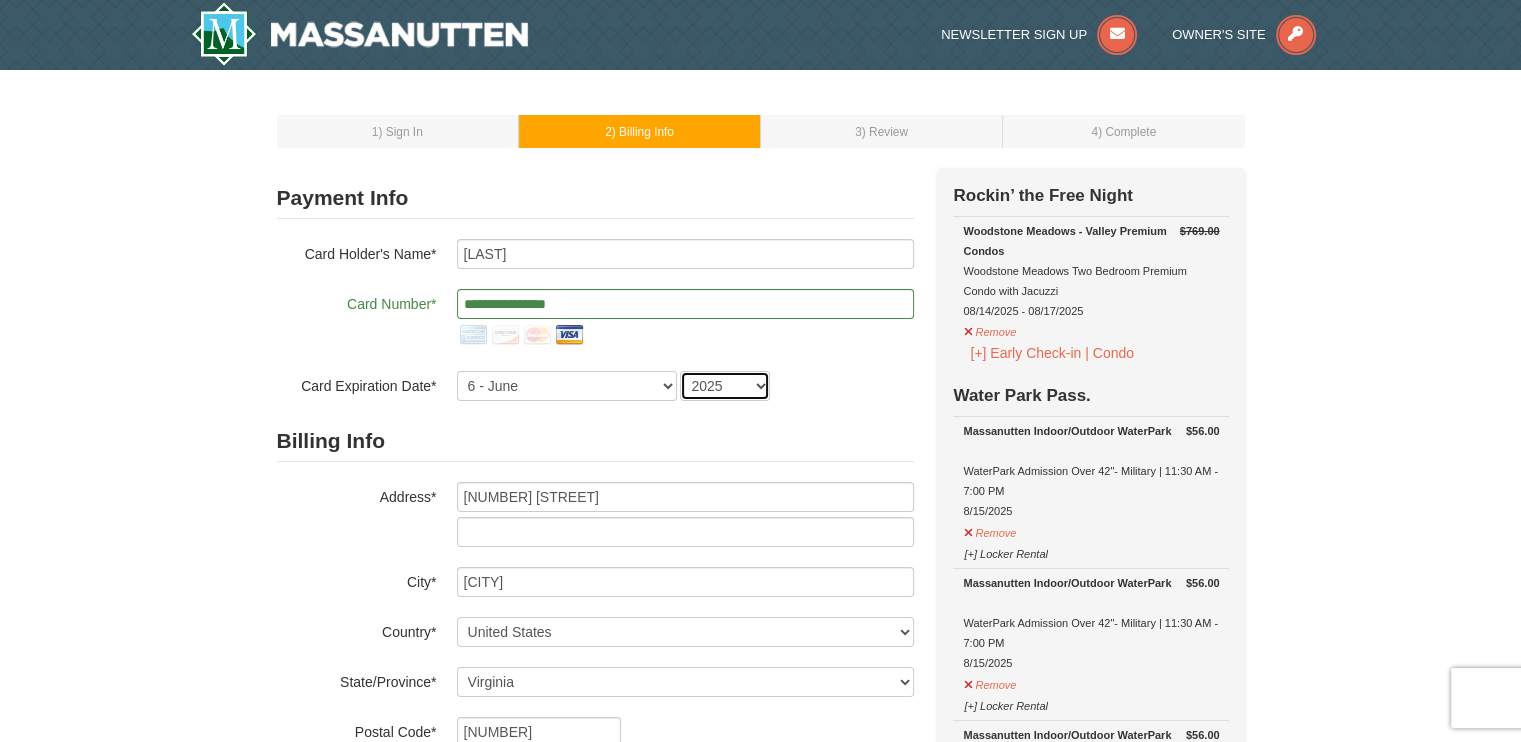 click on "2025 2026 2027 2028 2029 2030 2031 2032 2033 2034" at bounding box center [725, 386] 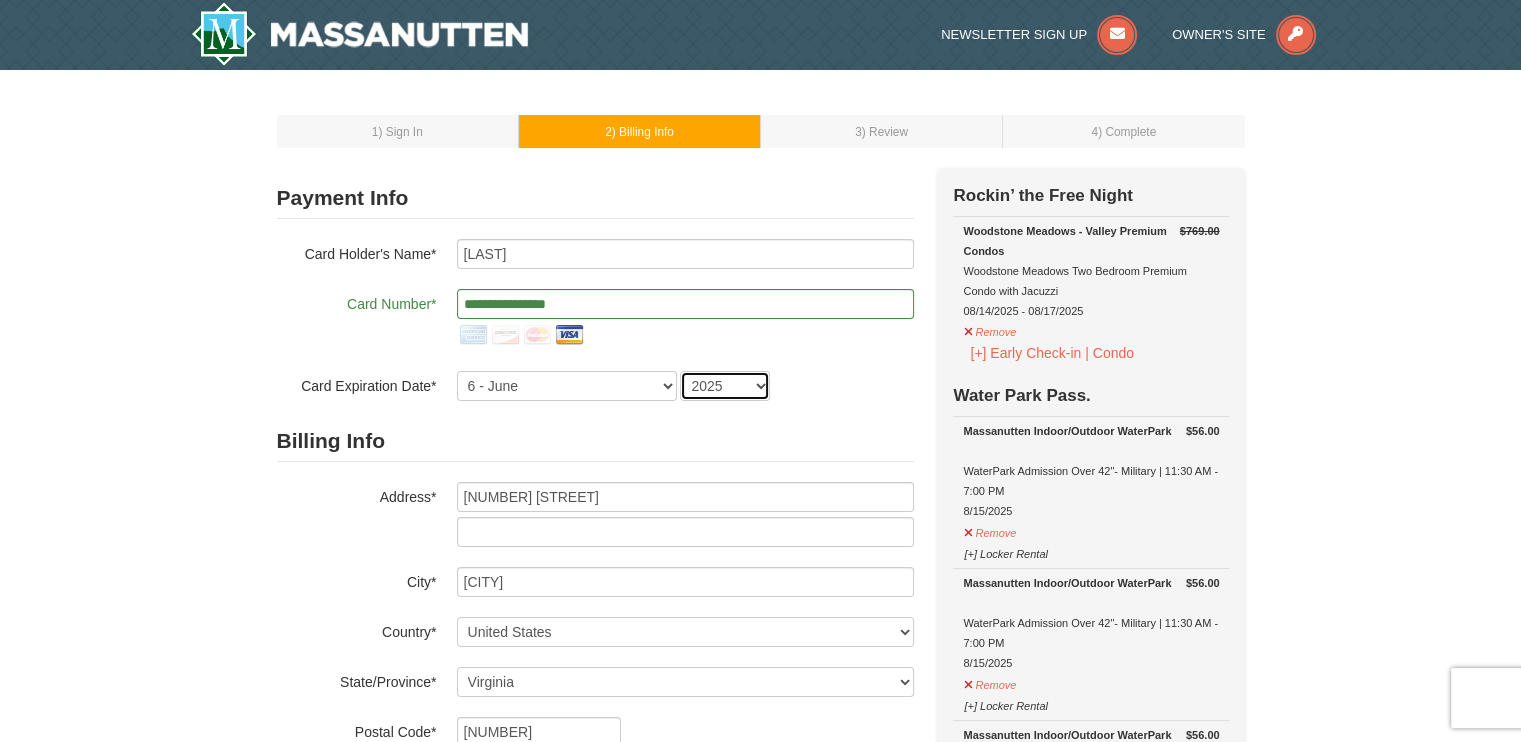 select on "2026" 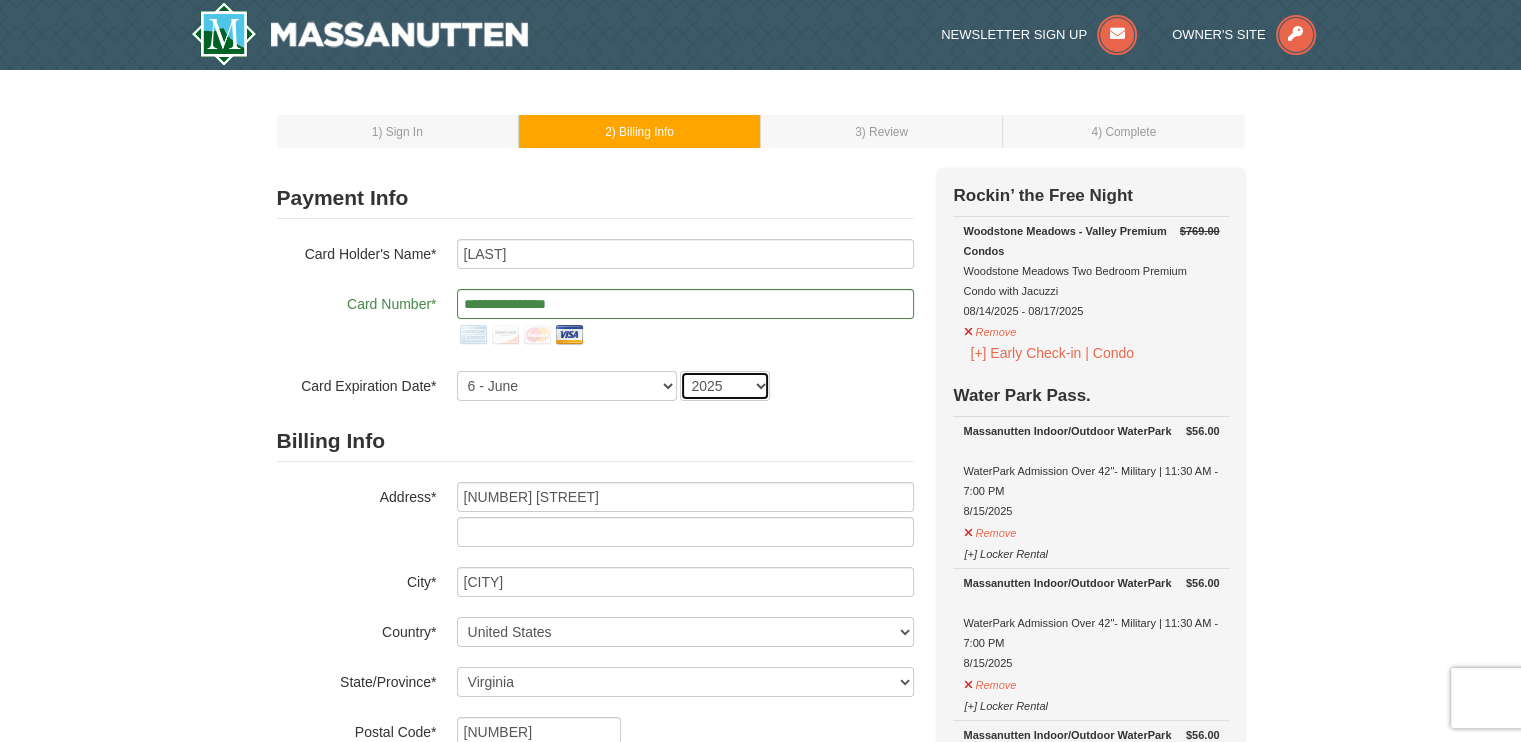 click on "2025 2026 2027 2028 2029 2030 2031 2032 2033 2034" at bounding box center [725, 386] 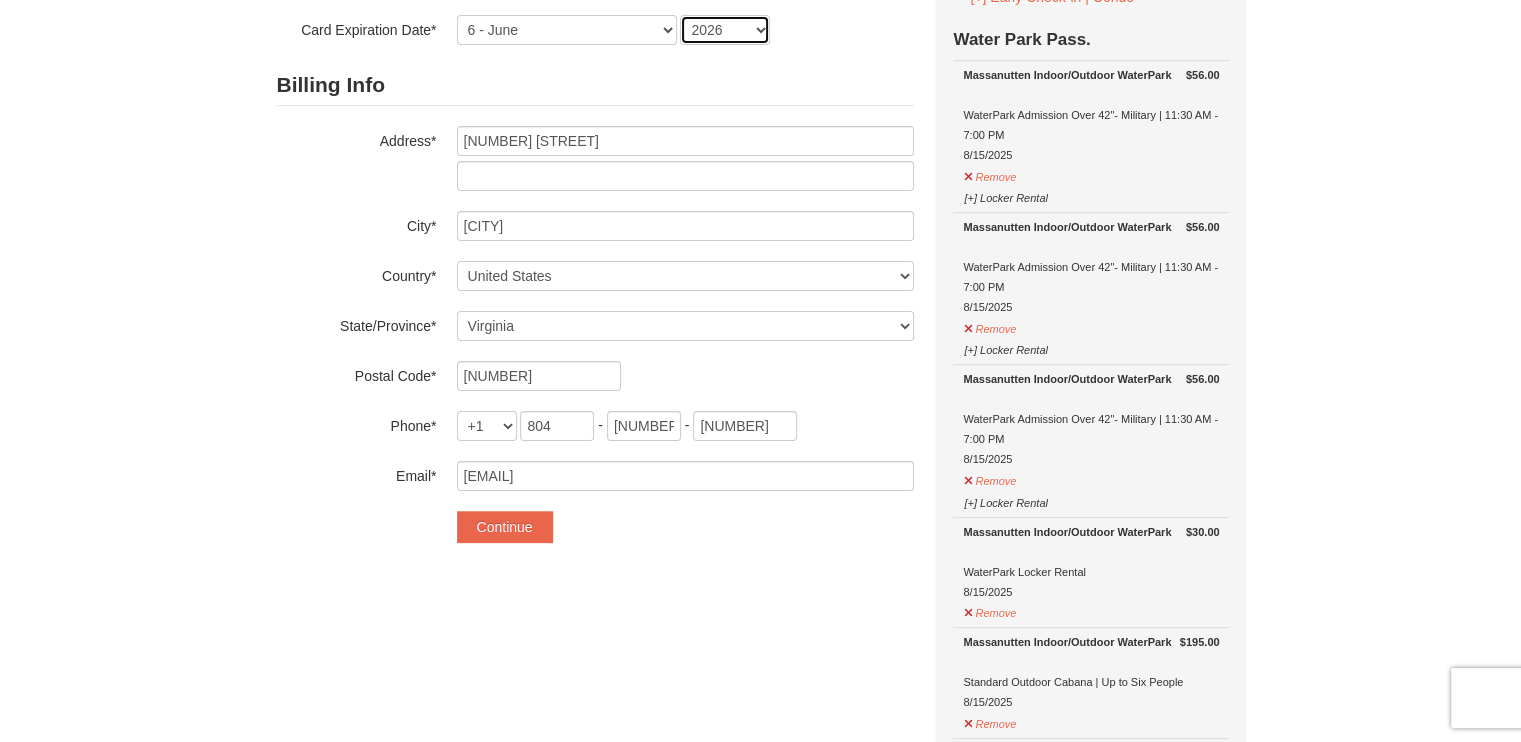 scroll, scrollTop: 364, scrollLeft: 0, axis: vertical 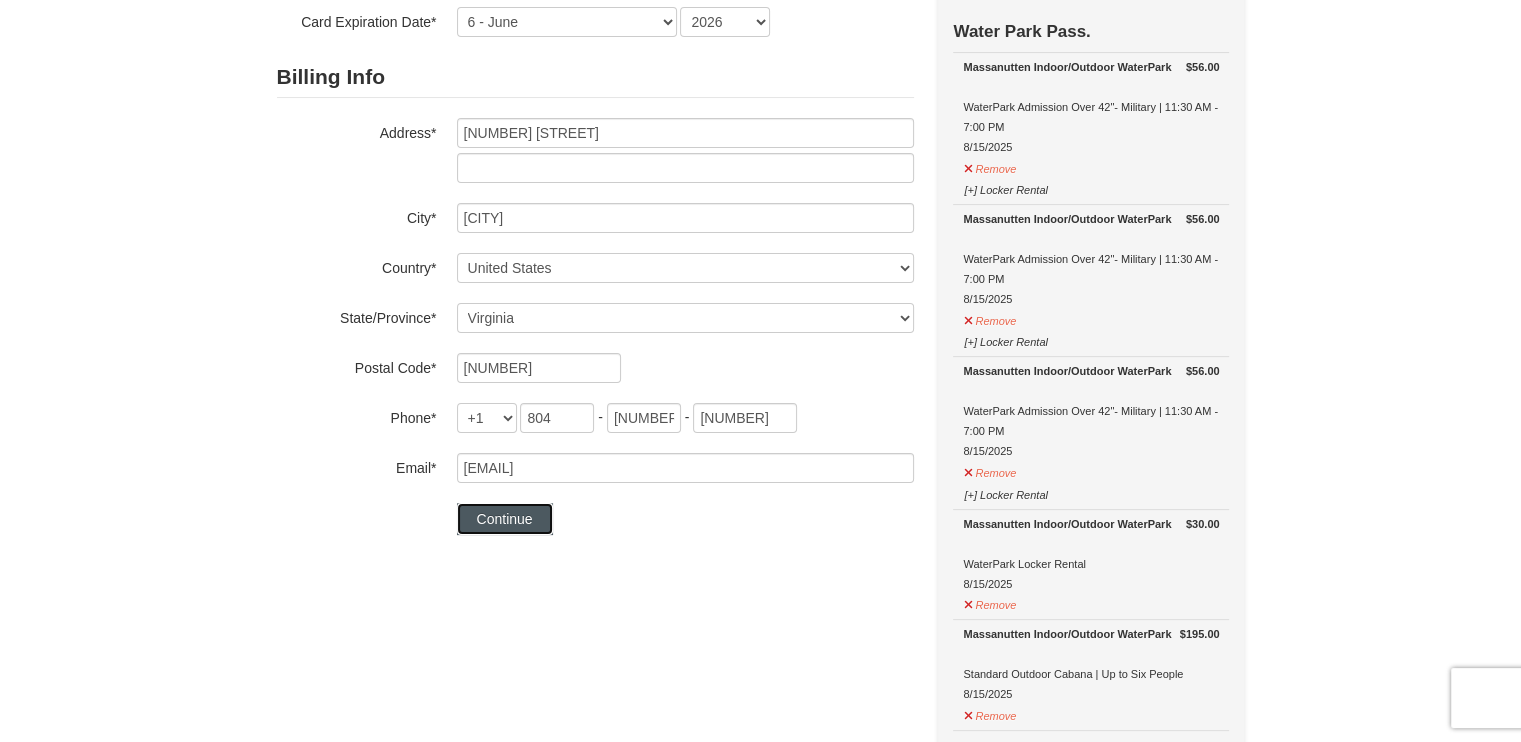 click on "Continue" at bounding box center (505, 519) 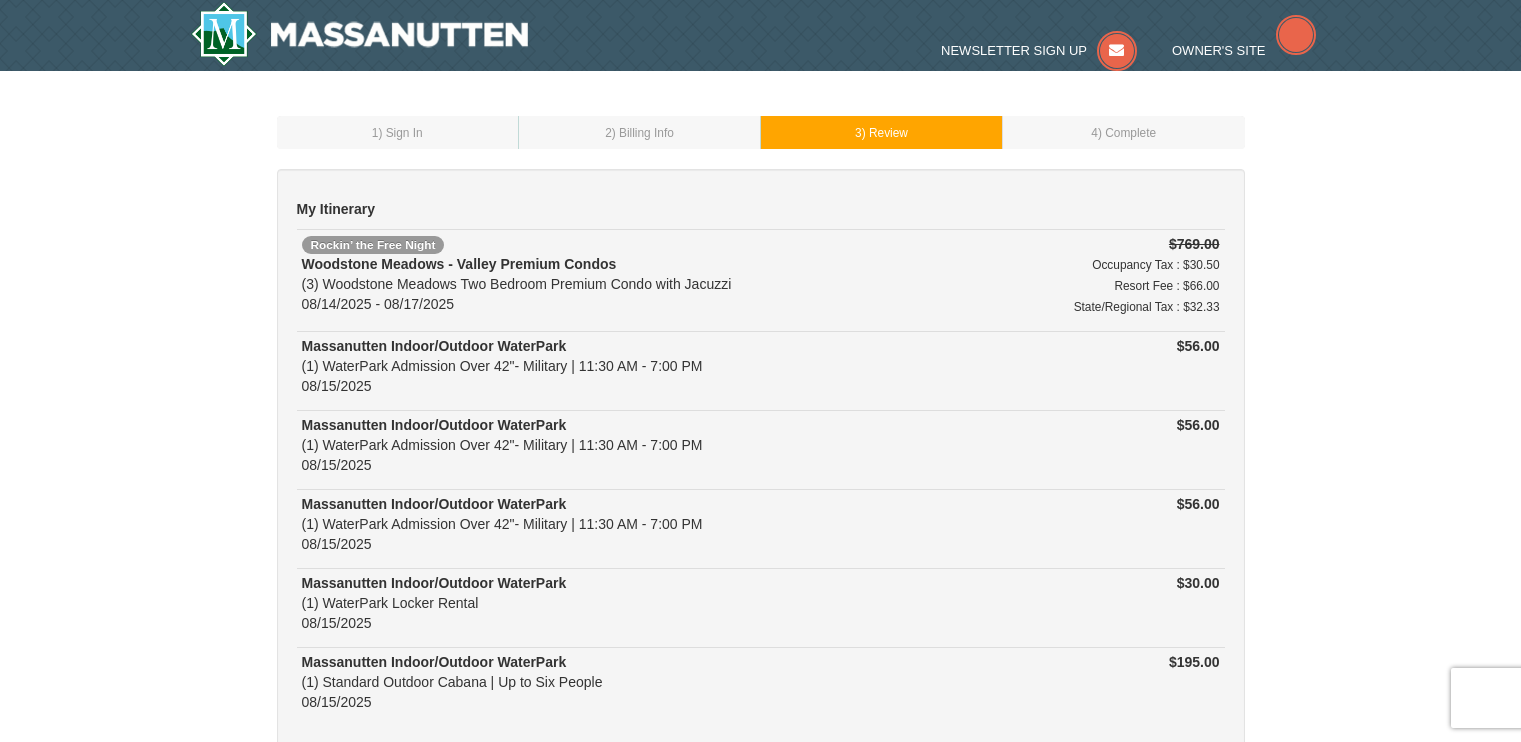 scroll, scrollTop: 0, scrollLeft: 0, axis: both 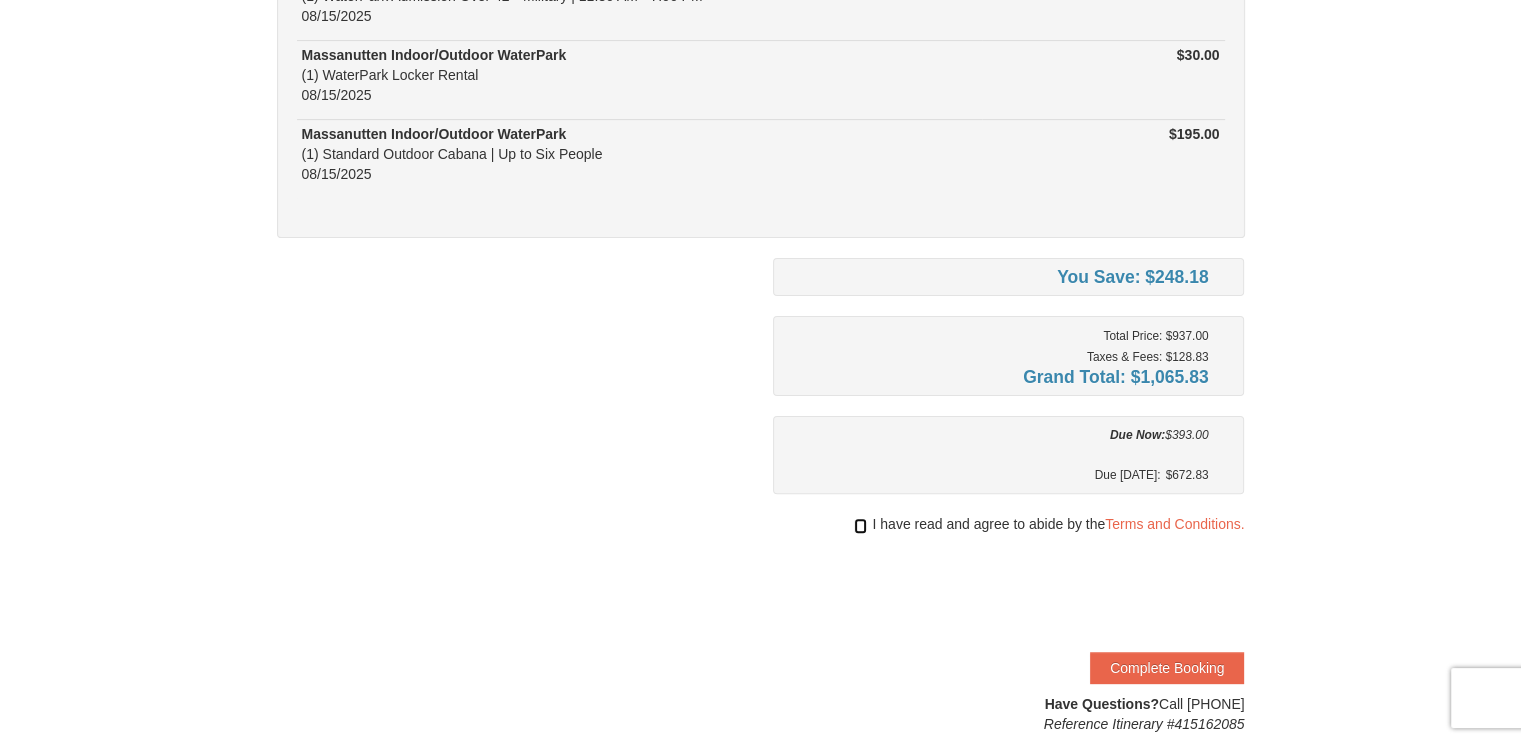click at bounding box center [860, 526] 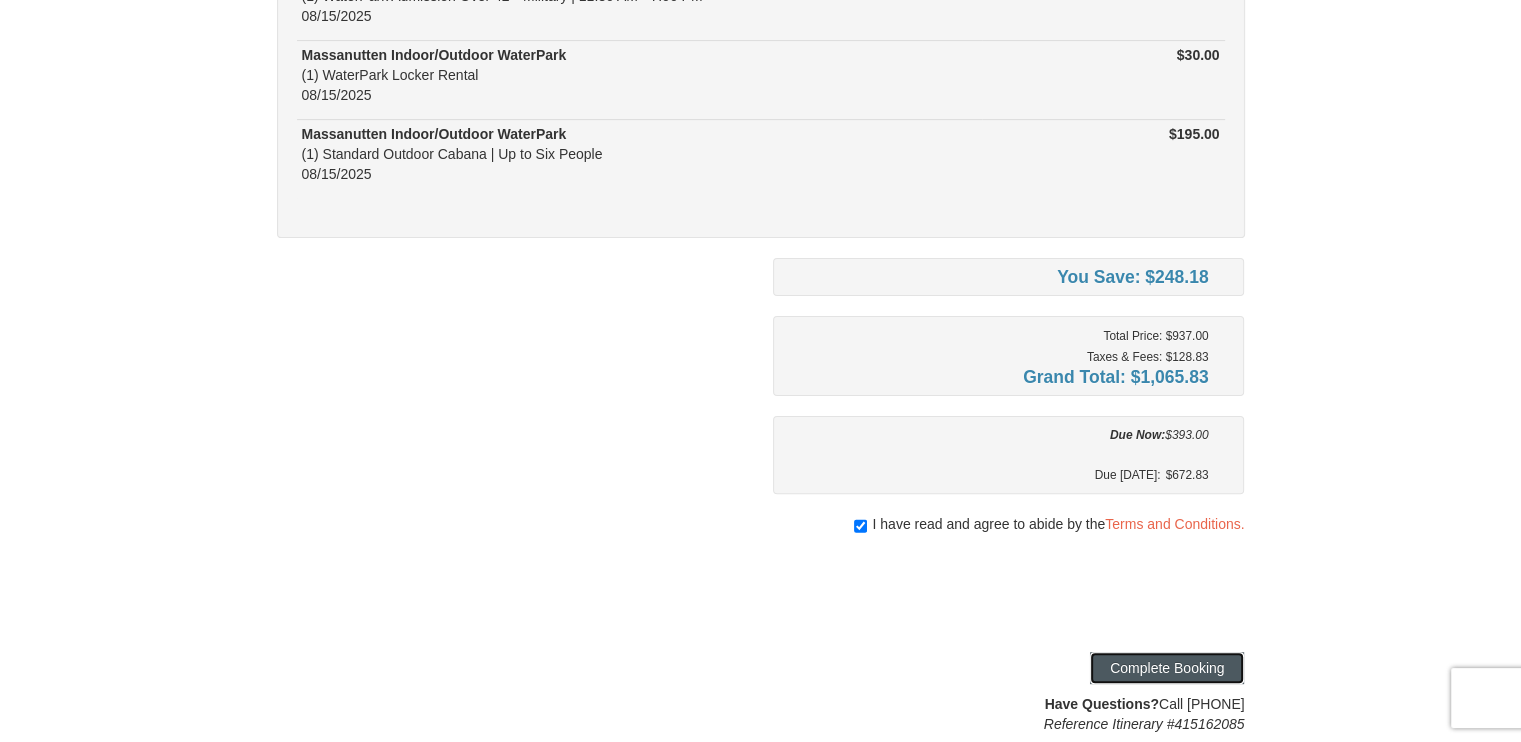 click on "Complete Booking" at bounding box center [1167, 668] 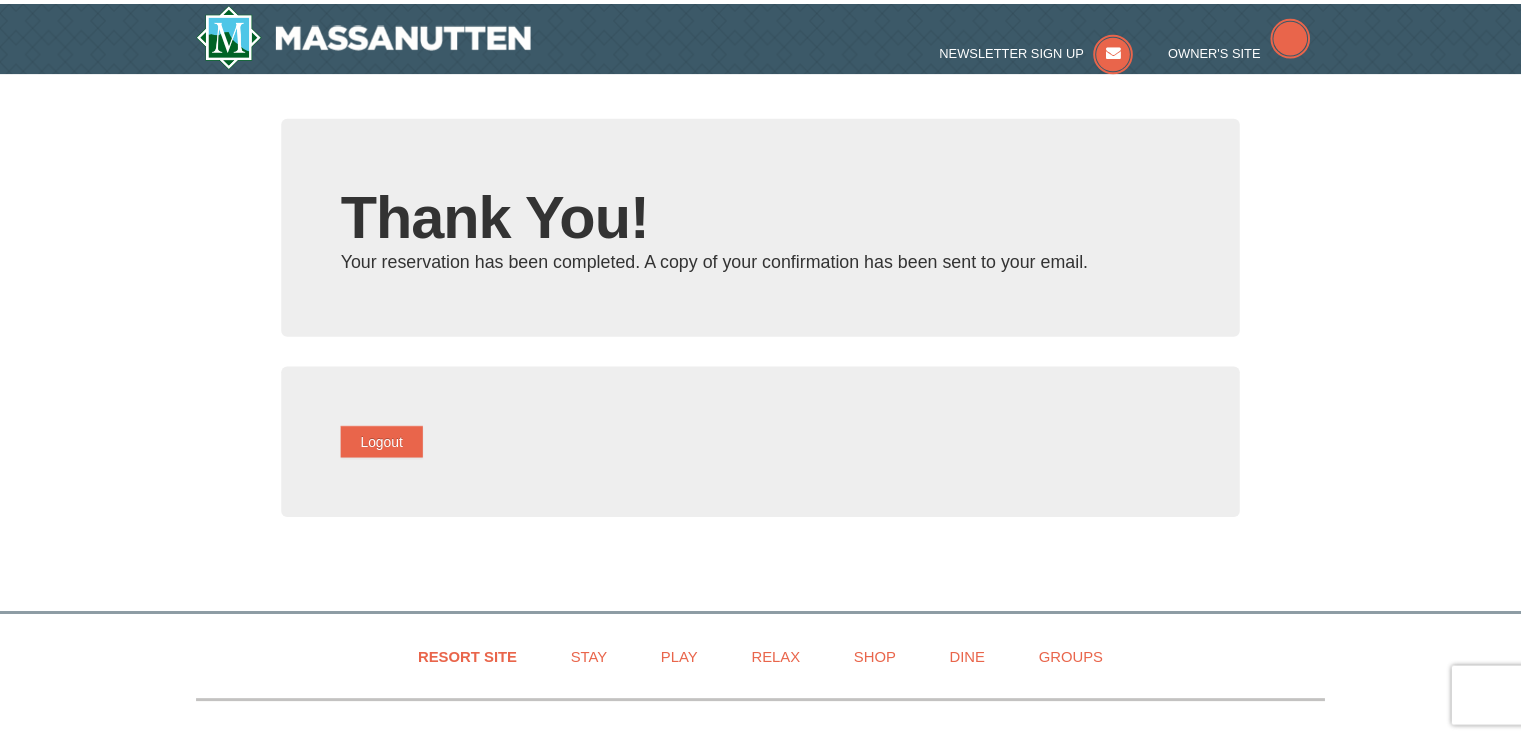 scroll, scrollTop: 0, scrollLeft: 0, axis: both 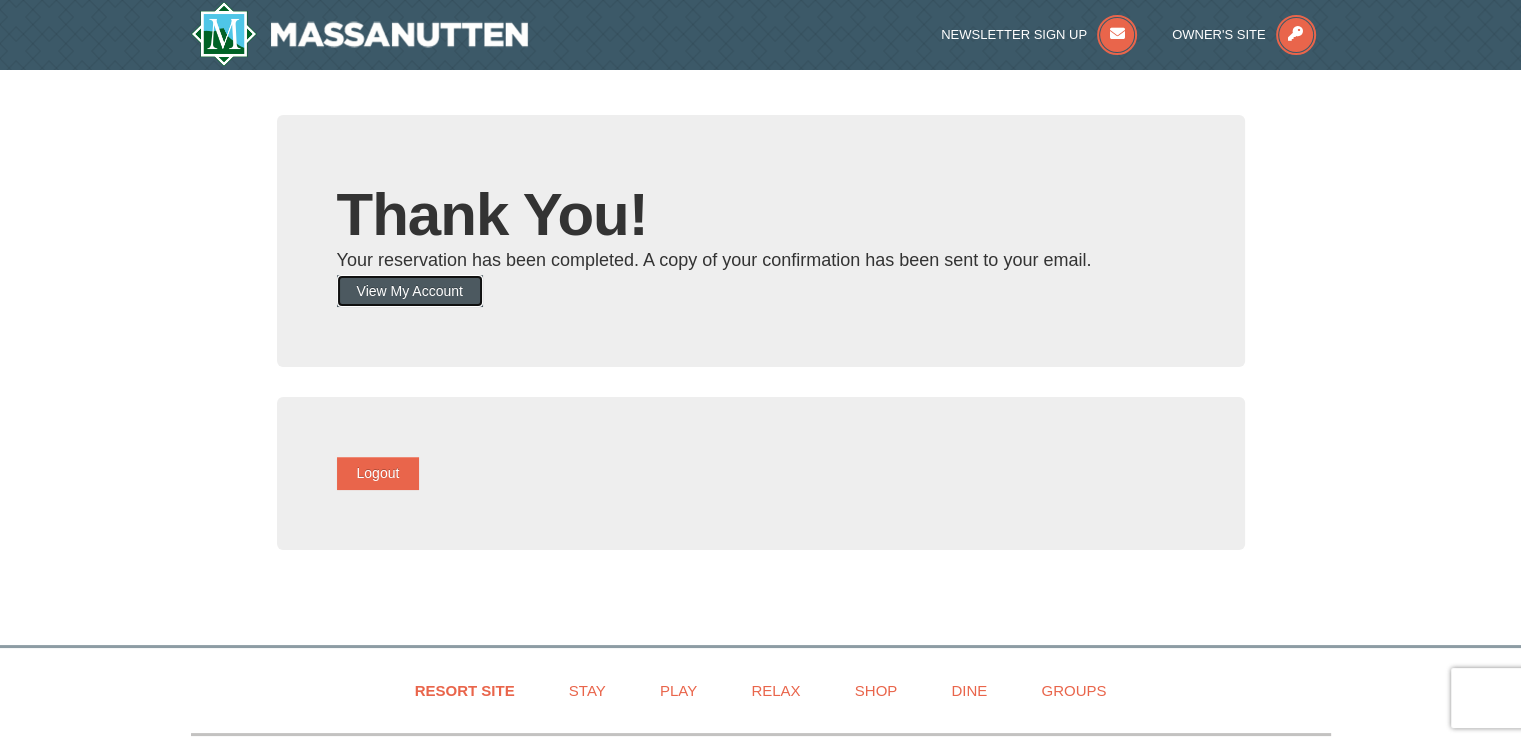 click on "View My Account" at bounding box center (410, 291) 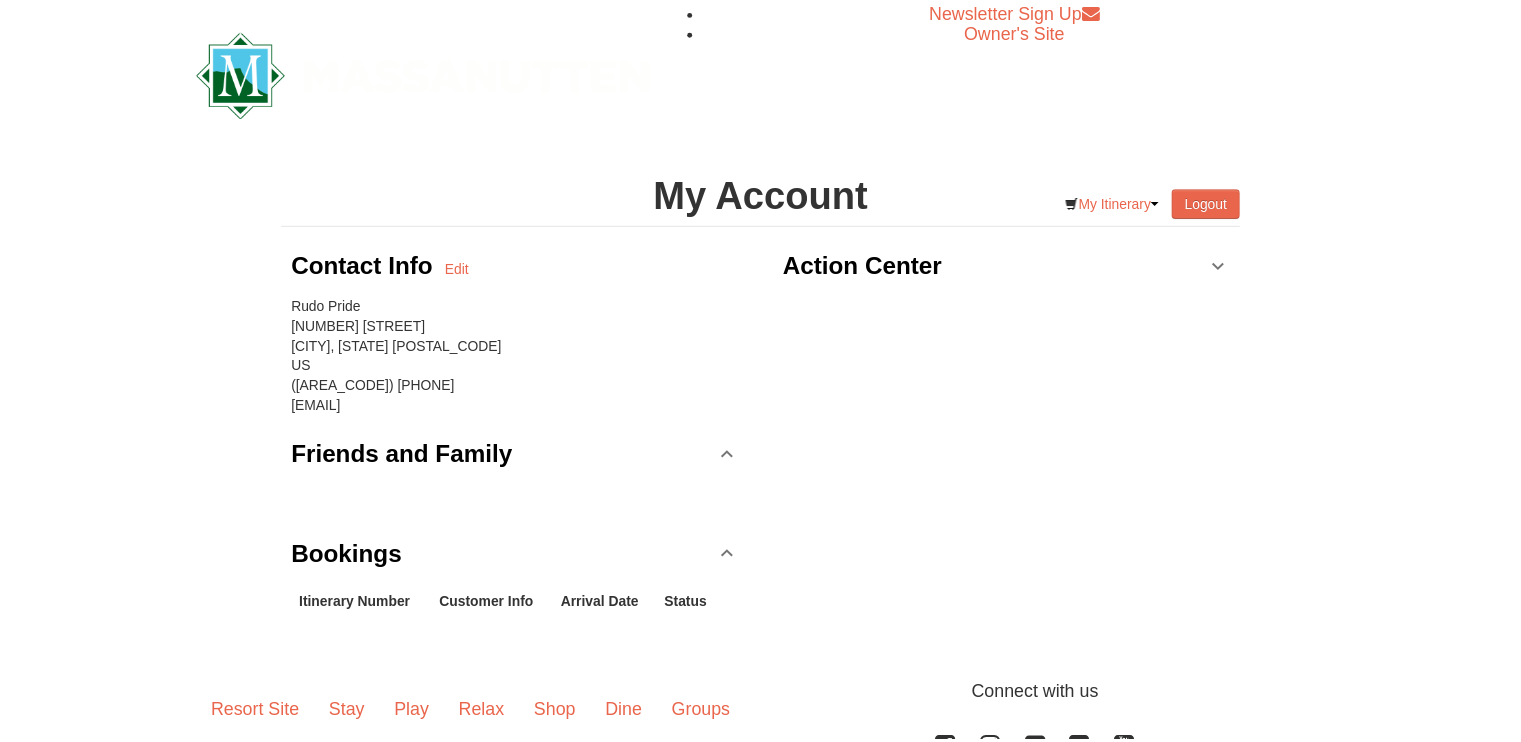 scroll, scrollTop: 0, scrollLeft: 0, axis: both 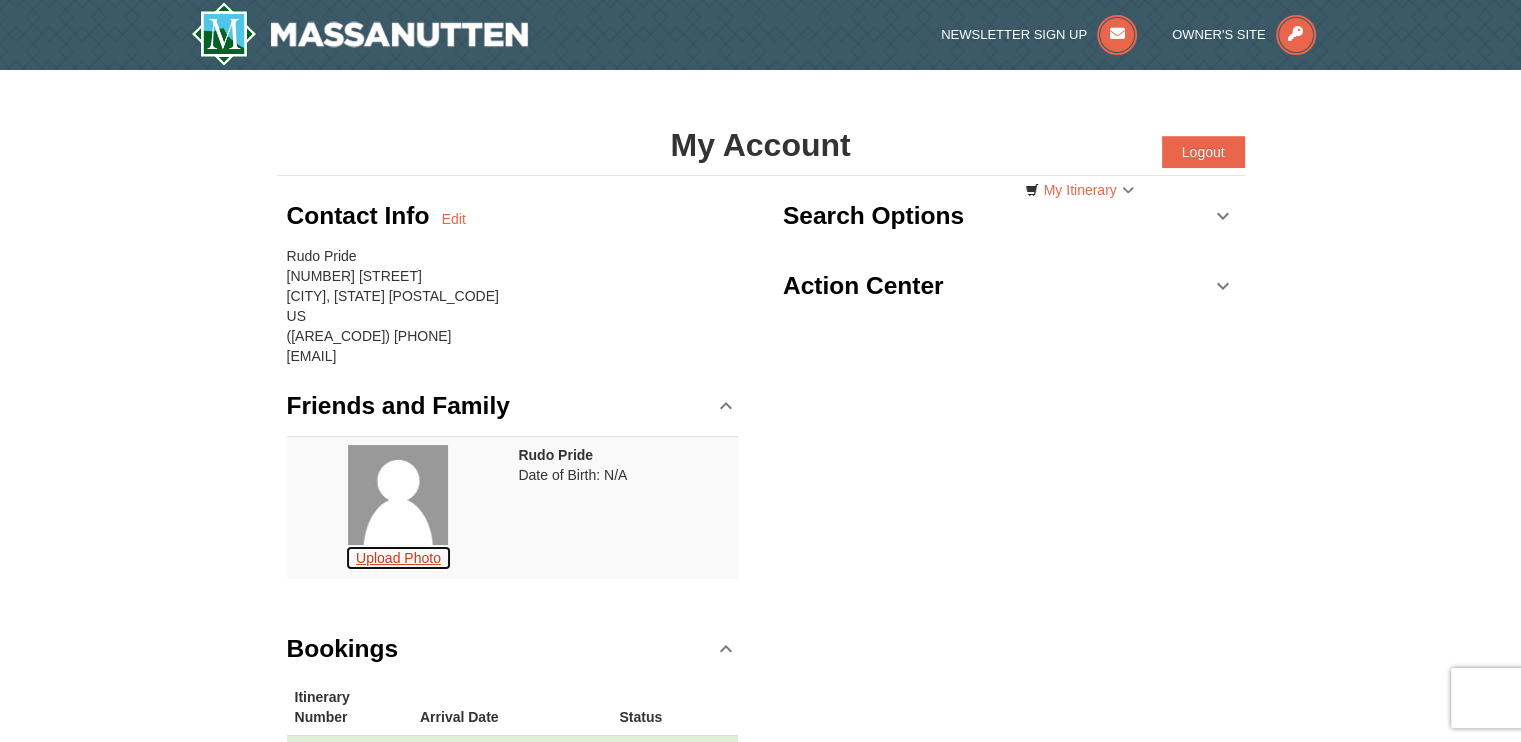 click on "Upload Photo" at bounding box center [398, 558] 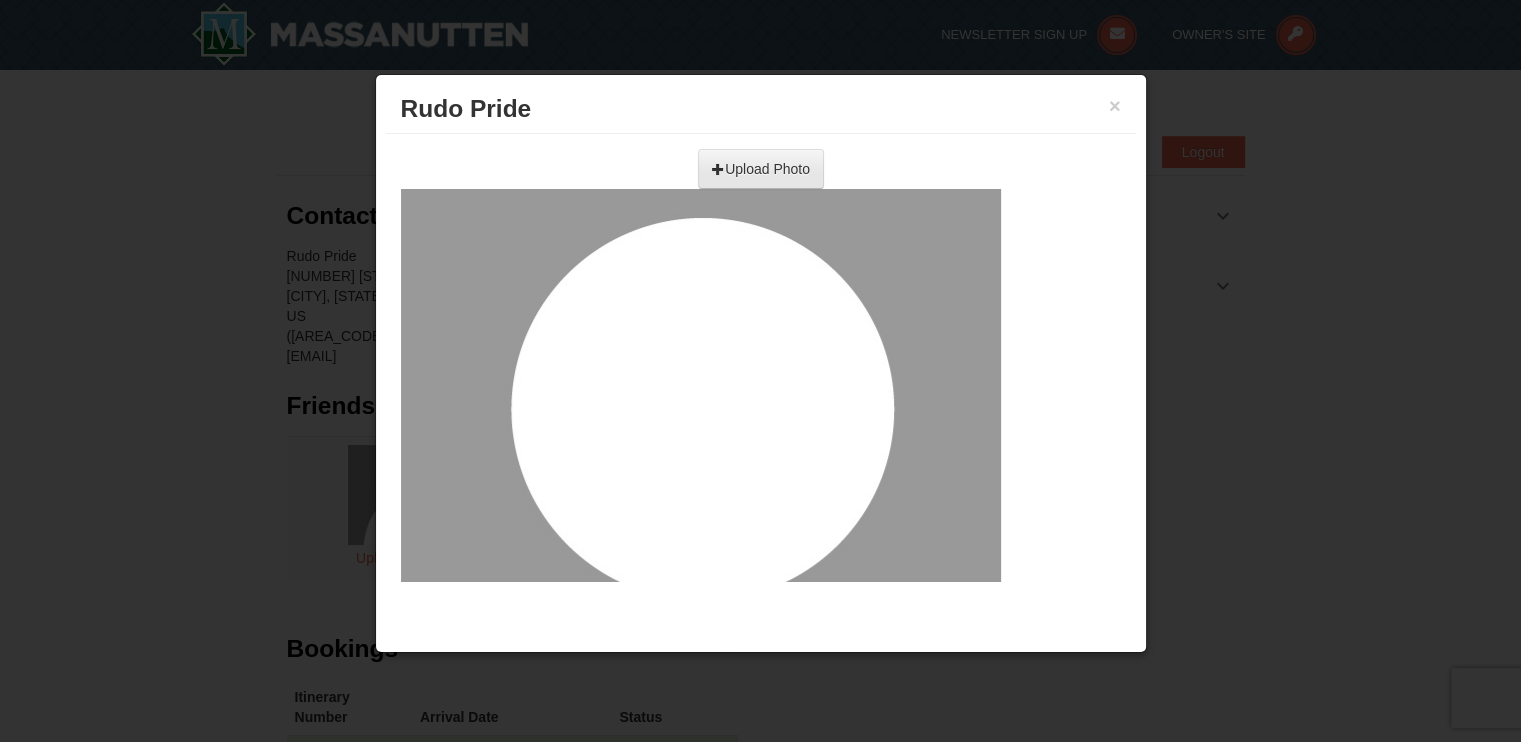 click at bounding box center (542, 162) 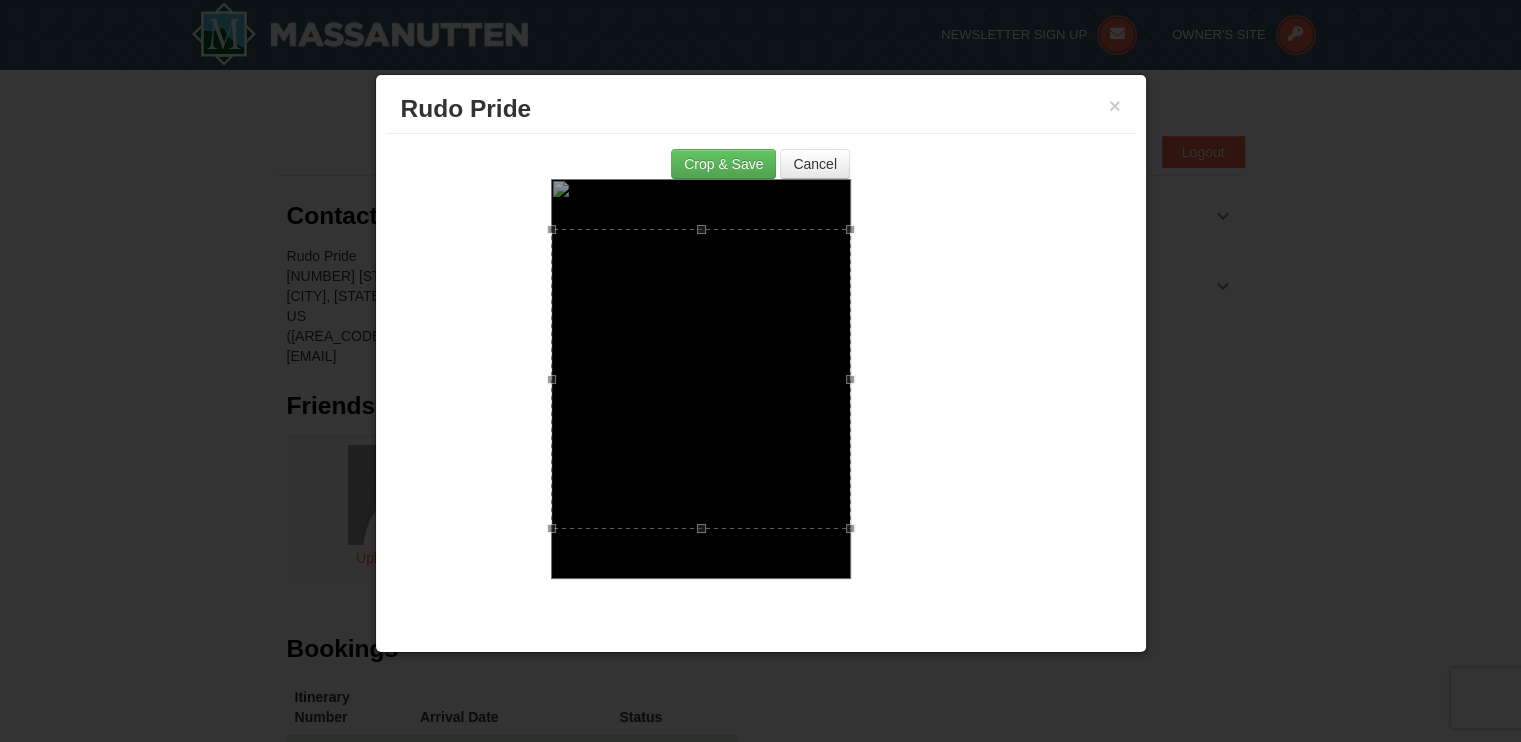 drag, startPoint x: 704, startPoint y: 225, endPoint x: 704, endPoint y: 202, distance: 23 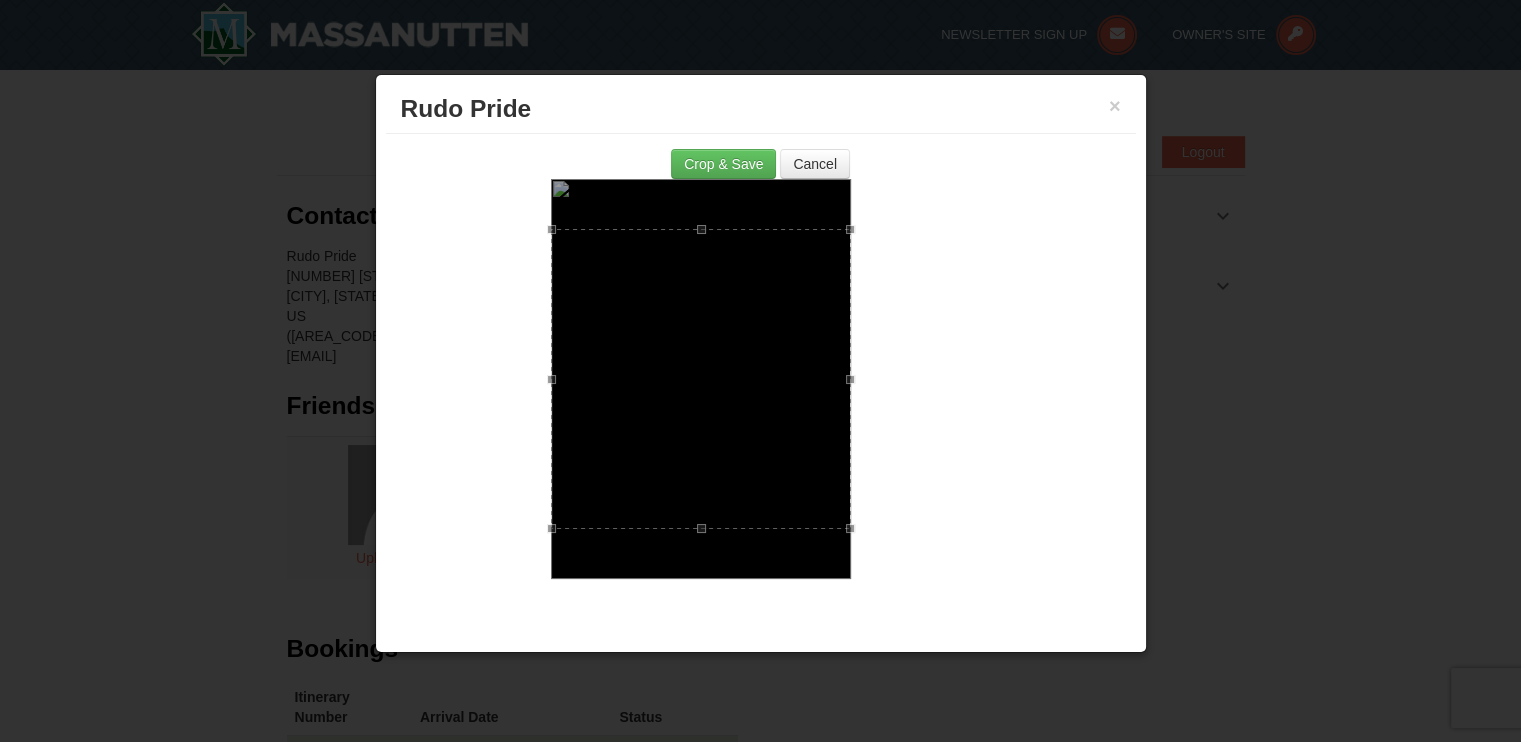 click at bounding box center [701, 379] 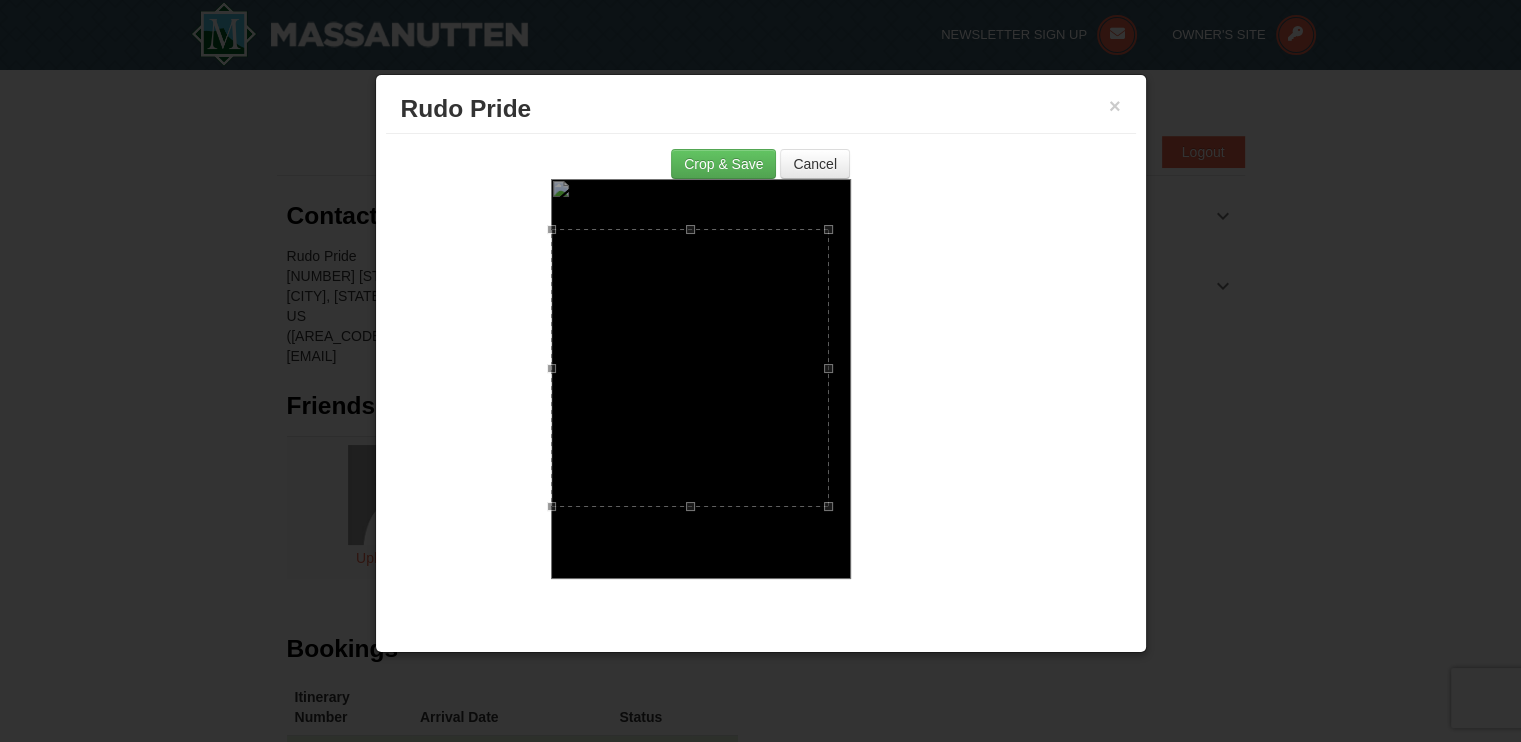 drag, startPoint x: 699, startPoint y: 525, endPoint x: 700, endPoint y: 506, distance: 19.026299 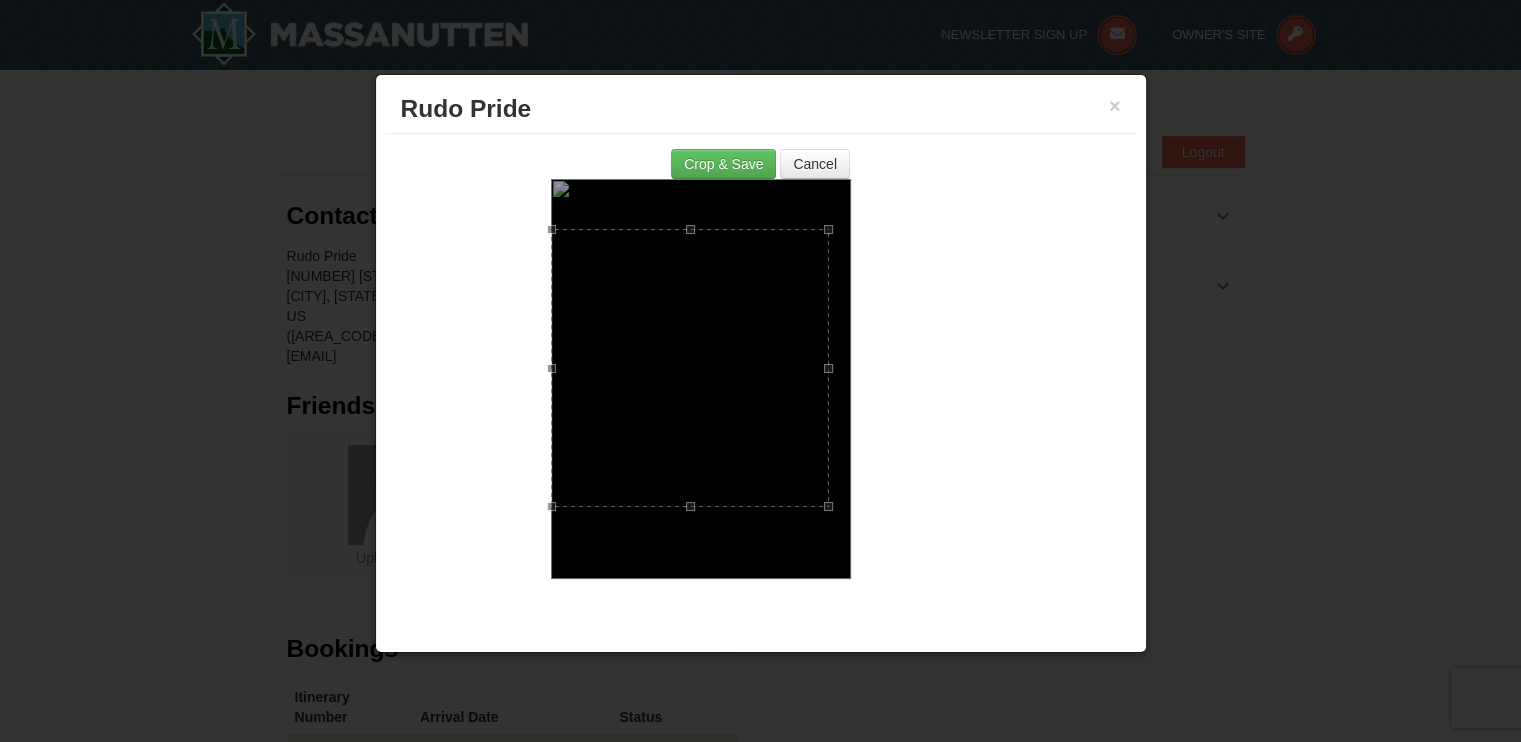 click at bounding box center (690, 368) 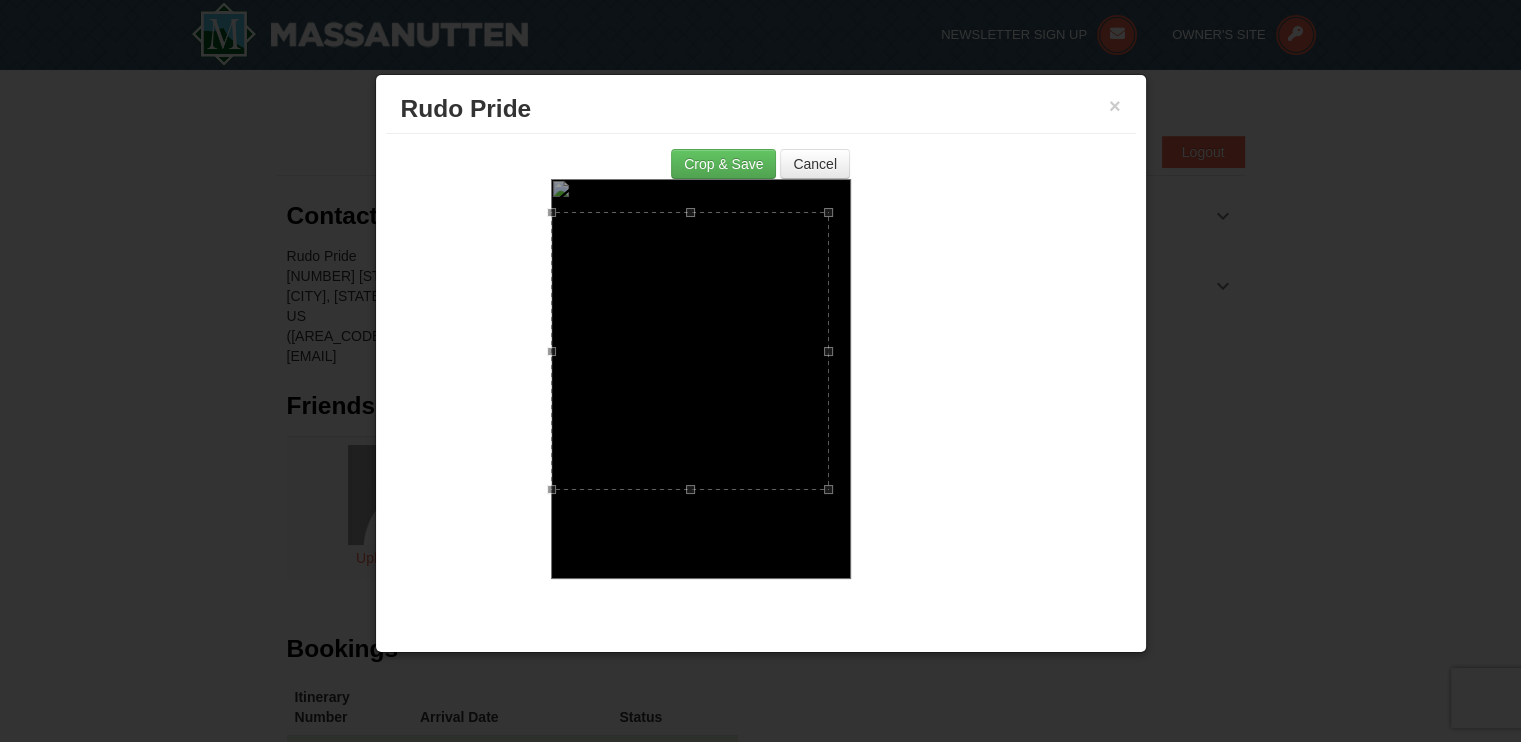 drag, startPoint x: 703, startPoint y: 432, endPoint x: 702, endPoint y: 415, distance: 17.029387 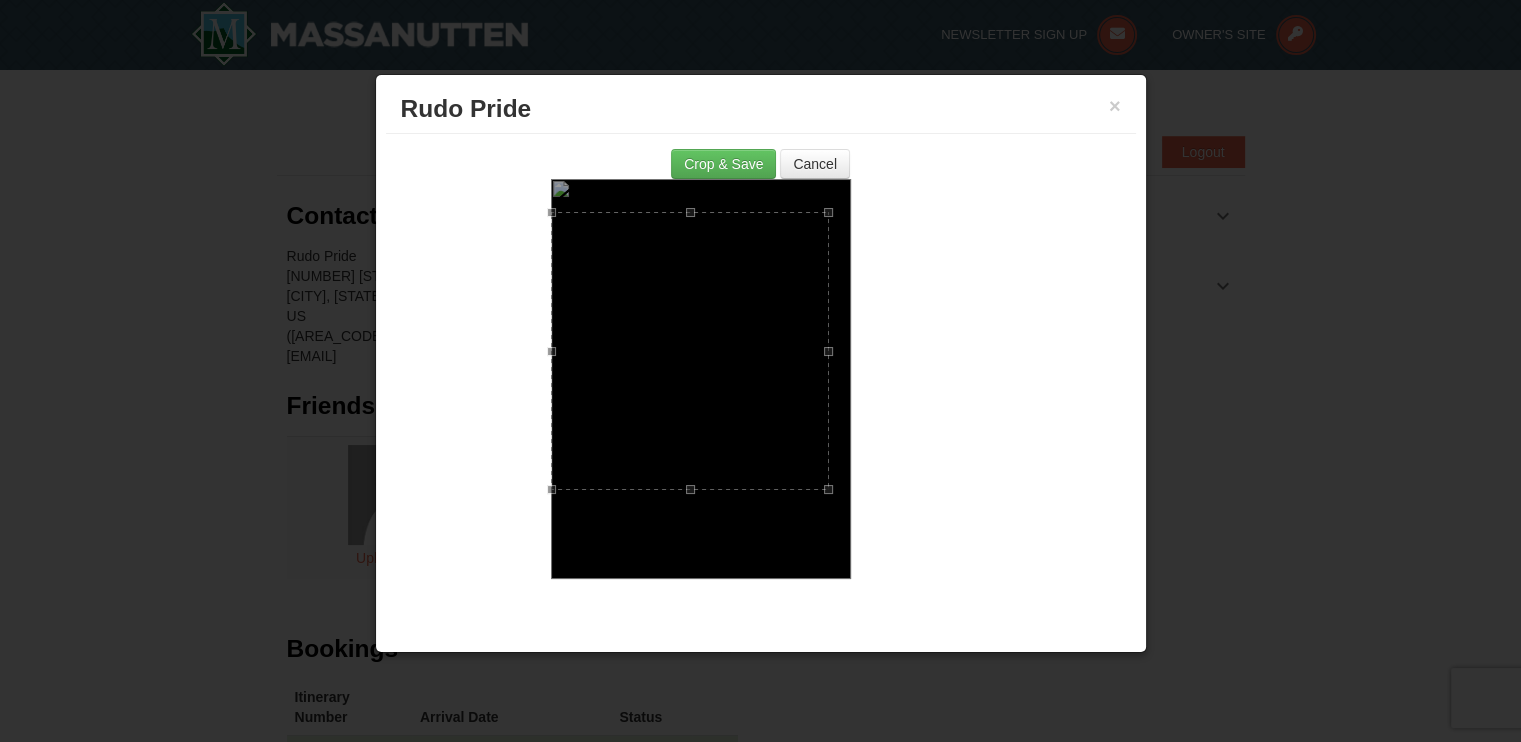 click at bounding box center (690, 351) 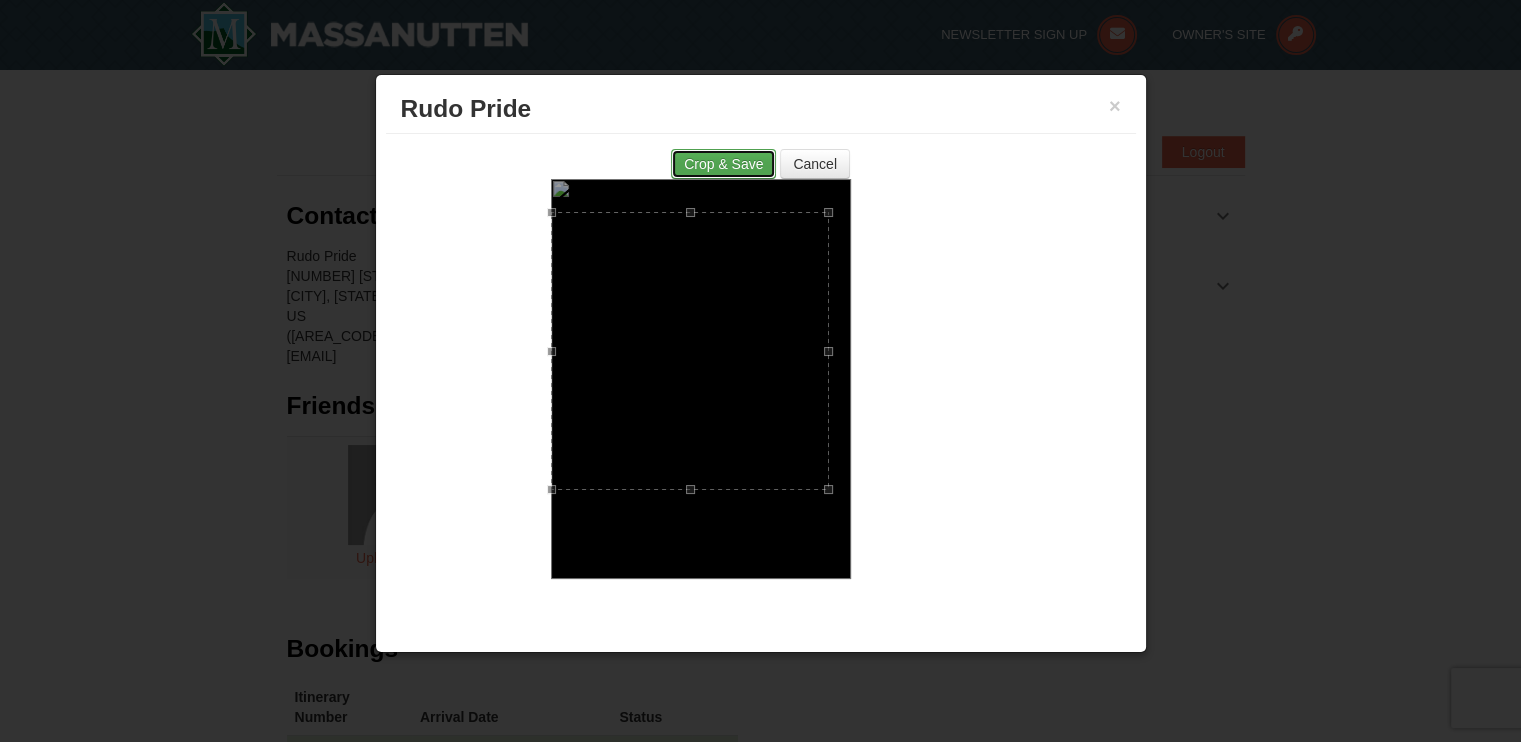 click on "Crop & Save" at bounding box center (723, 164) 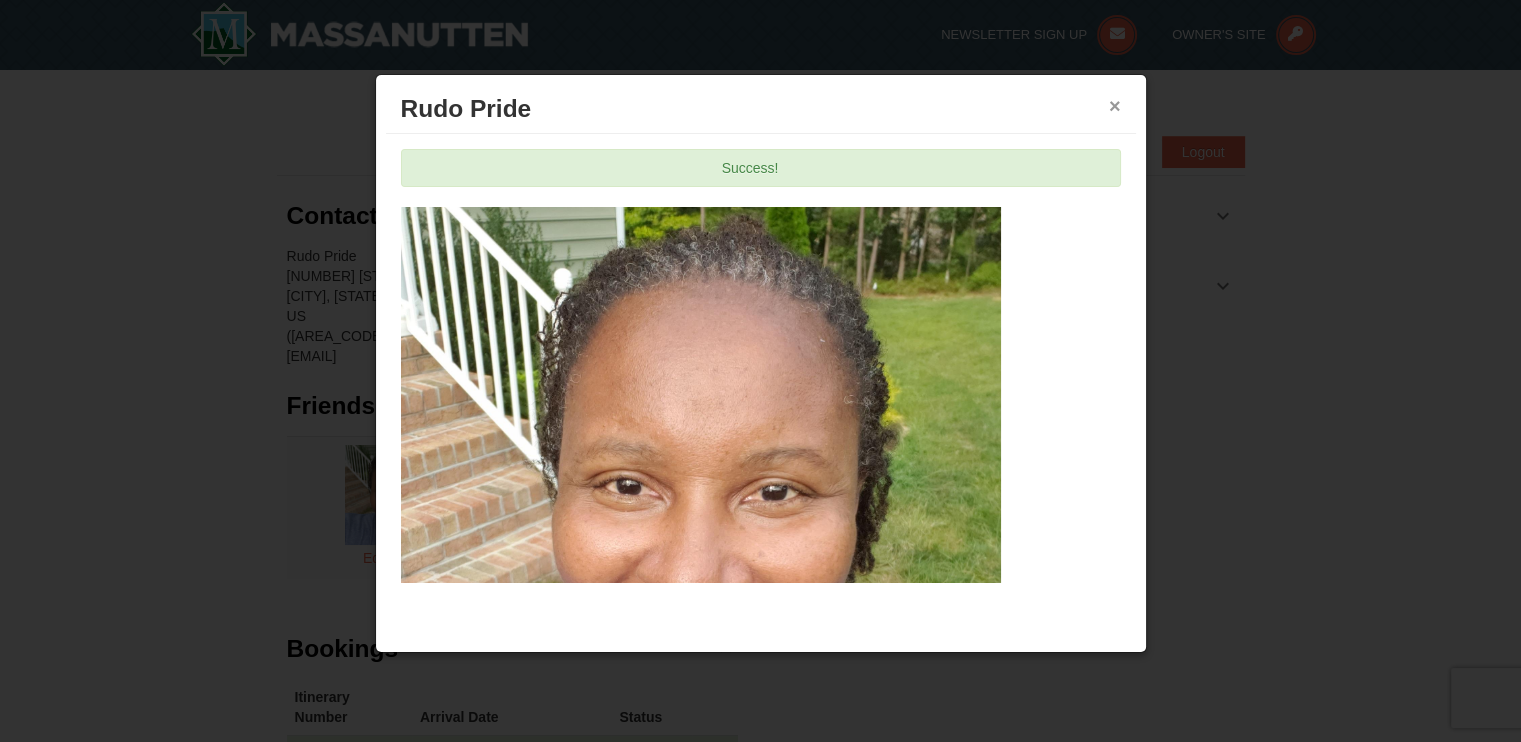 click on "×" at bounding box center [1115, 106] 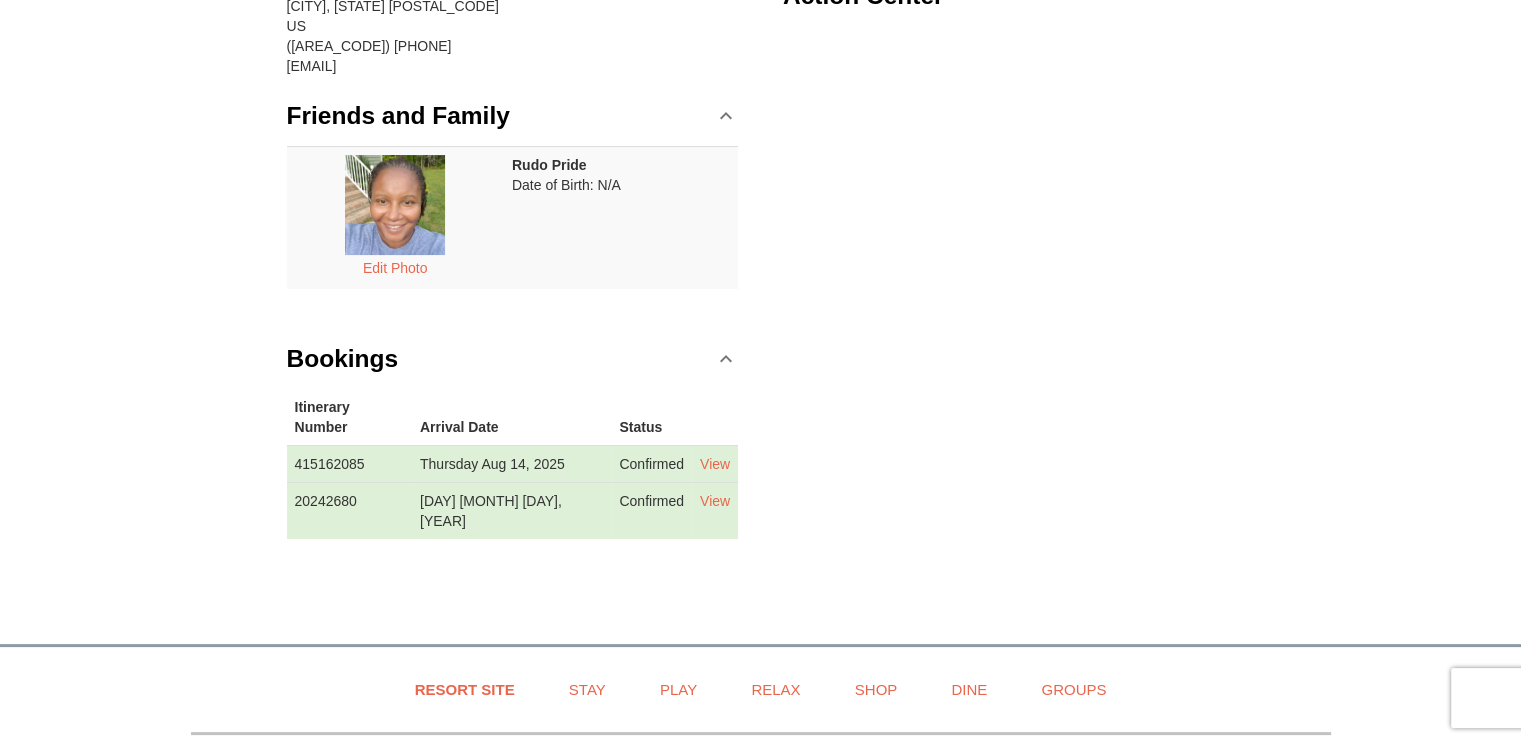 scroll, scrollTop: 295, scrollLeft: 0, axis: vertical 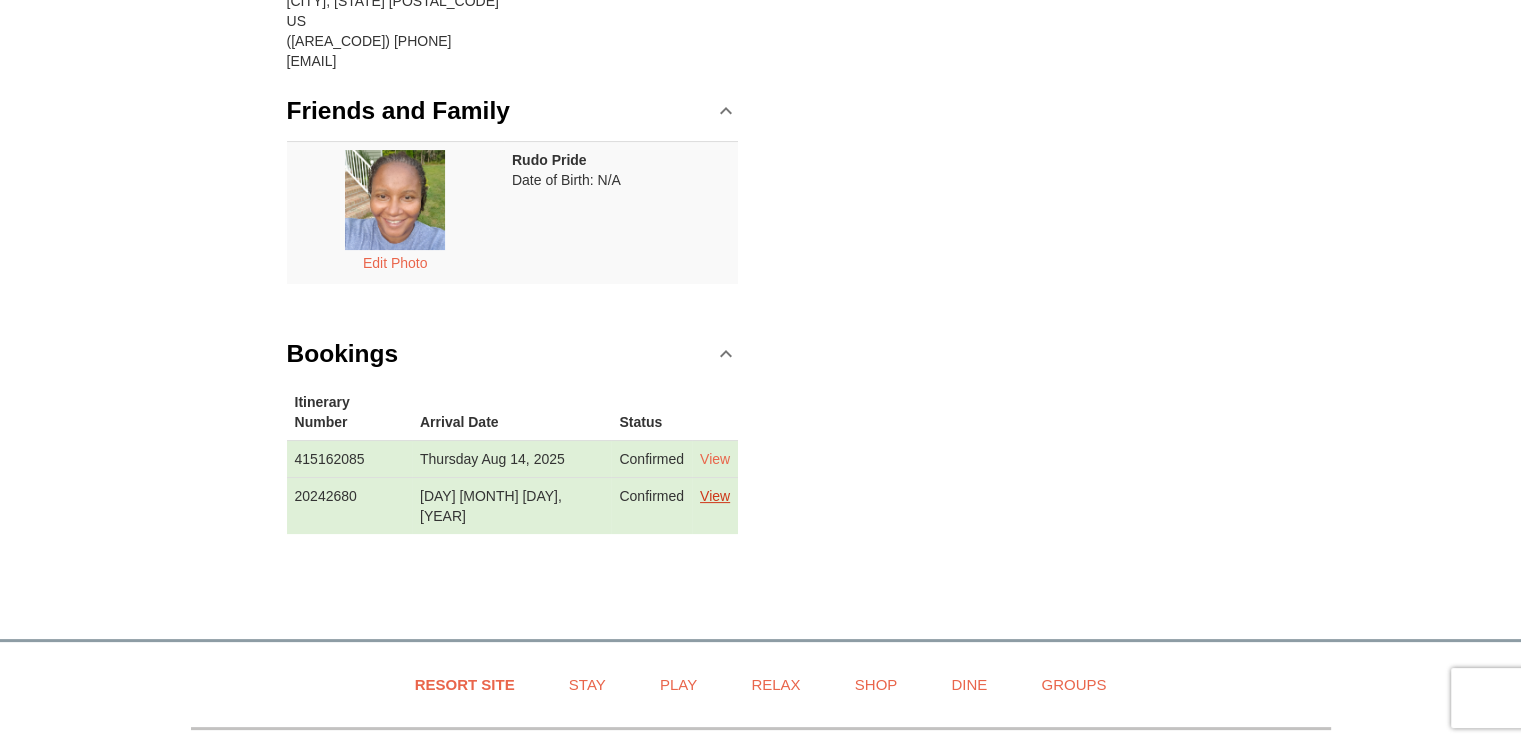 click on "View" at bounding box center (715, 496) 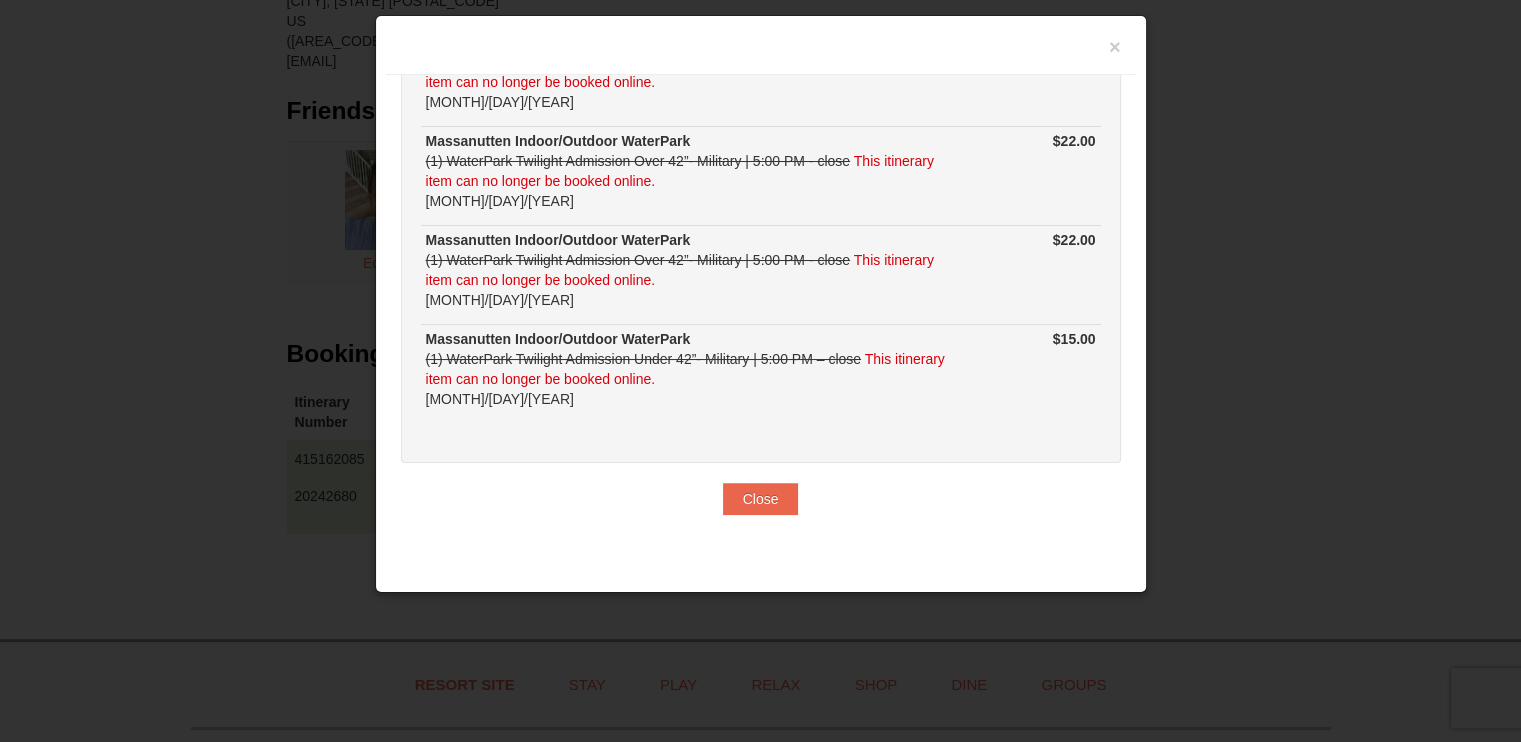 scroll, scrollTop: 395, scrollLeft: 0, axis: vertical 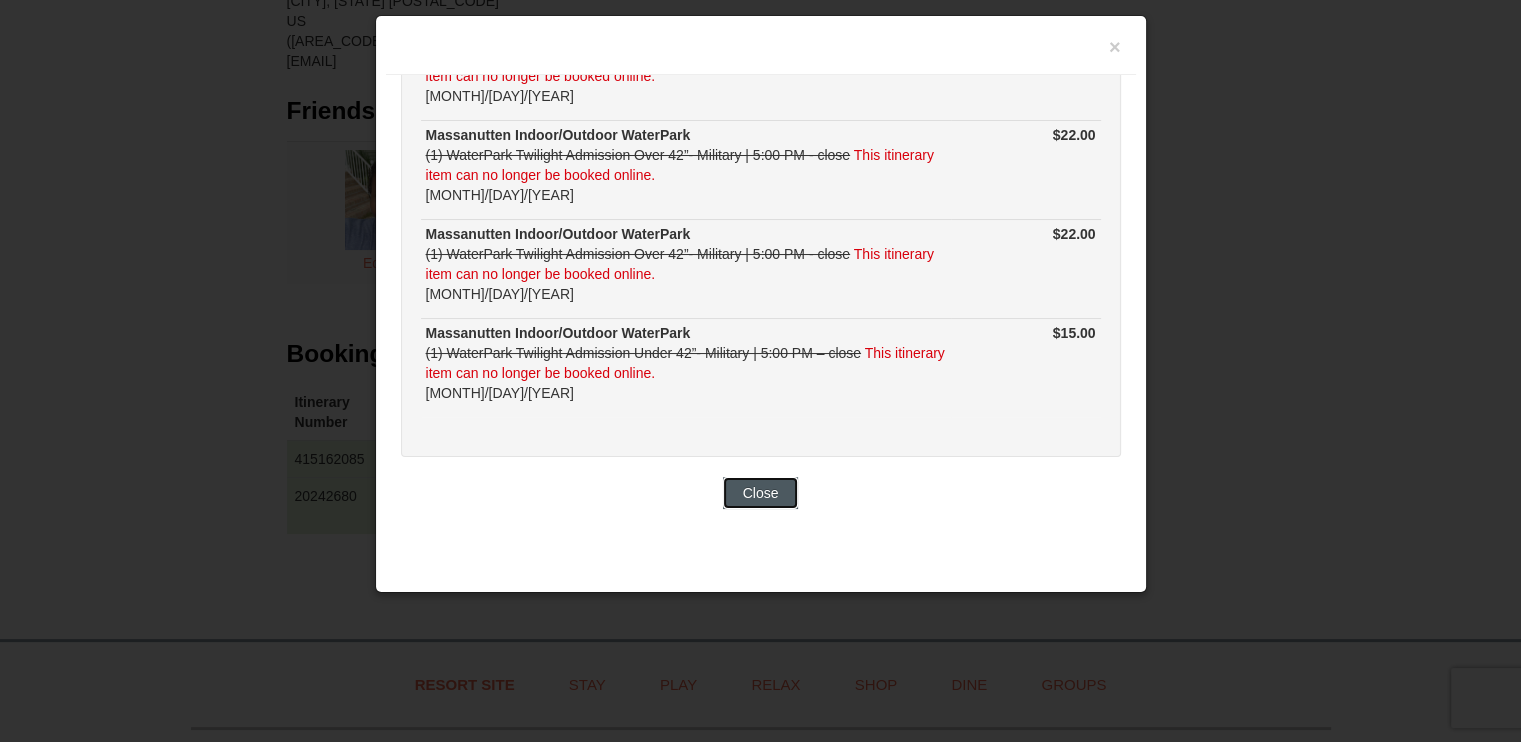 click on "Close" at bounding box center (761, 493) 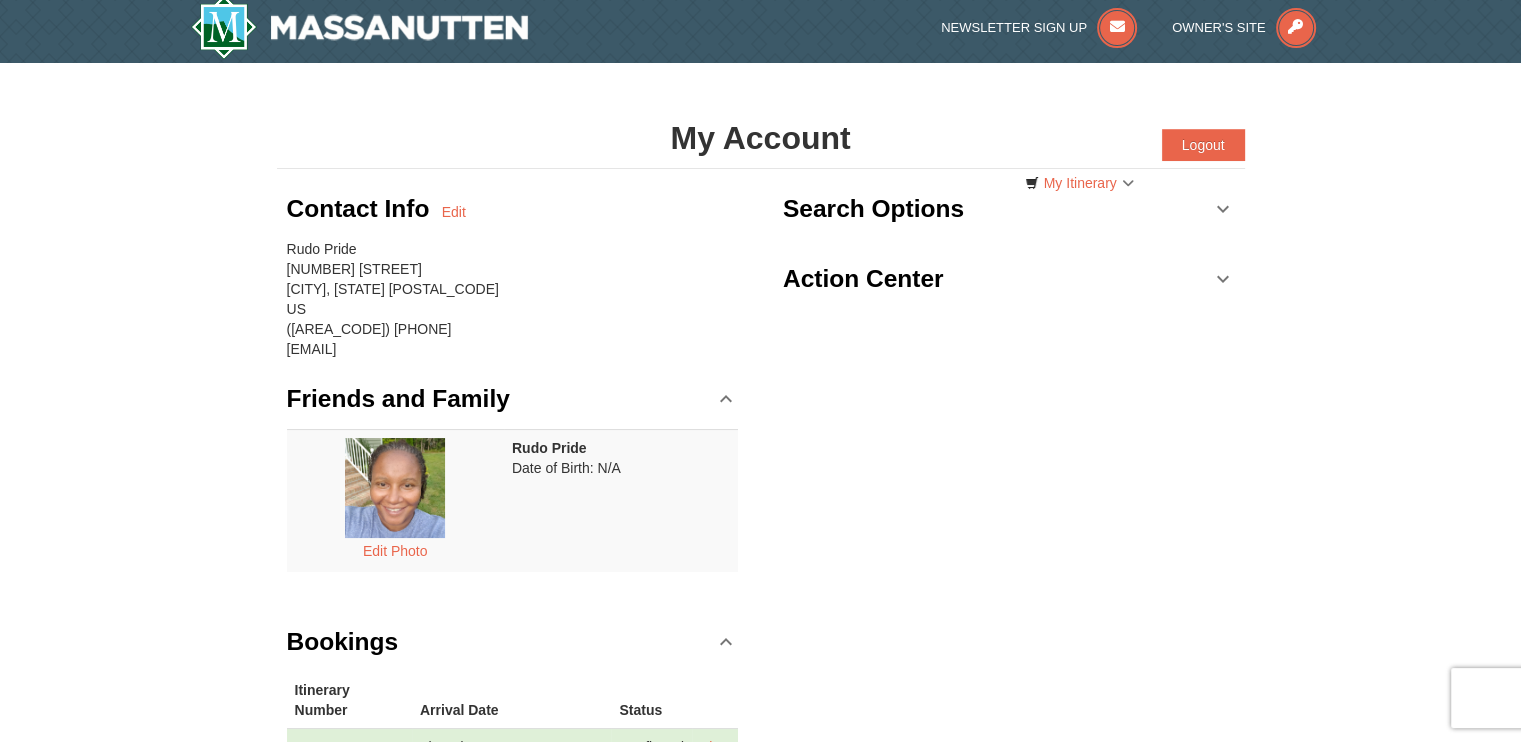 scroll, scrollTop: 0, scrollLeft: 0, axis: both 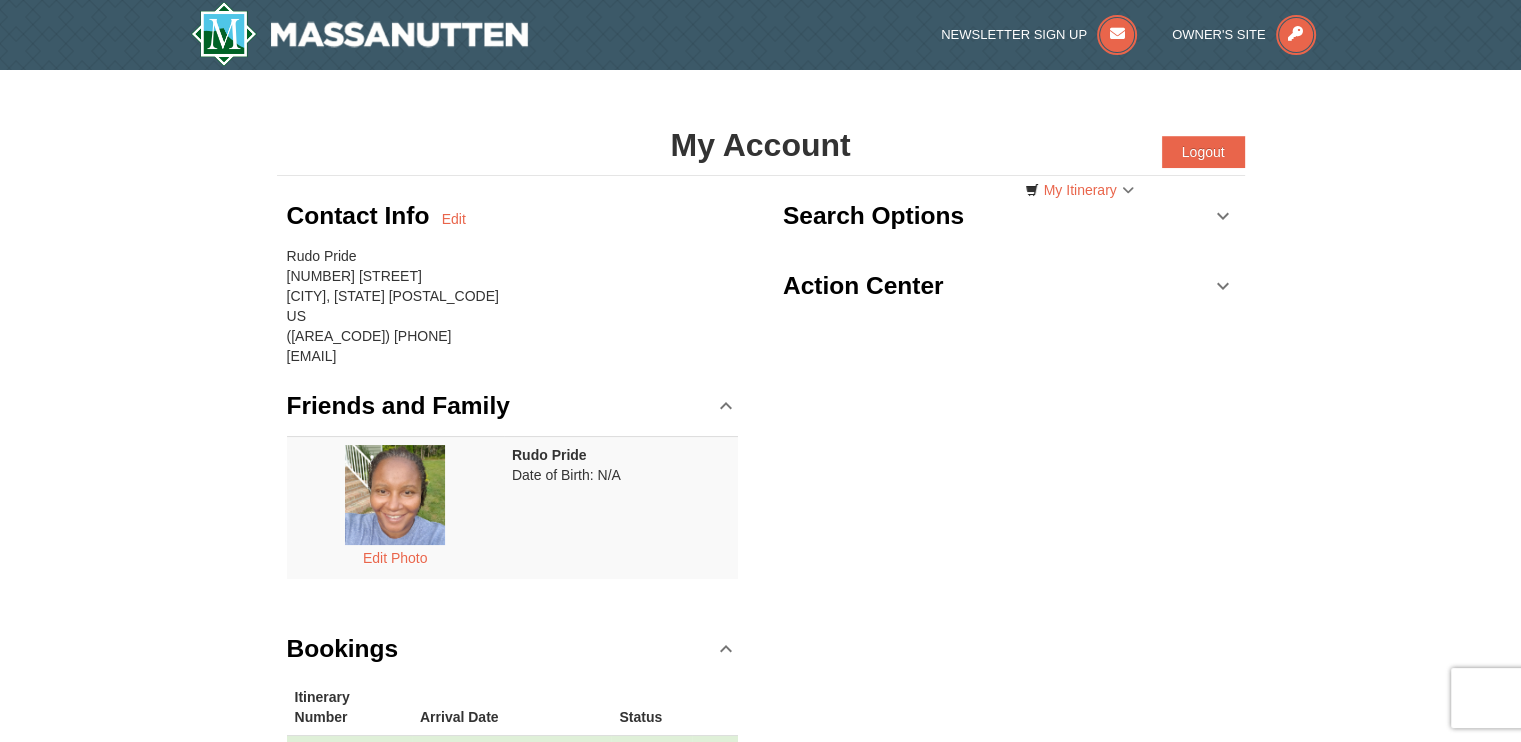 click on "Action Center" at bounding box center [1009, 286] 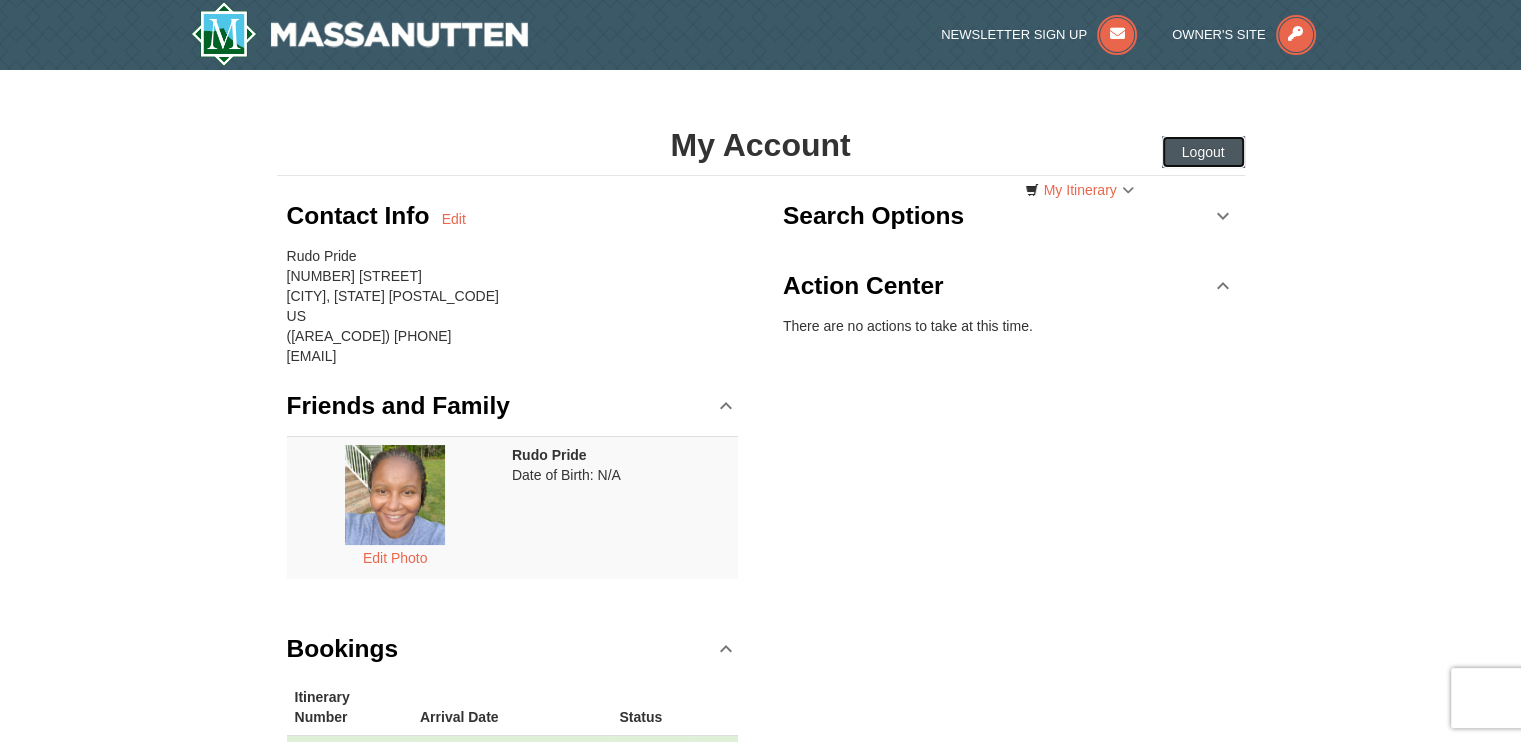 click on "Logout" at bounding box center [1203, 152] 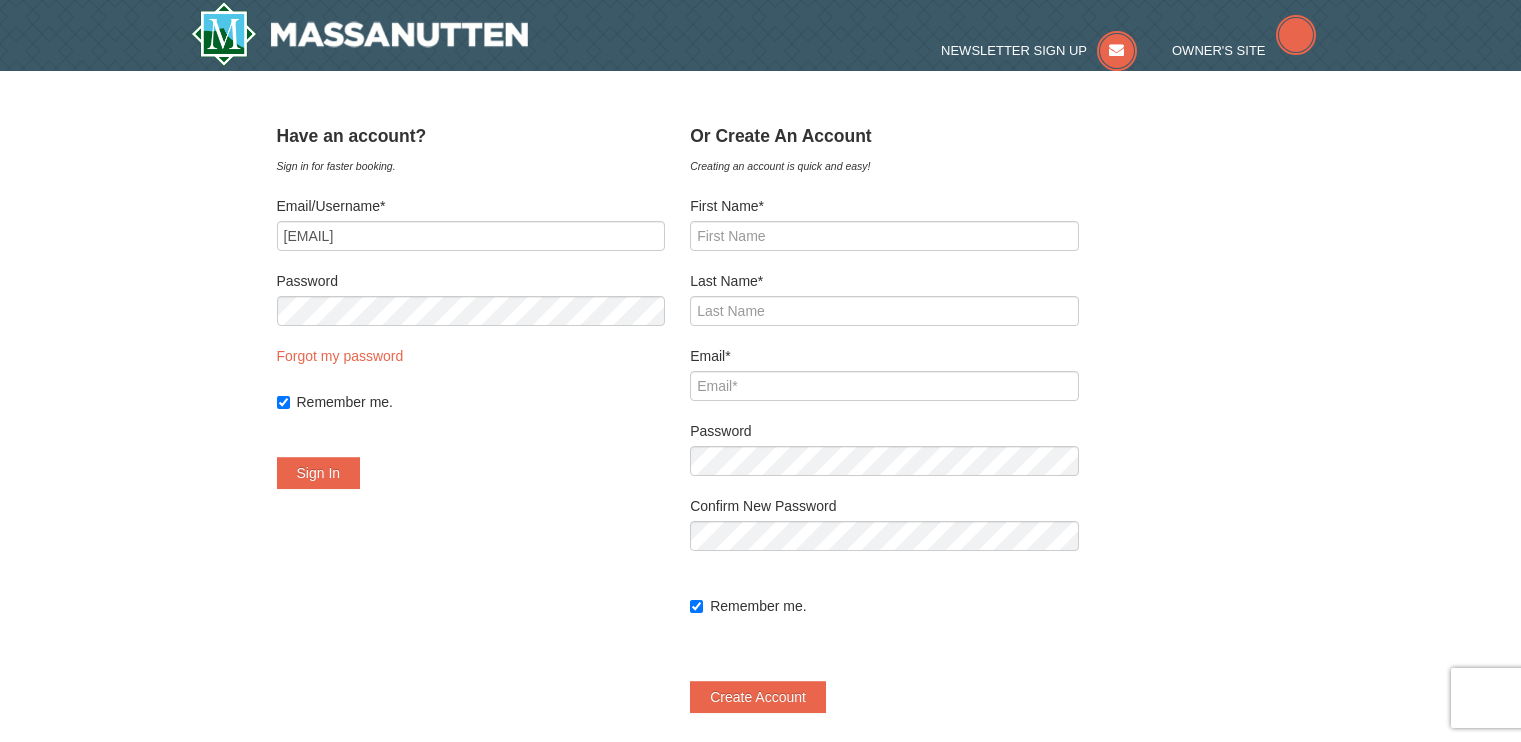 scroll, scrollTop: 0, scrollLeft: 0, axis: both 